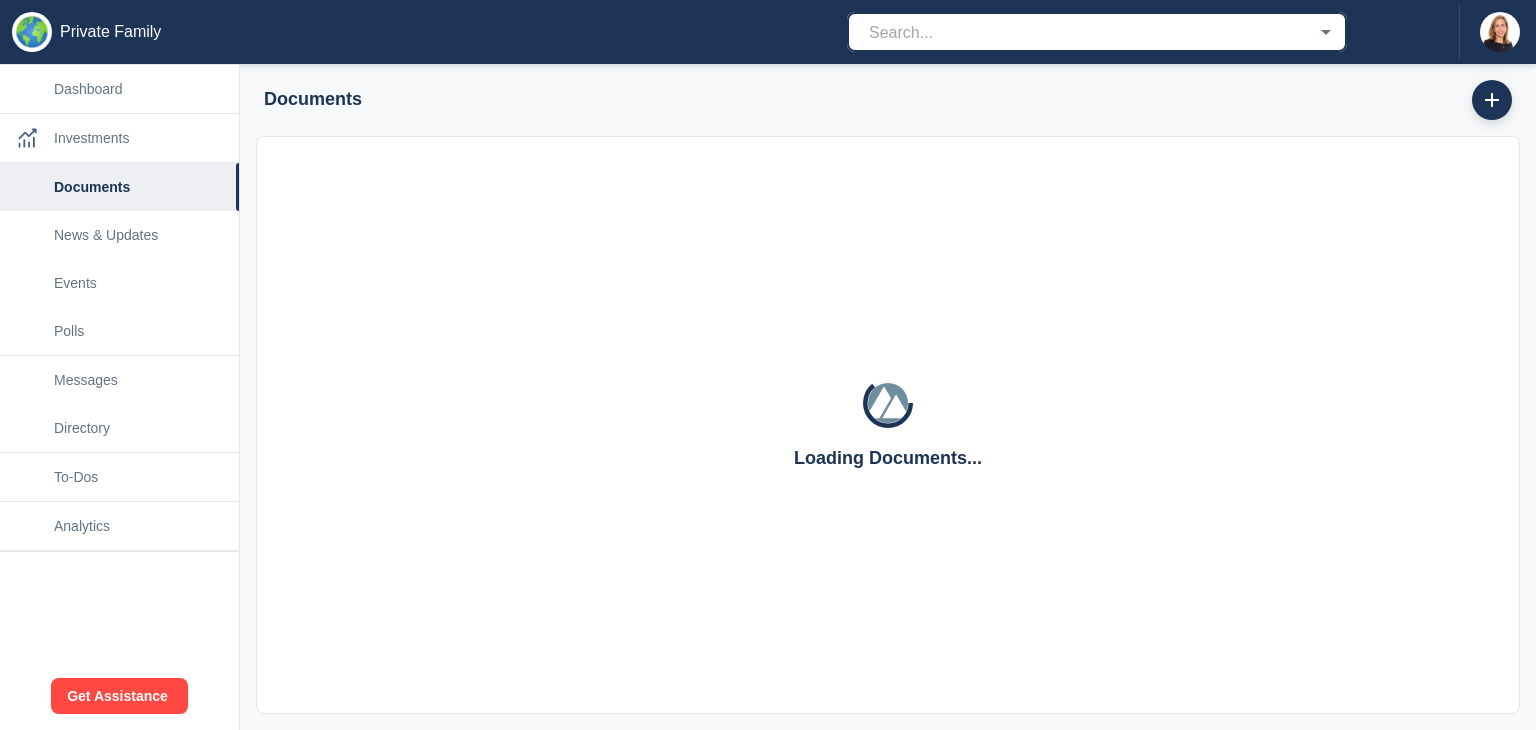 scroll, scrollTop: 0, scrollLeft: 0, axis: both 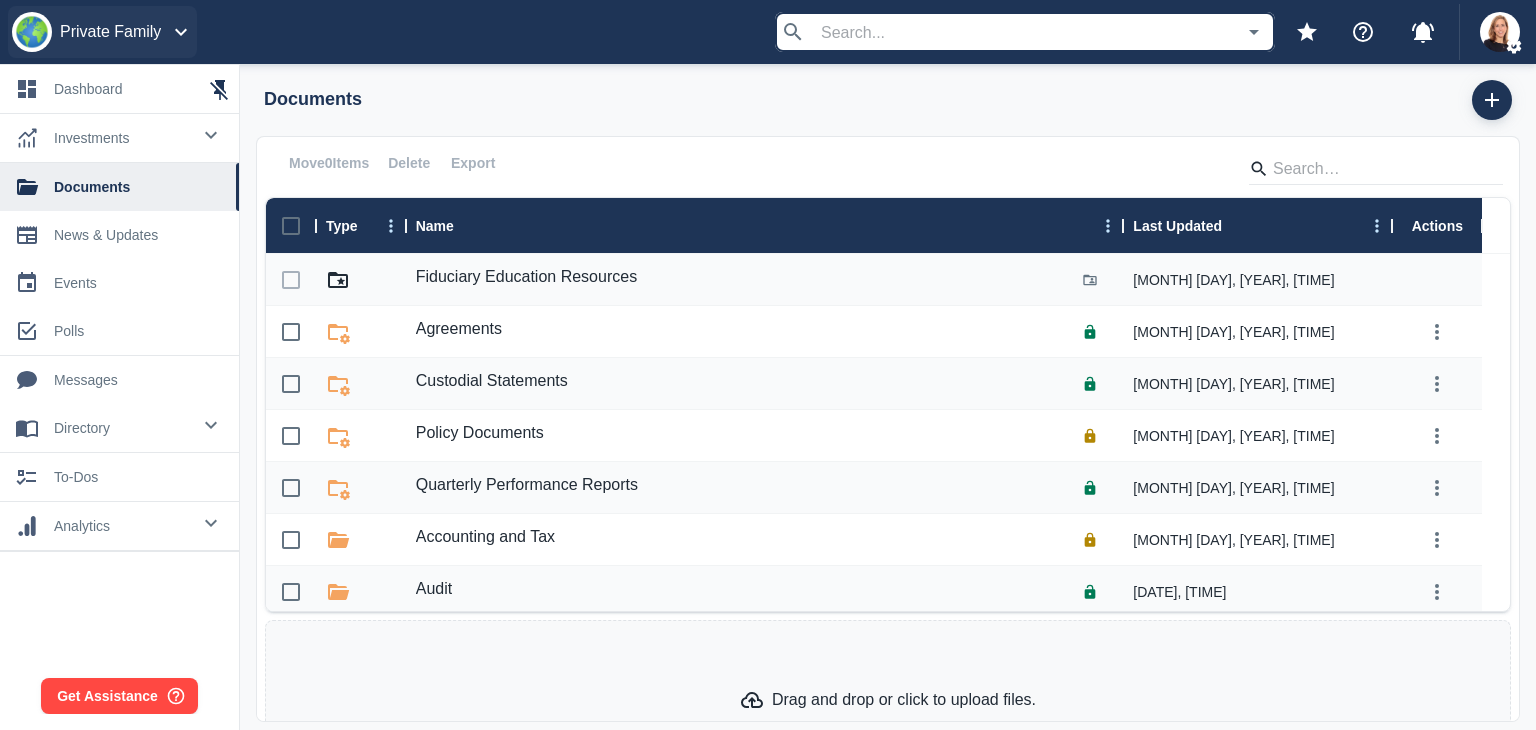 click on "Private Family" at bounding box center (110, 32) 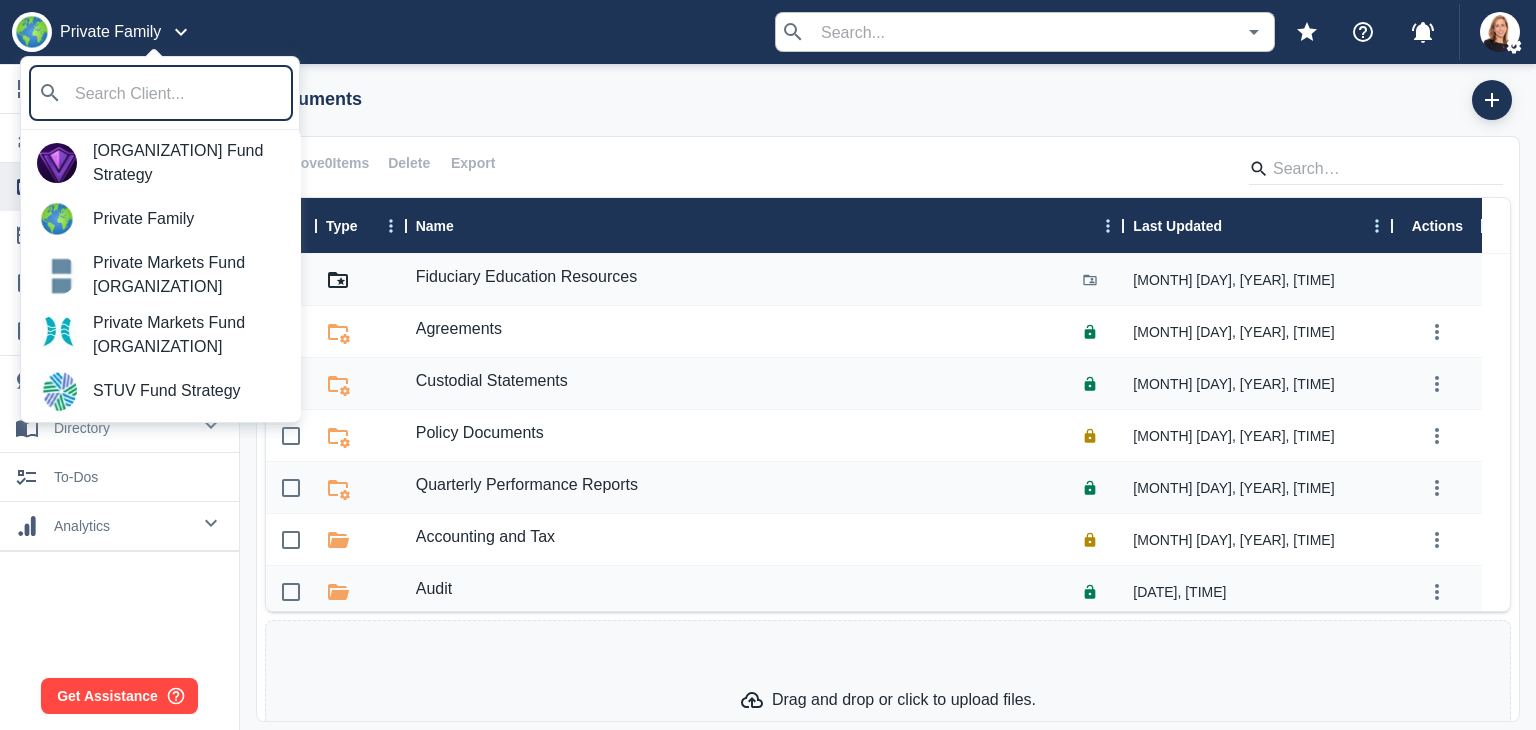 scroll, scrollTop: 900, scrollLeft: 0, axis: vertical 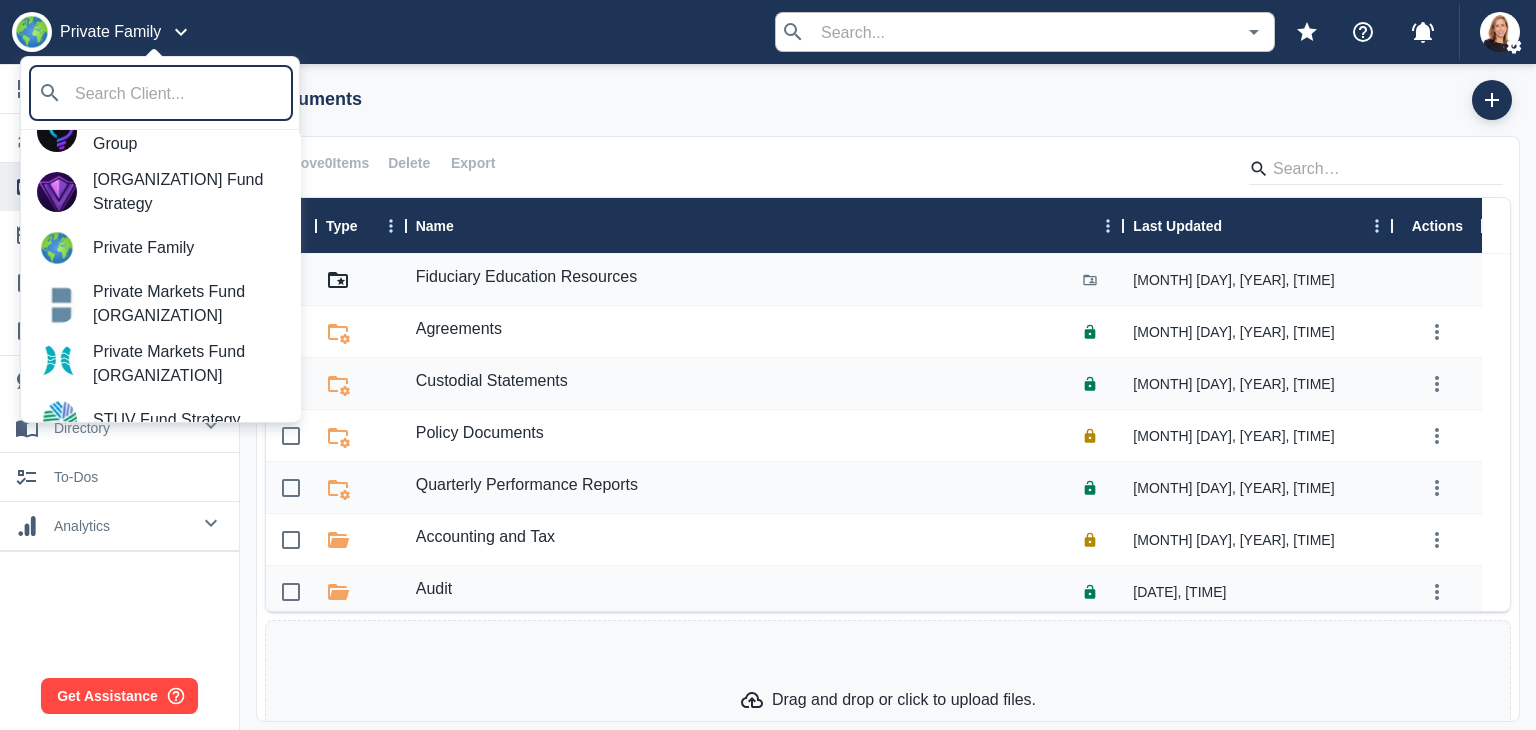 click at bounding box center [768, 365] 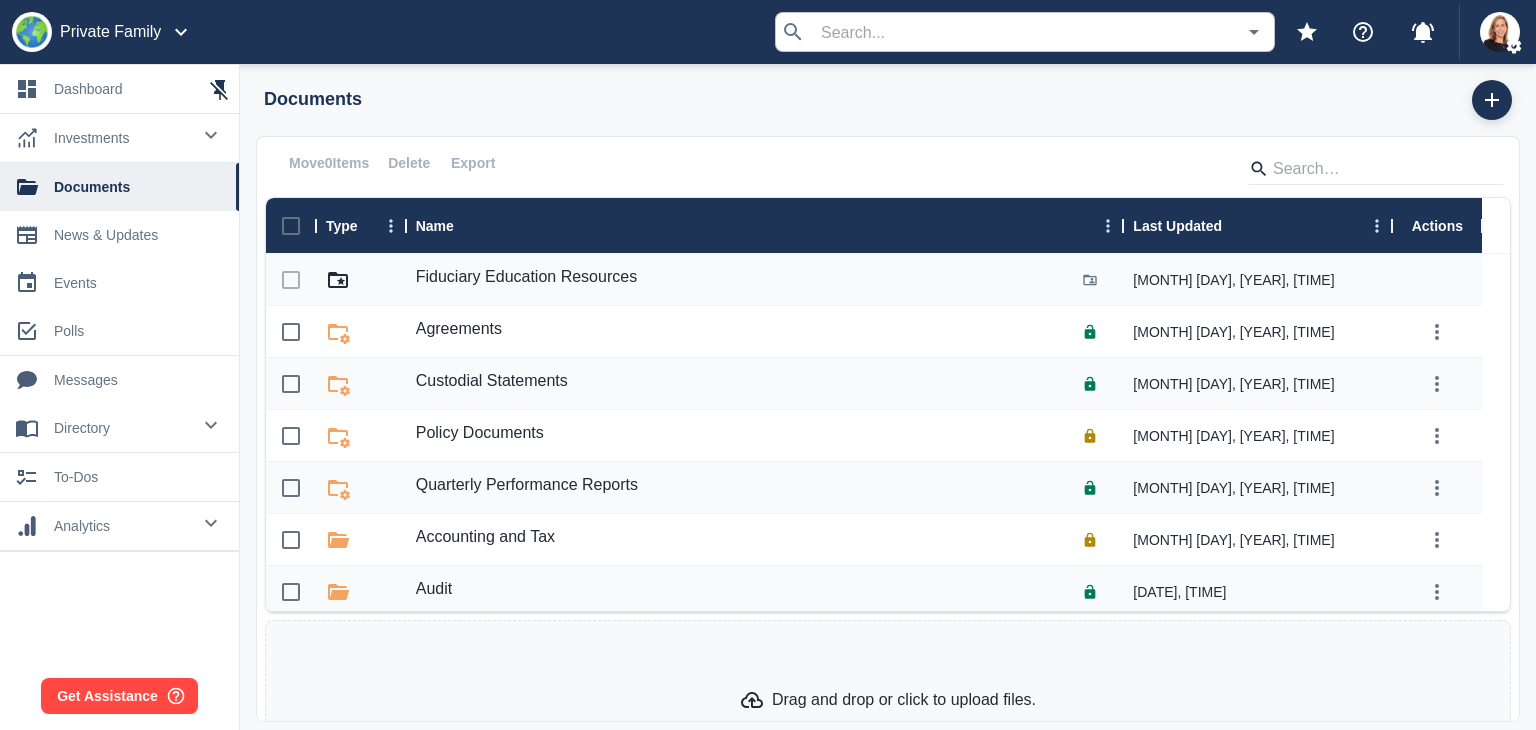 click on "news & updates" at bounding box center [138, 235] 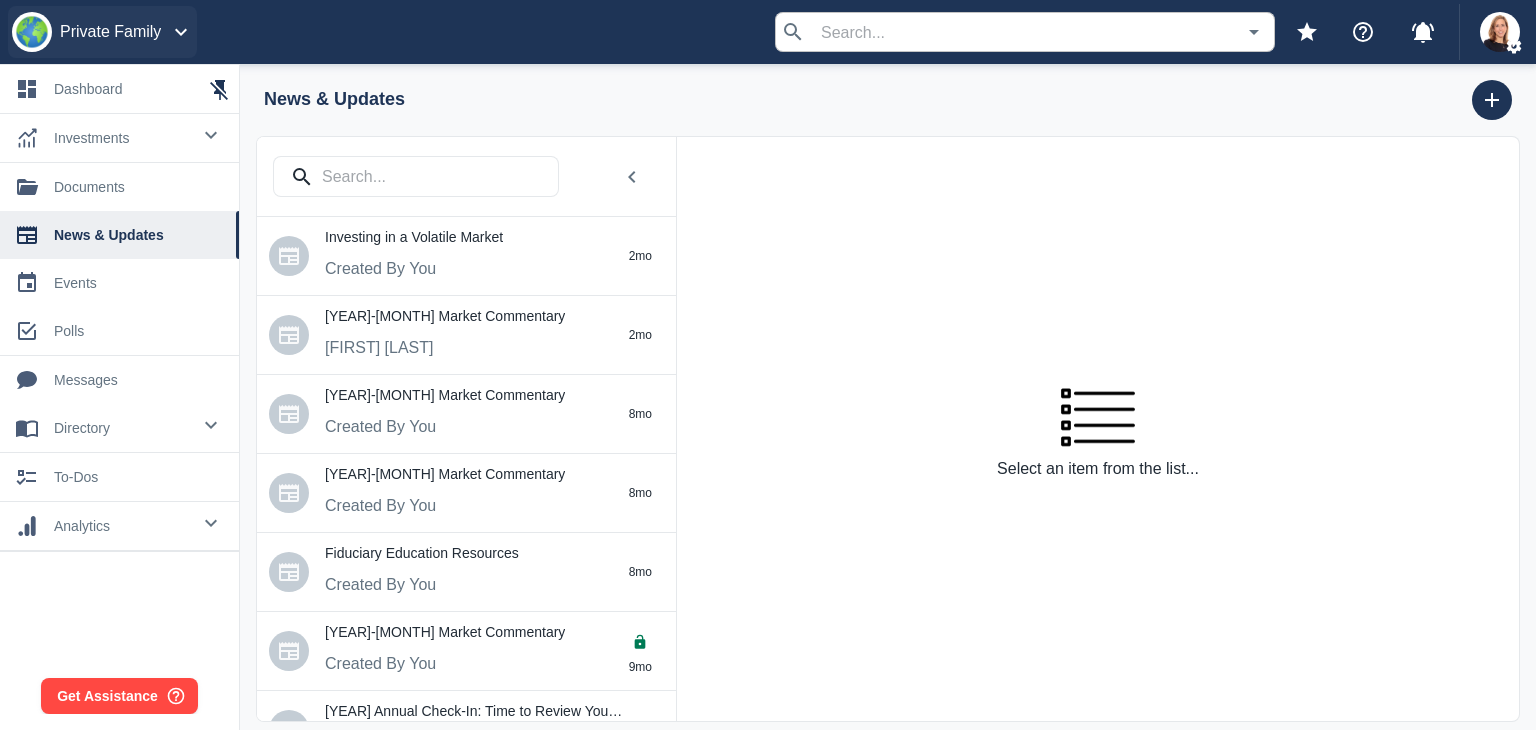 click on "Private Family" at bounding box center (110, 32) 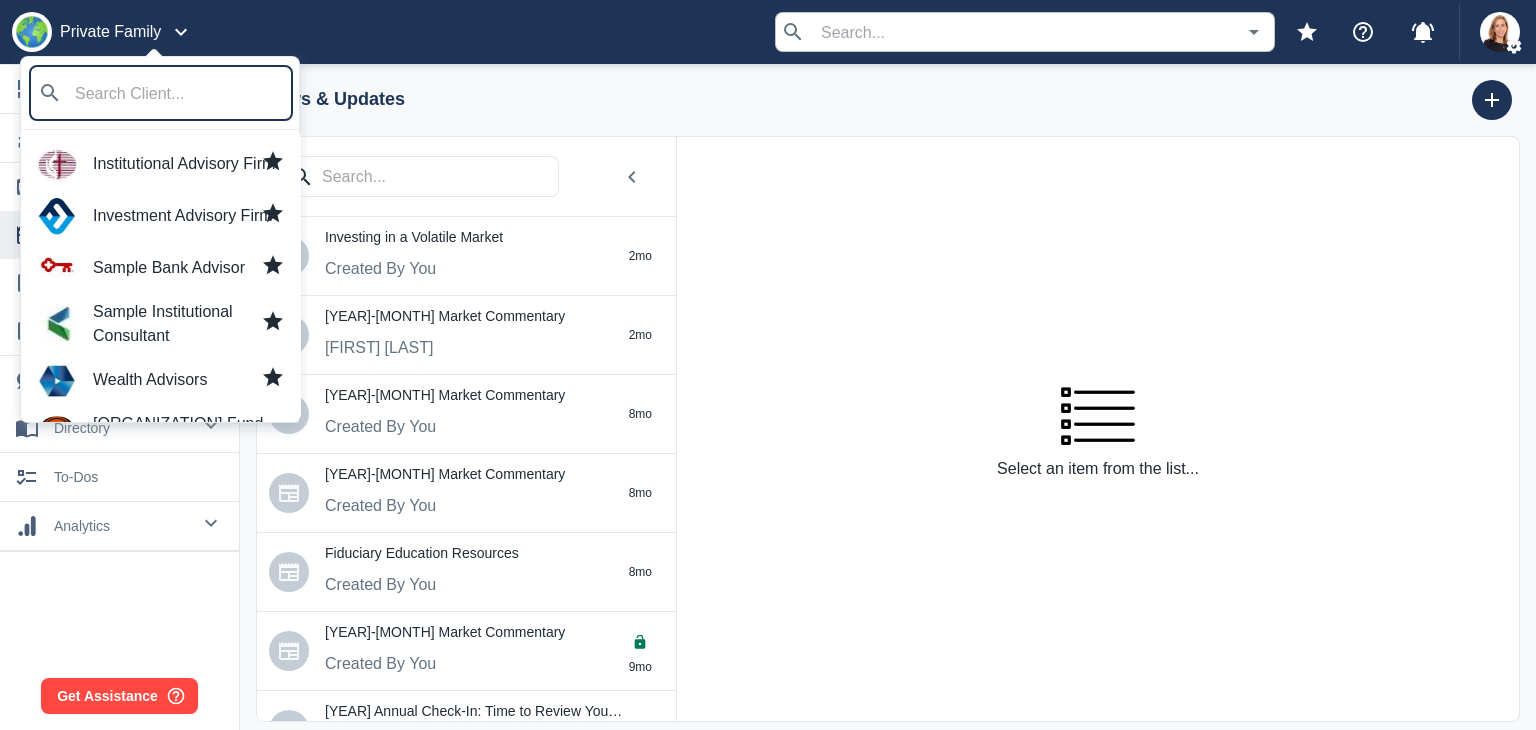 click on "Investment Advisory Firm" at bounding box center (189, 216) 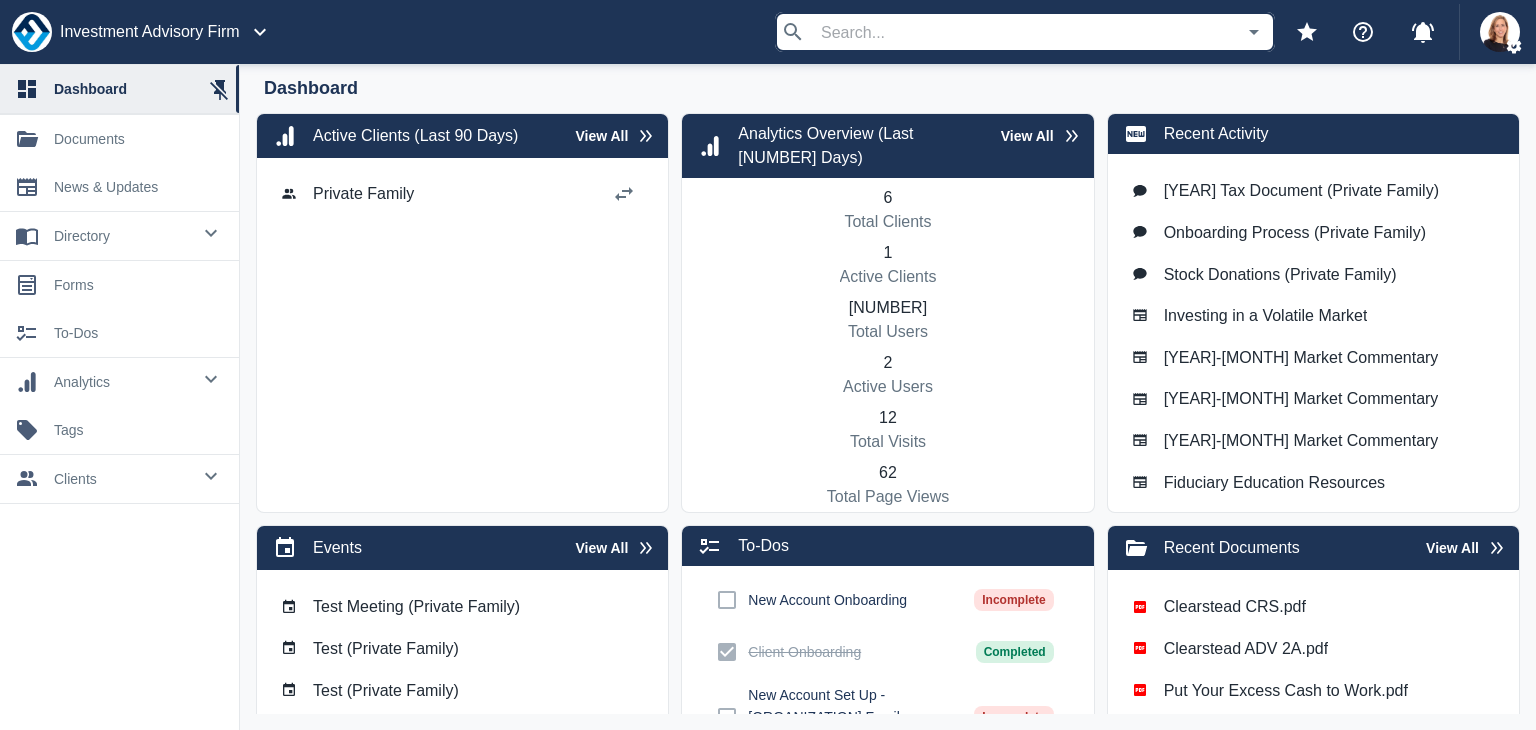 click on "clients" at bounding box center [122, 236] 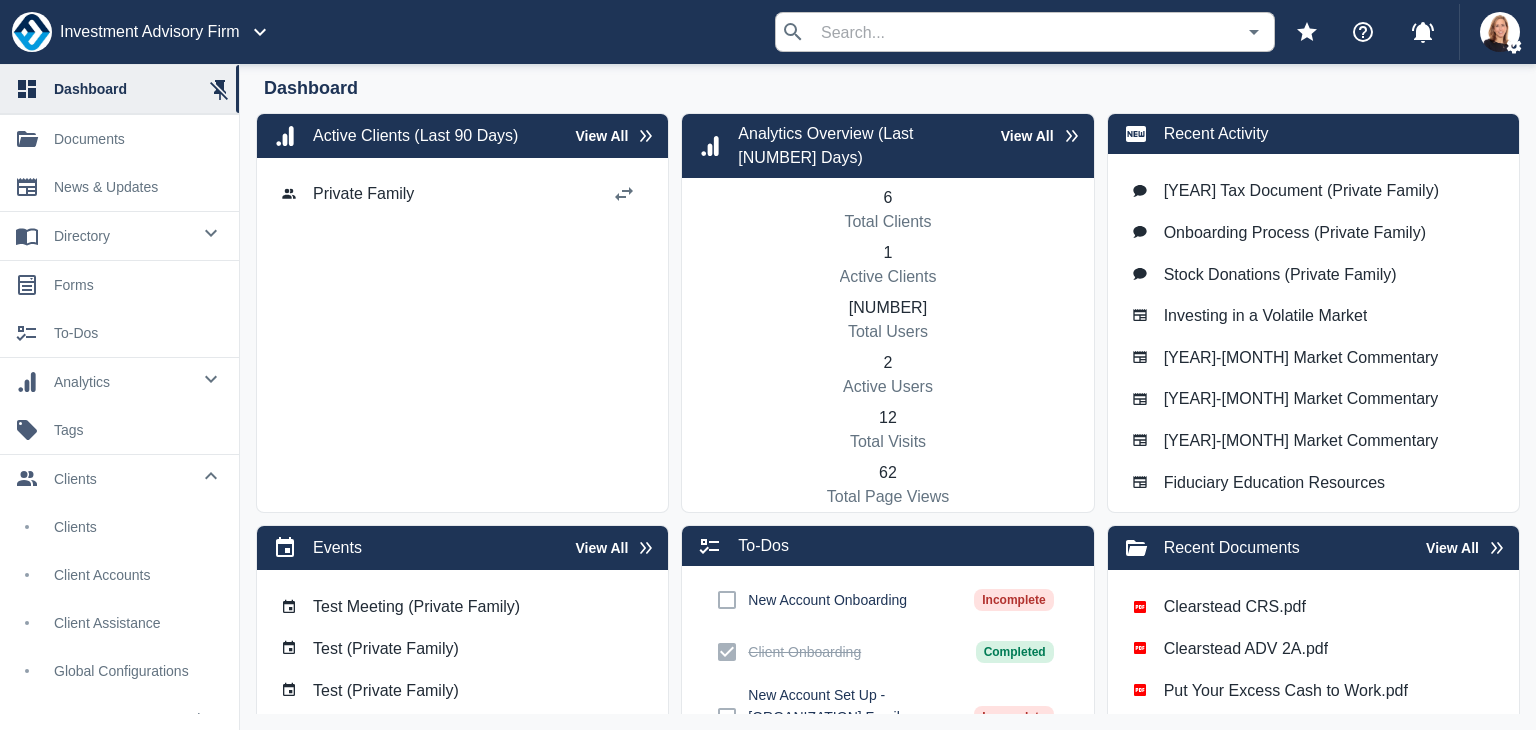 click on "Clients" at bounding box center [138, 527] 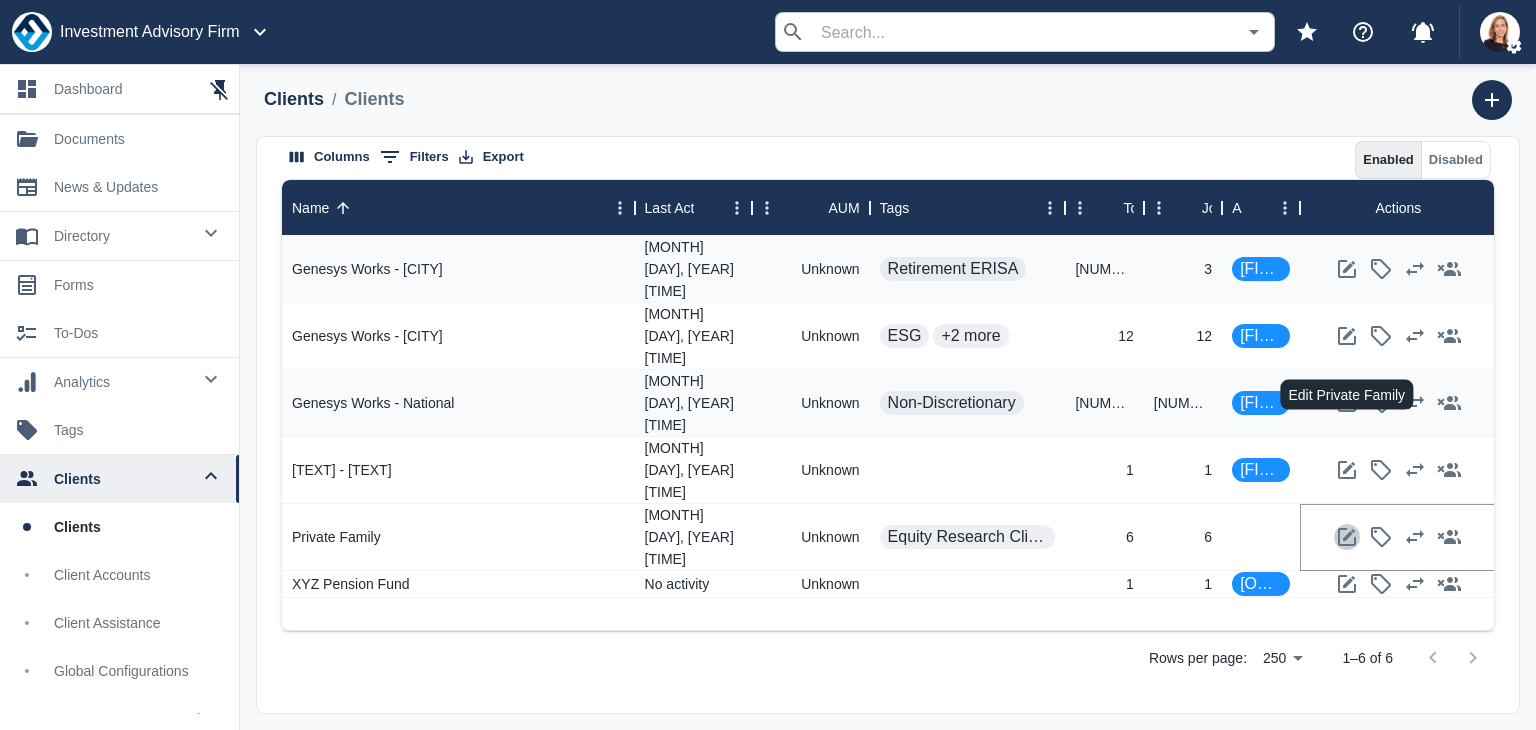 click at bounding box center [1347, 537] 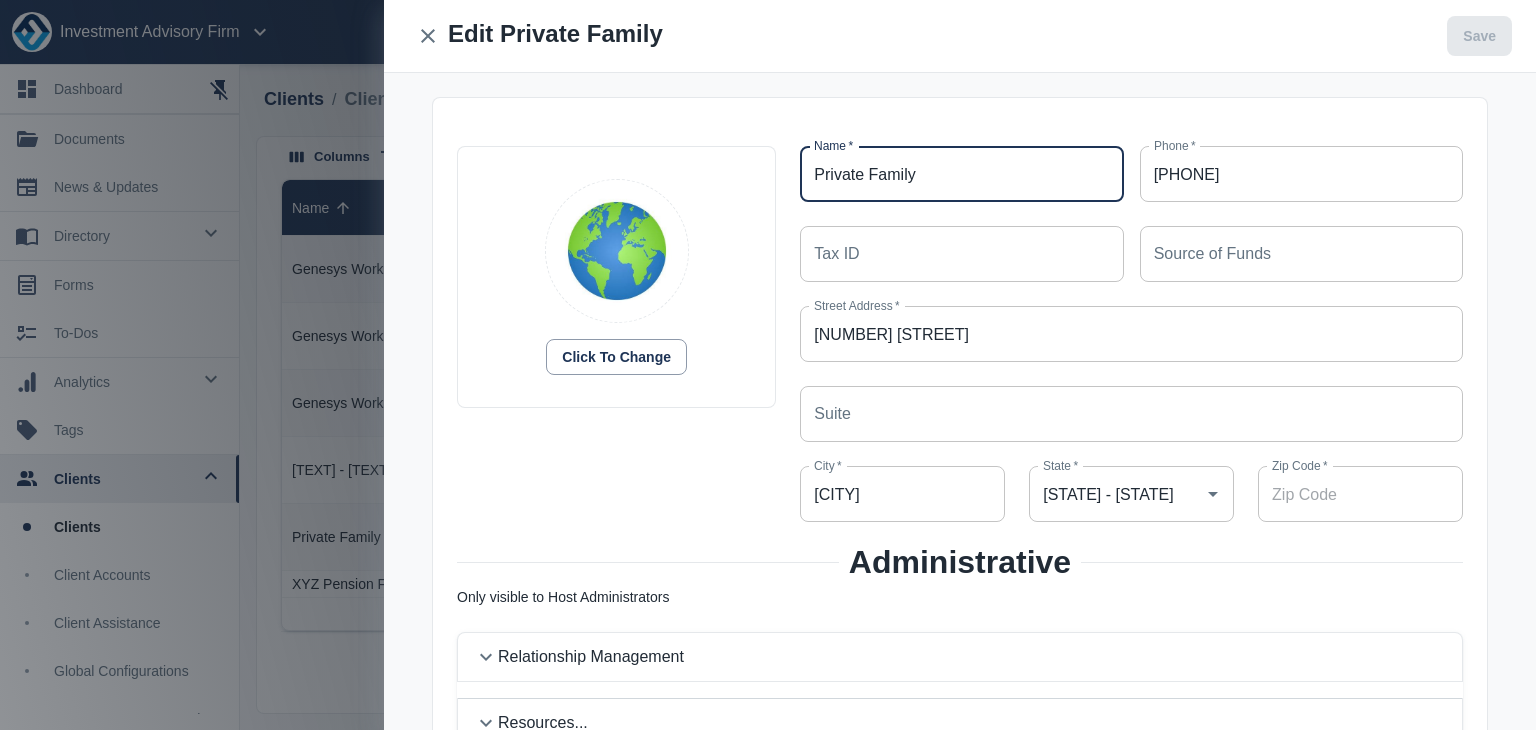 drag, startPoint x: 788, startPoint y: 171, endPoint x: 739, endPoint y: 167, distance: 49.162994 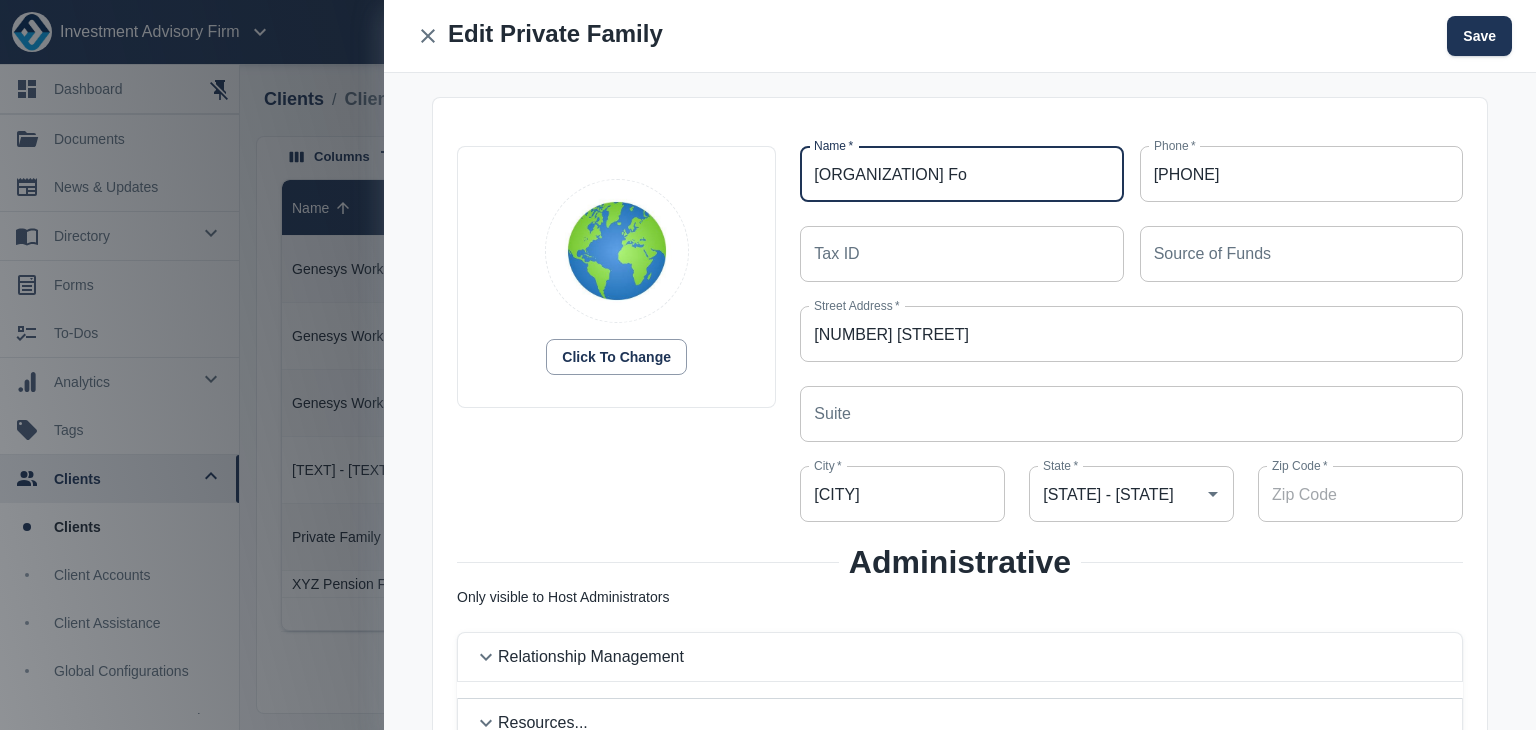 type on "ABC F" 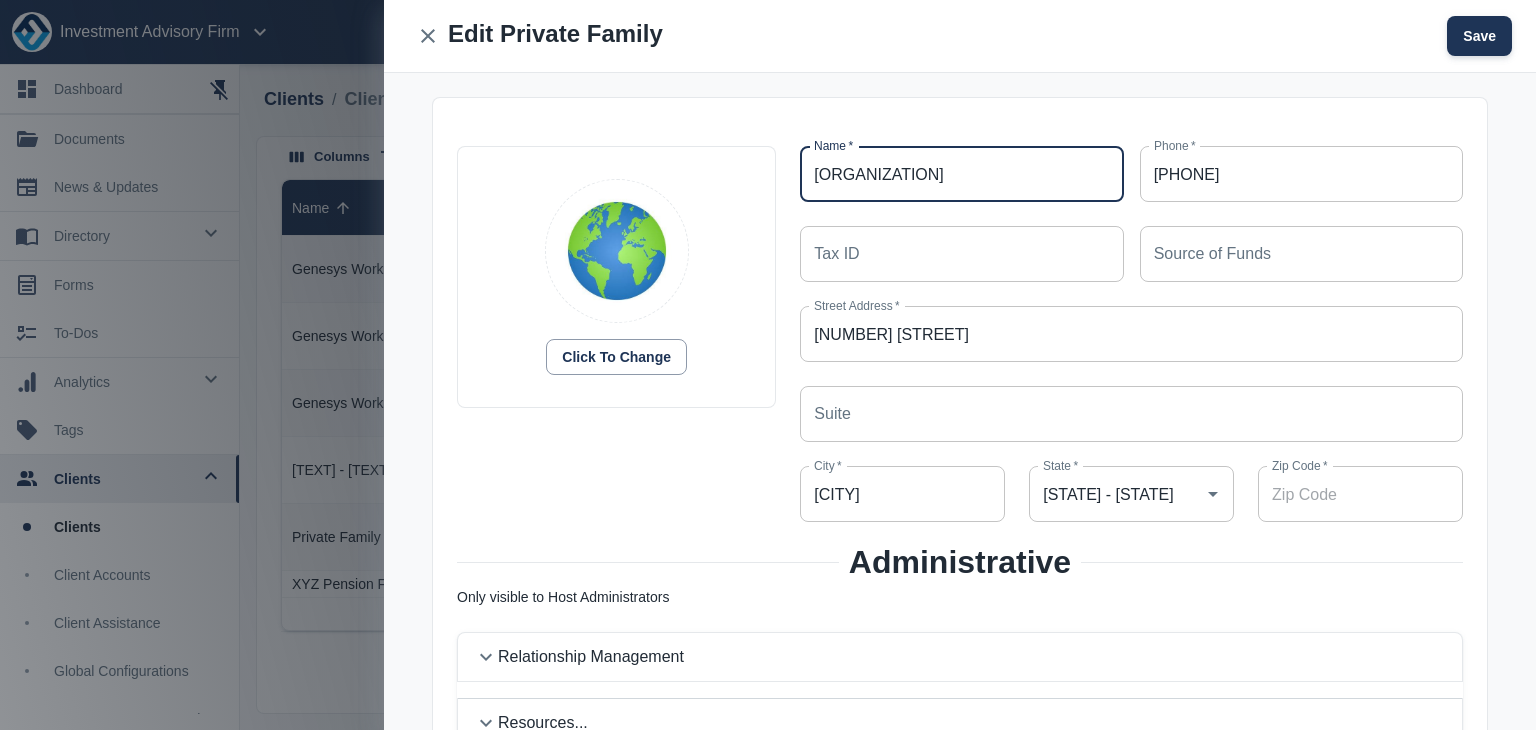 type on "ABCNonprofit" 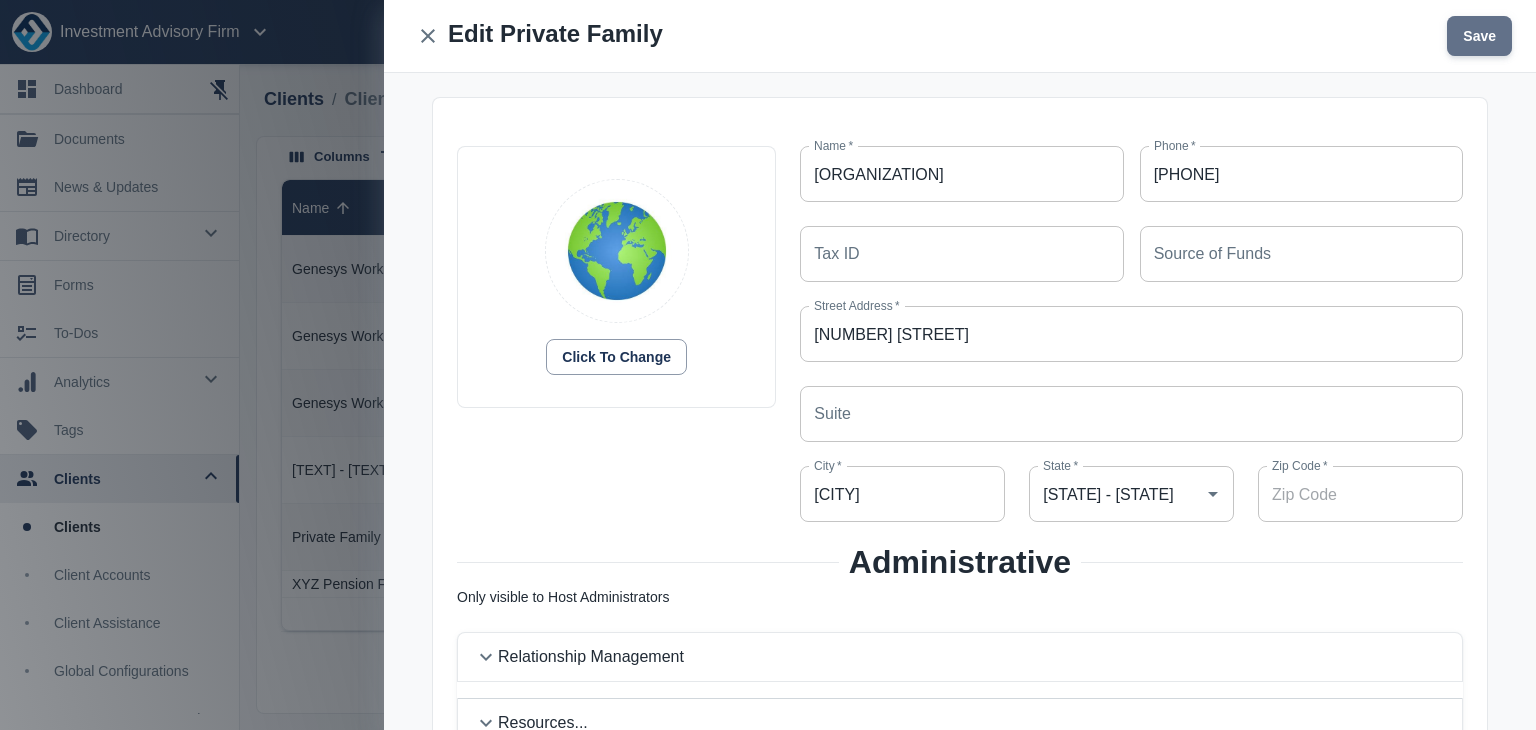 click on "Save" at bounding box center [1479, 36] 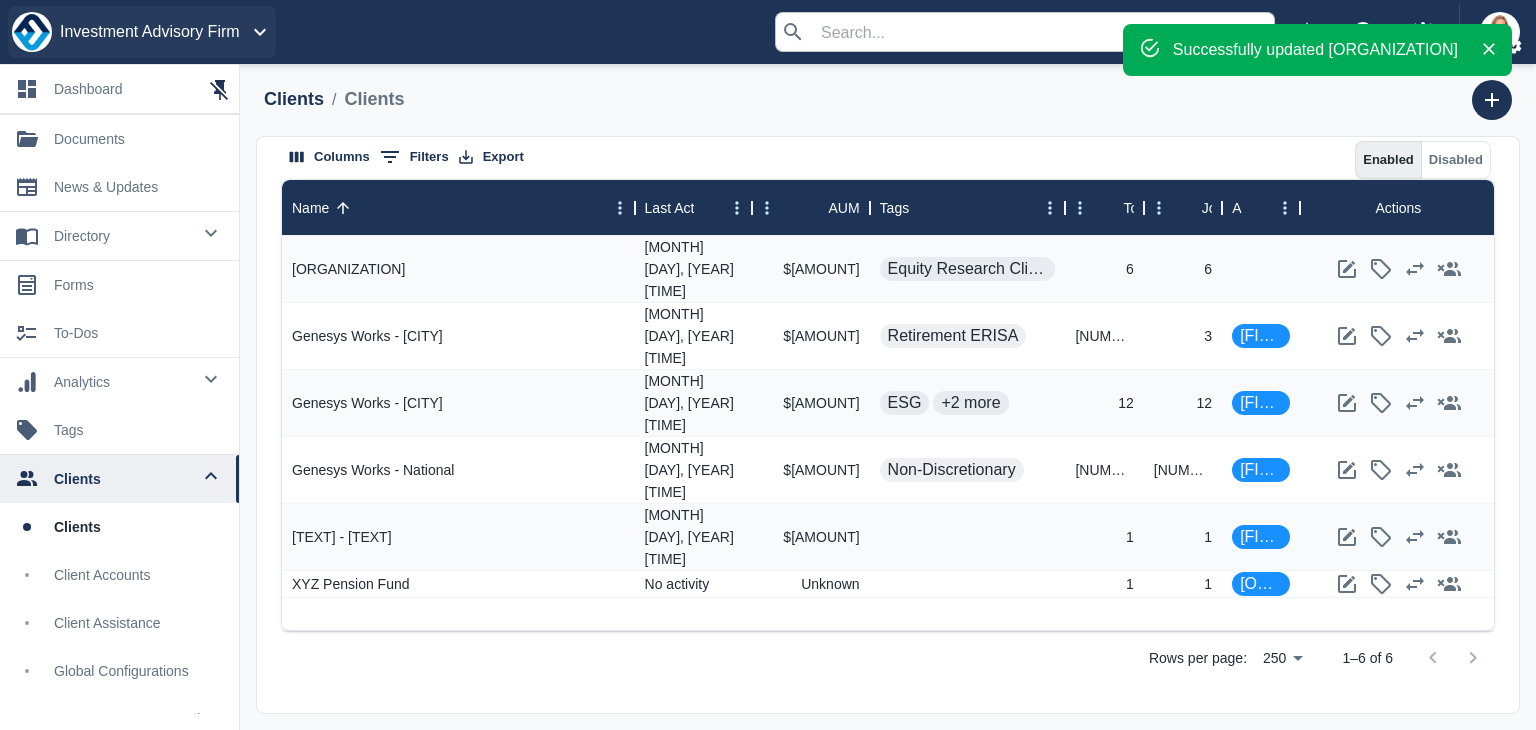 click on "Investment Advisory Firm" at bounding box center [150, 32] 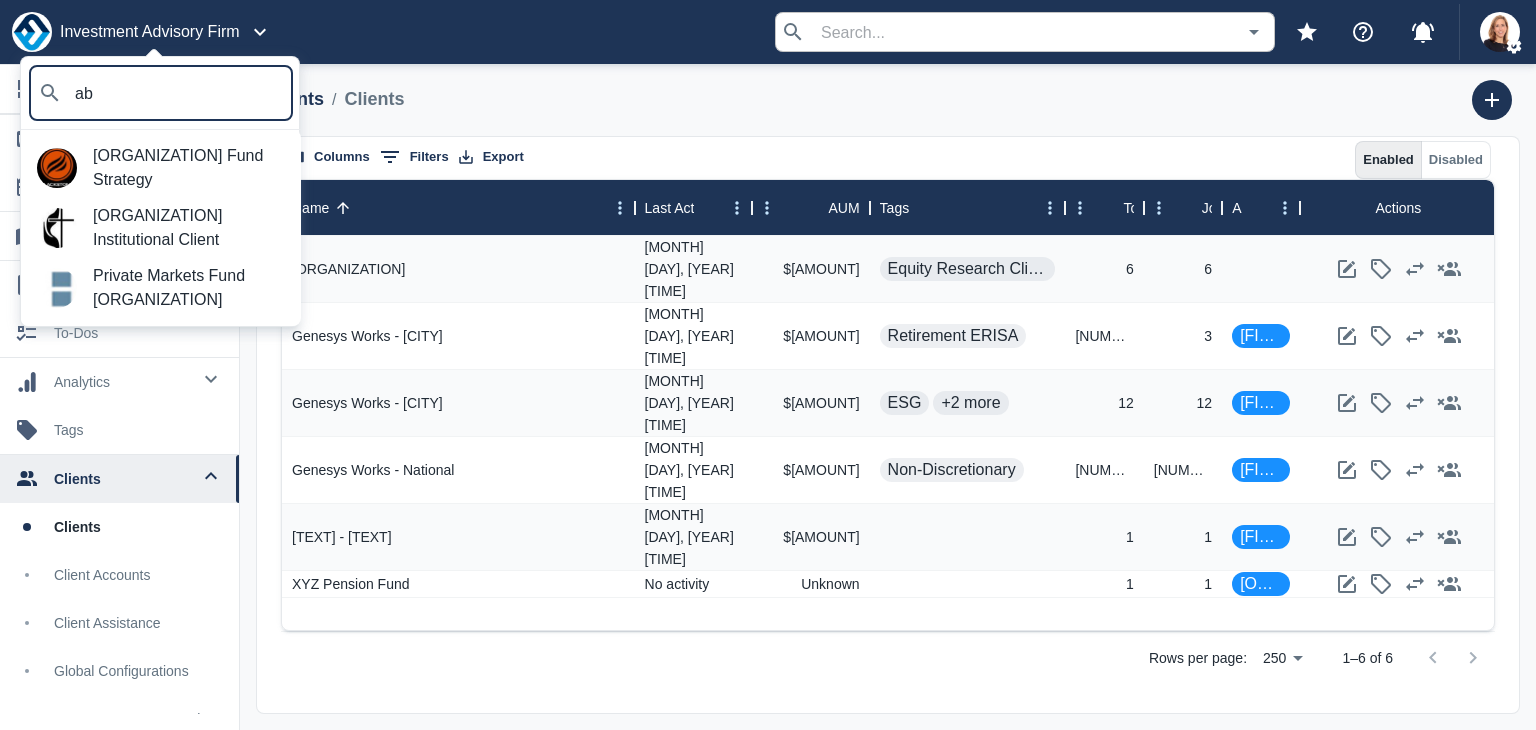 click on "ab" at bounding box center [162, 93] 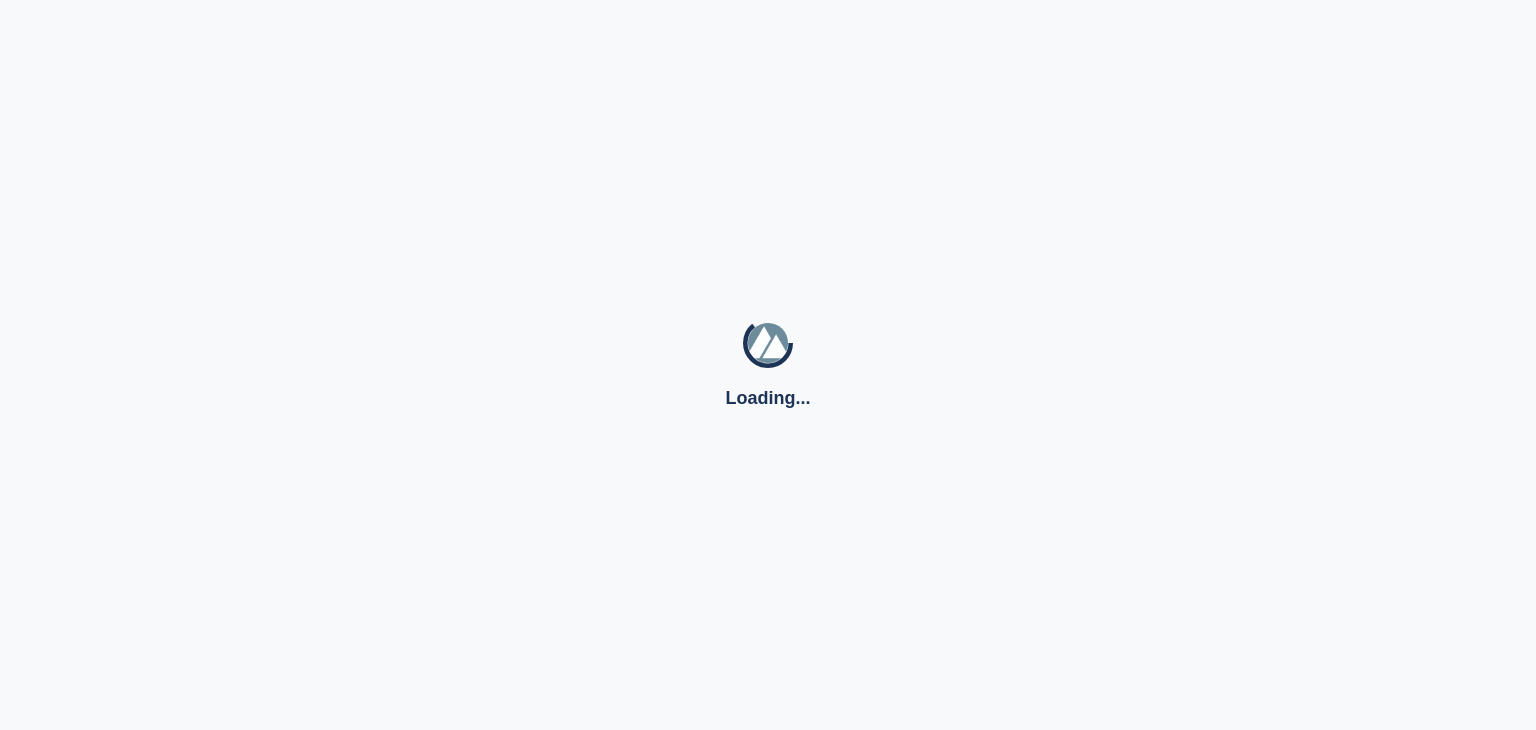 scroll, scrollTop: 0, scrollLeft: 0, axis: both 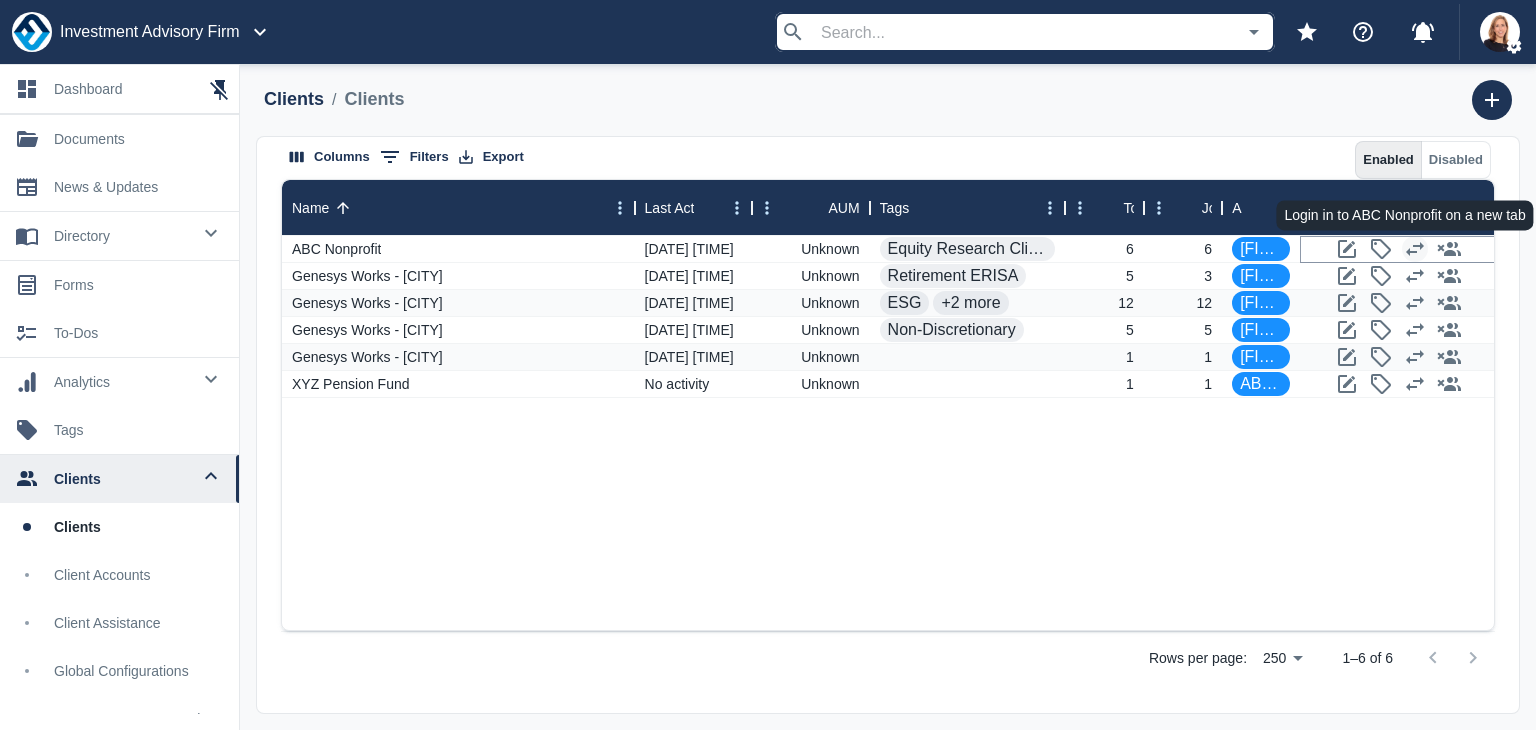 click at bounding box center [1415, 249] 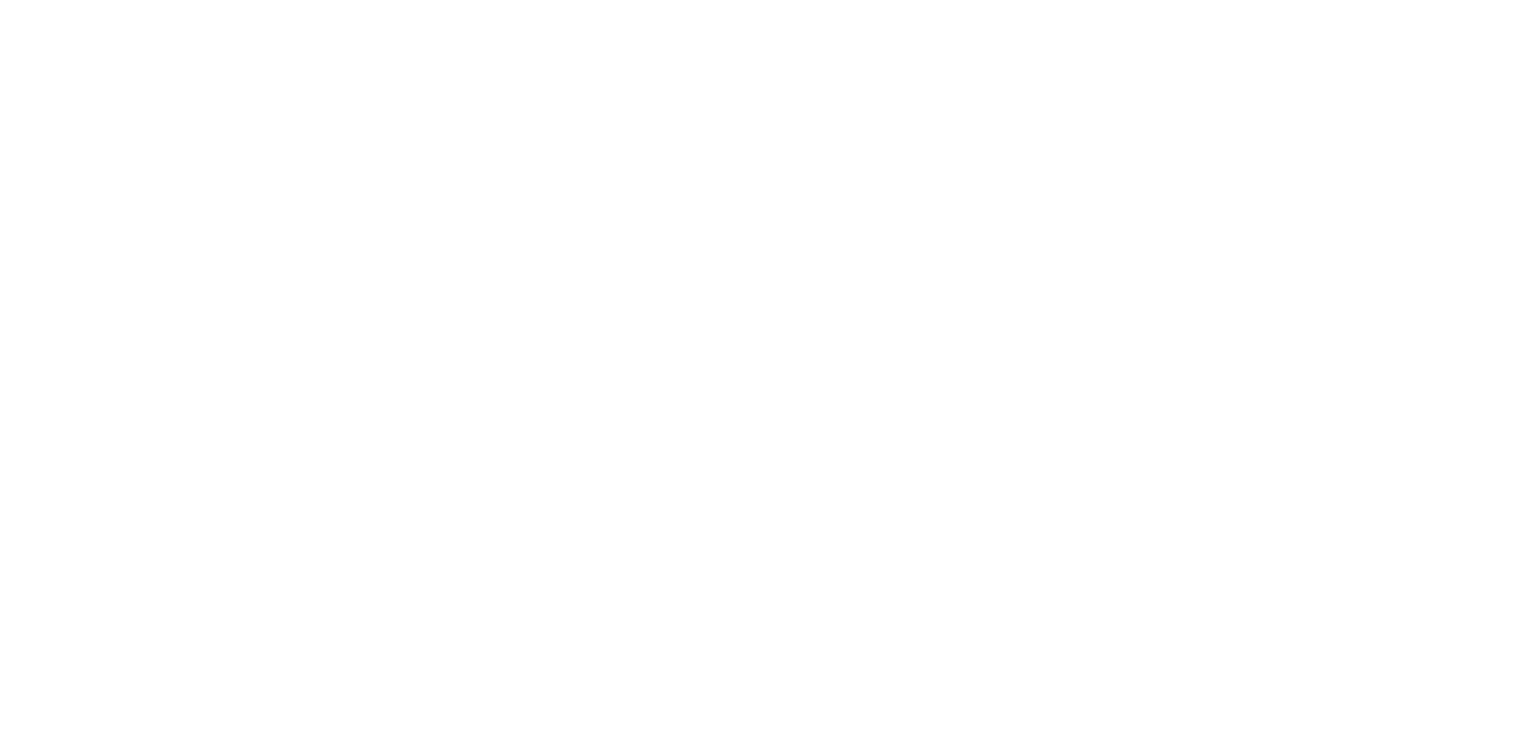 scroll, scrollTop: 0, scrollLeft: 0, axis: both 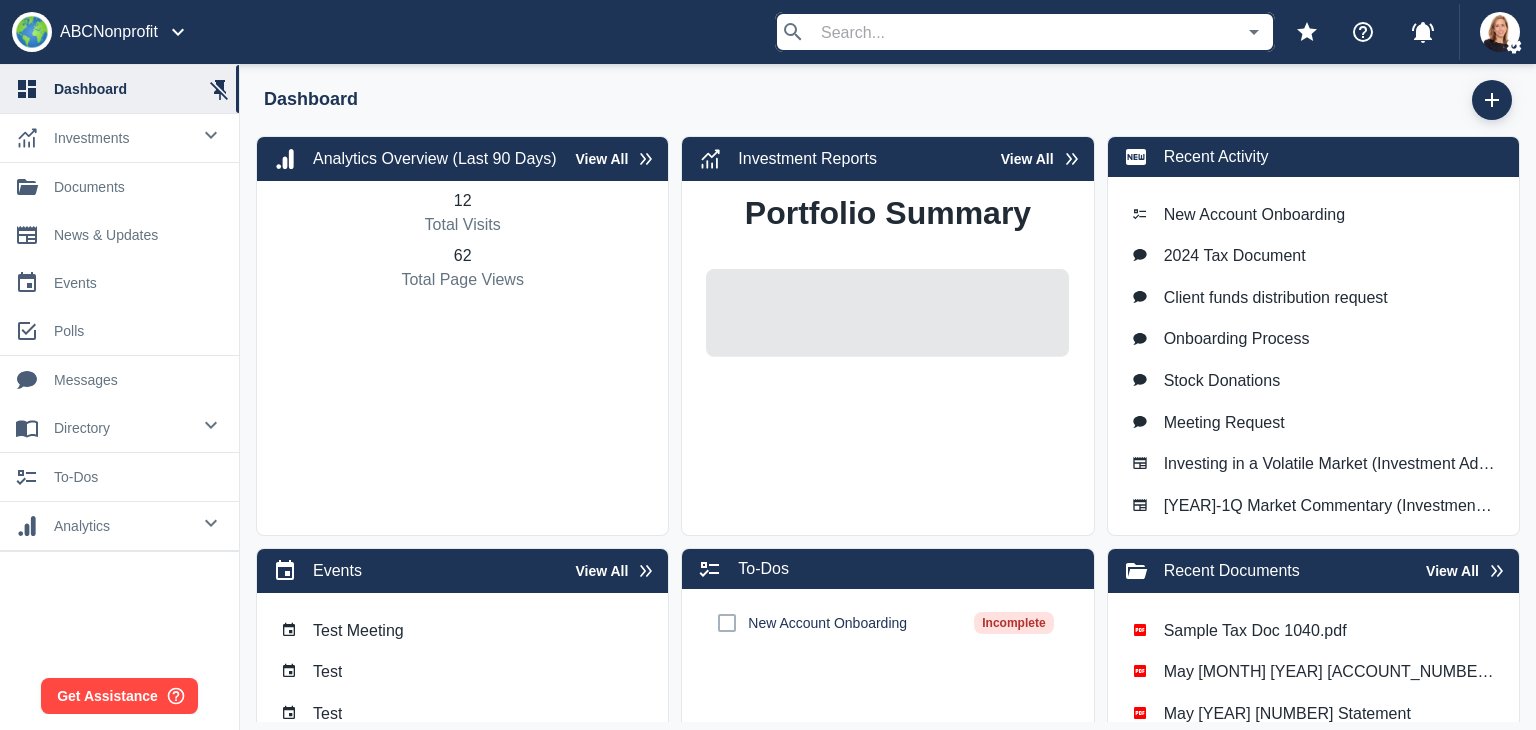 click on "investments" at bounding box center [122, 138] 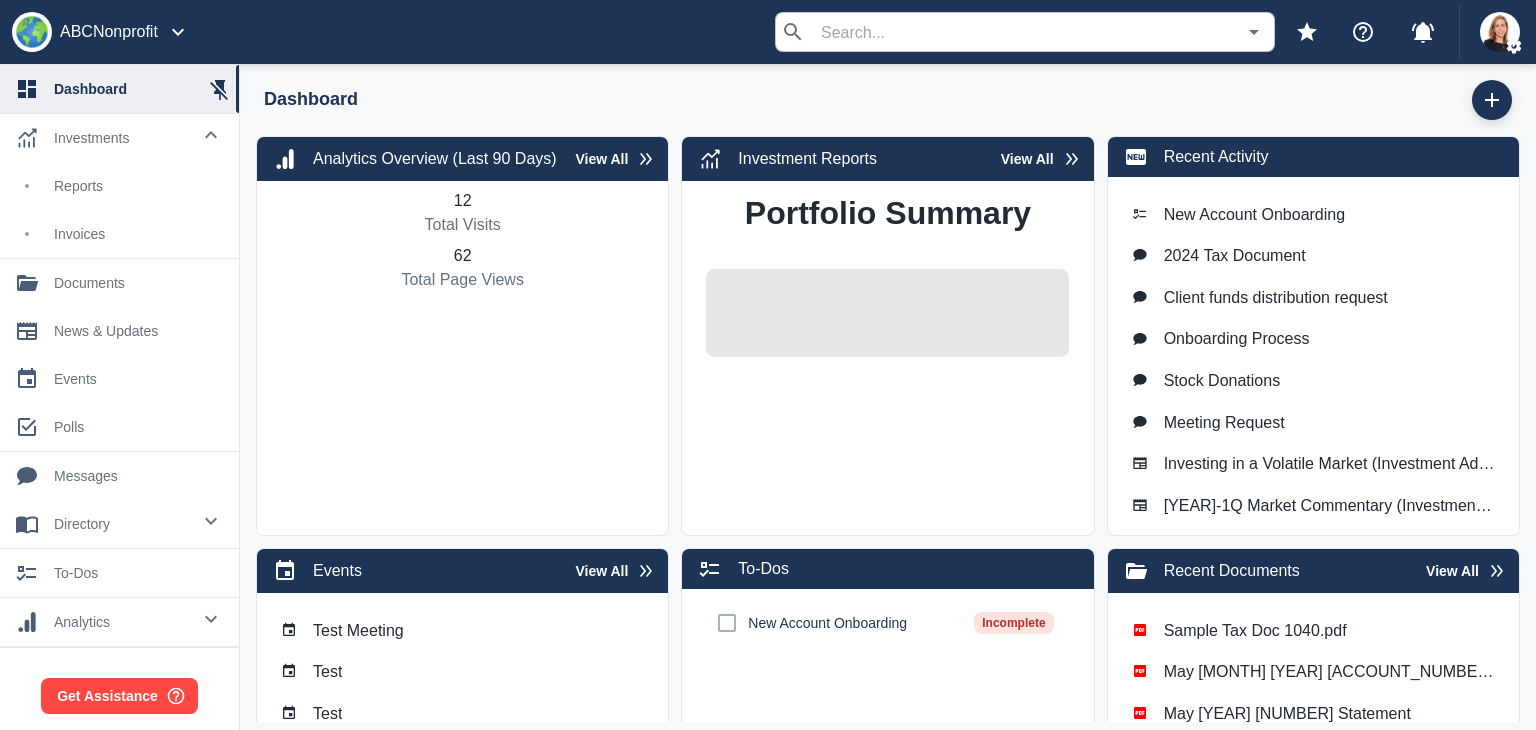 click on "Reports" at bounding box center (119, 186) 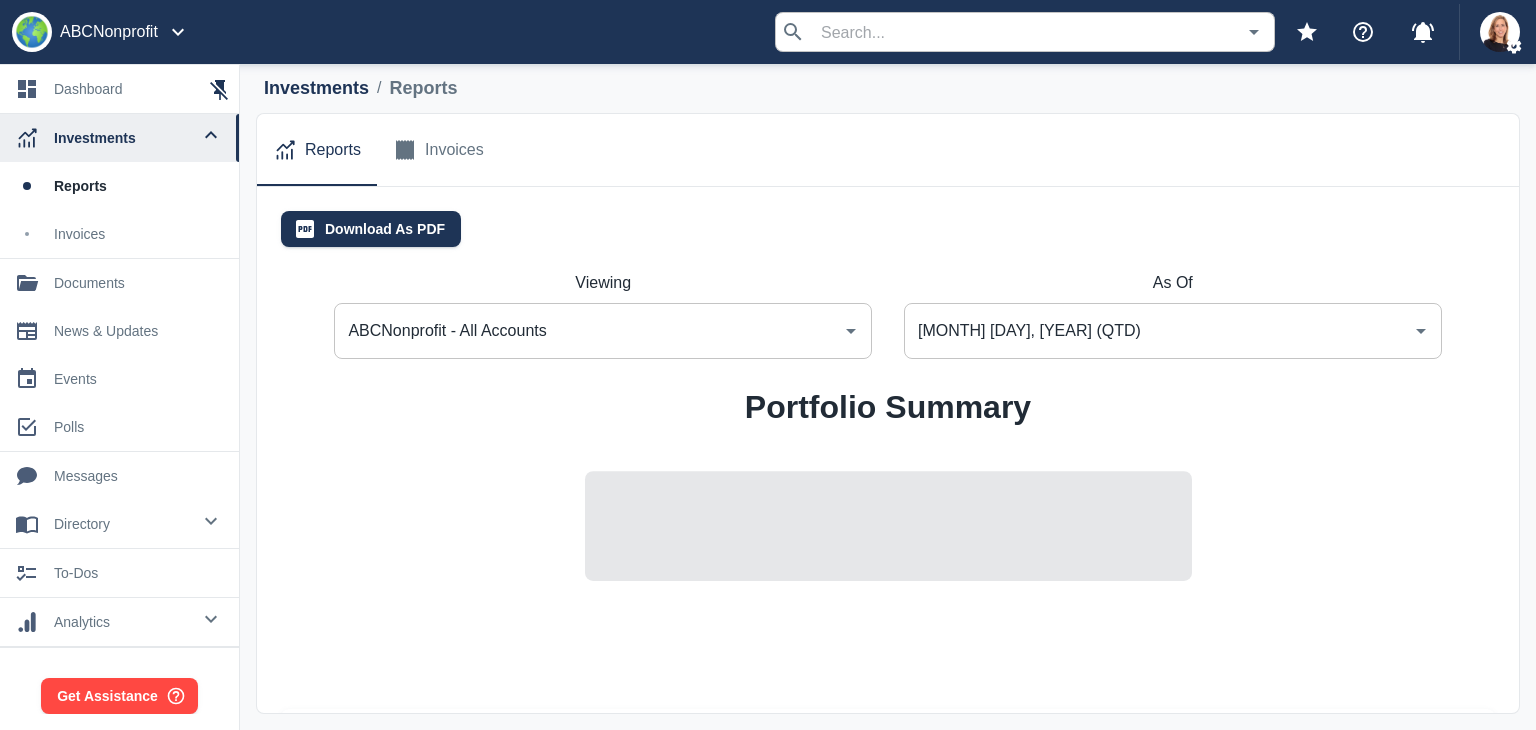 click on "ABC Nonprofit  - All Accounts" at bounding box center (588, 331) 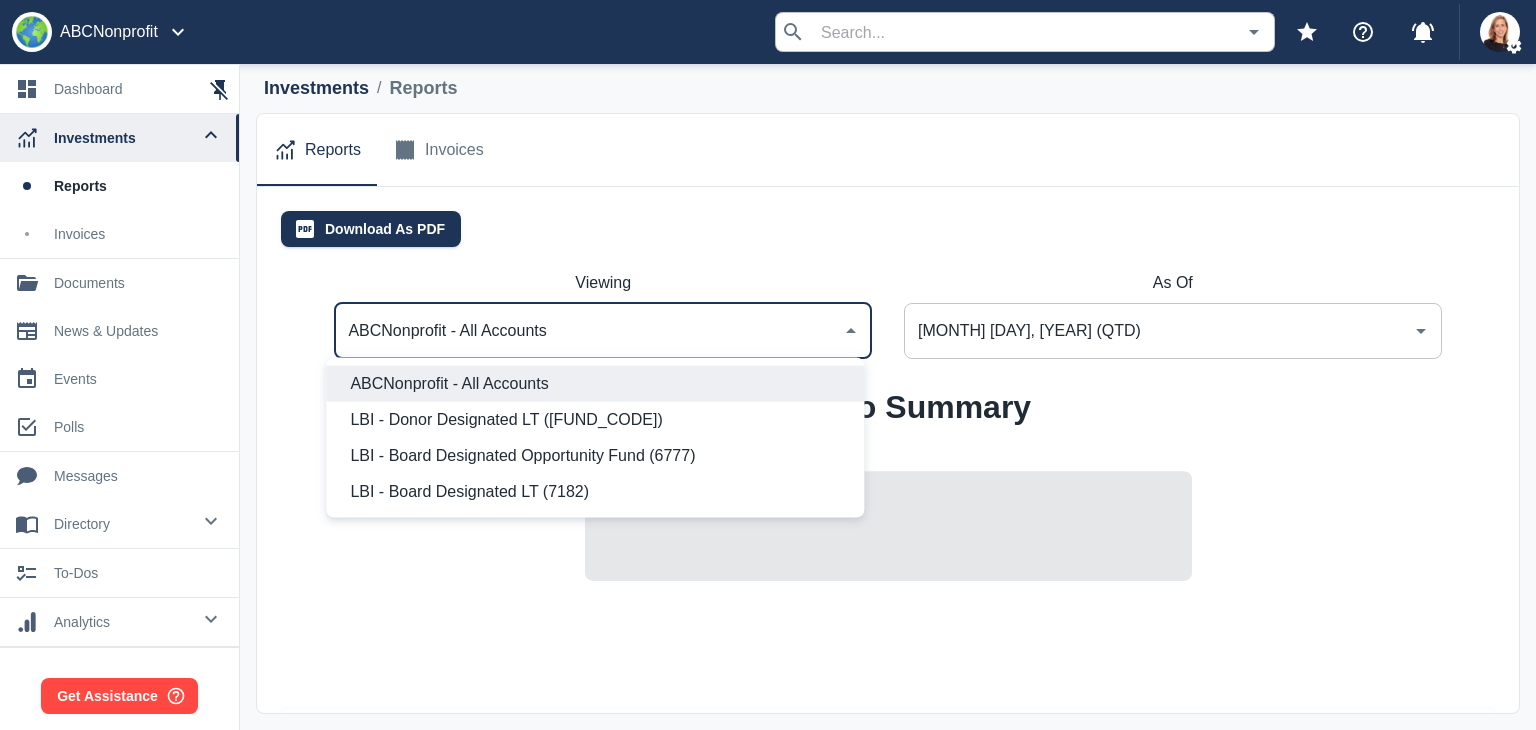 click on "Client Report Jun 27, 2025 Market Commentary Stocks:  Bonds:  ABC Nonprofit  123 Main Madison ,  WI   53717 ABC Nonprofit  - All Accounts Summary Portfolio Summary Detailed Positions Holding Total Value Cost Basis Unrealized G/L Unrealized G/L % Assets % TOTAL $ 16,565,984 $16,108,096 $457,889 2.84% 100% Cash $183,492 $ 183,492 $0 0% 1.11% Cash and Equivalents $183,492 $ 183,492 $0 0% 1.11% Equity $11,483,387 $ 11,117,332 $366,054 3.29% 69.32% Large Cap $7,736,271 $ 7,651,107 $85,164 1.11% 46.70% Schwab S&P 500 Index Fund $5,387,444 $ 5,218,041 $169,403 3.25% 32.52% Schwab U.S. Dividend Equity ETF $2,348,827 $ 2,433,066 -$84,239 -3.46% 14.18% Developed International $1,526,985 $ 1,283,586 $243,399 18.96% 9.22% Schwab International Equity ETF $1,526,985 $ 1,283,586 $243,399 18.96% 9.22% Mid Cap $958,956 $ 929,926 $29,030 3.12% 5.79% Schwab U.S. Mid-Cap Index Fund $958,956 $ 929,926 $29,030 3.12% 5.79% Small Cap $871,198 $ 908,120 -$36,922 -4.07% 5.26% iShares Core S&P Small-Cap ETF $871,198 $ 908,120 -4.07%" at bounding box center [888, 229] 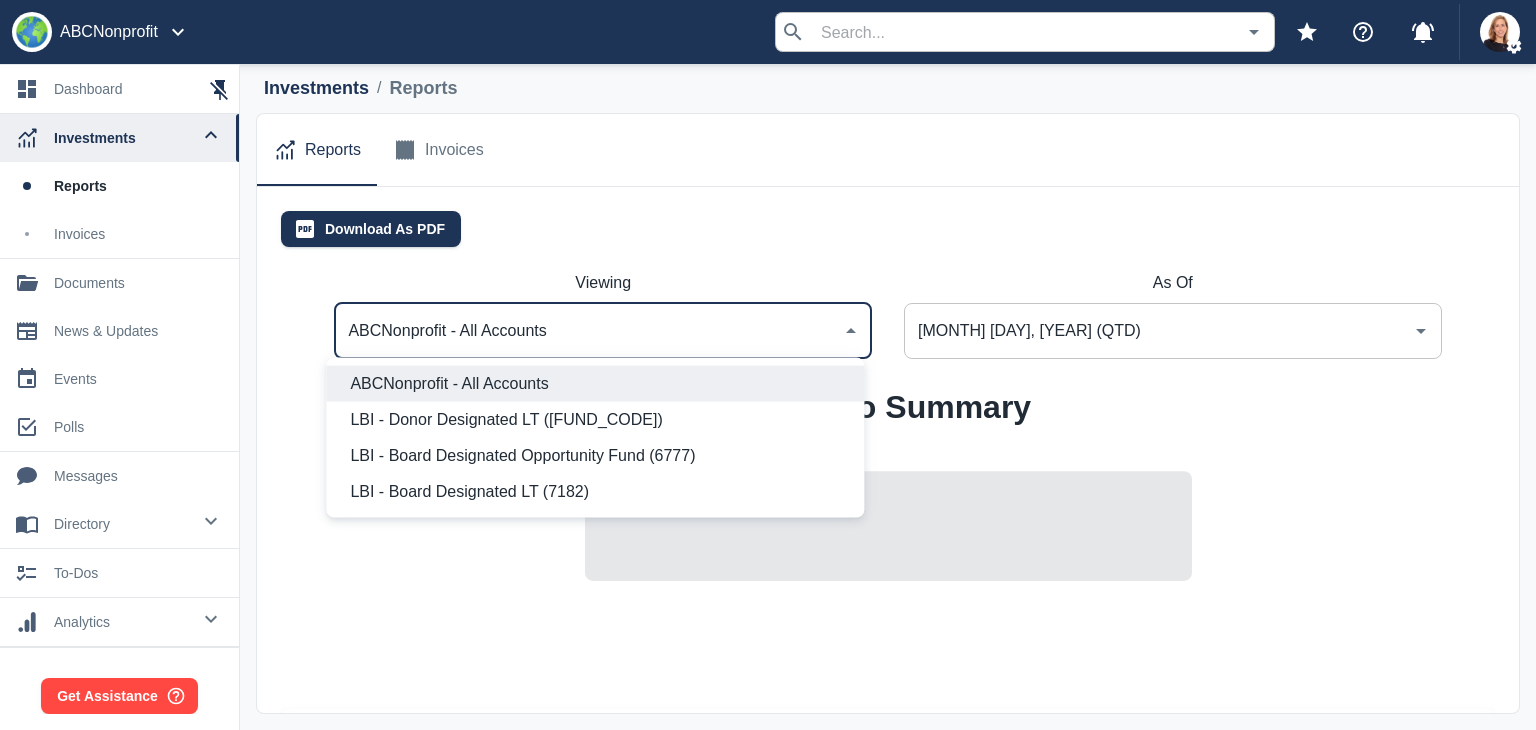 click on "ABC Nonprofit  - All Accounts" at bounding box center (588, 331) 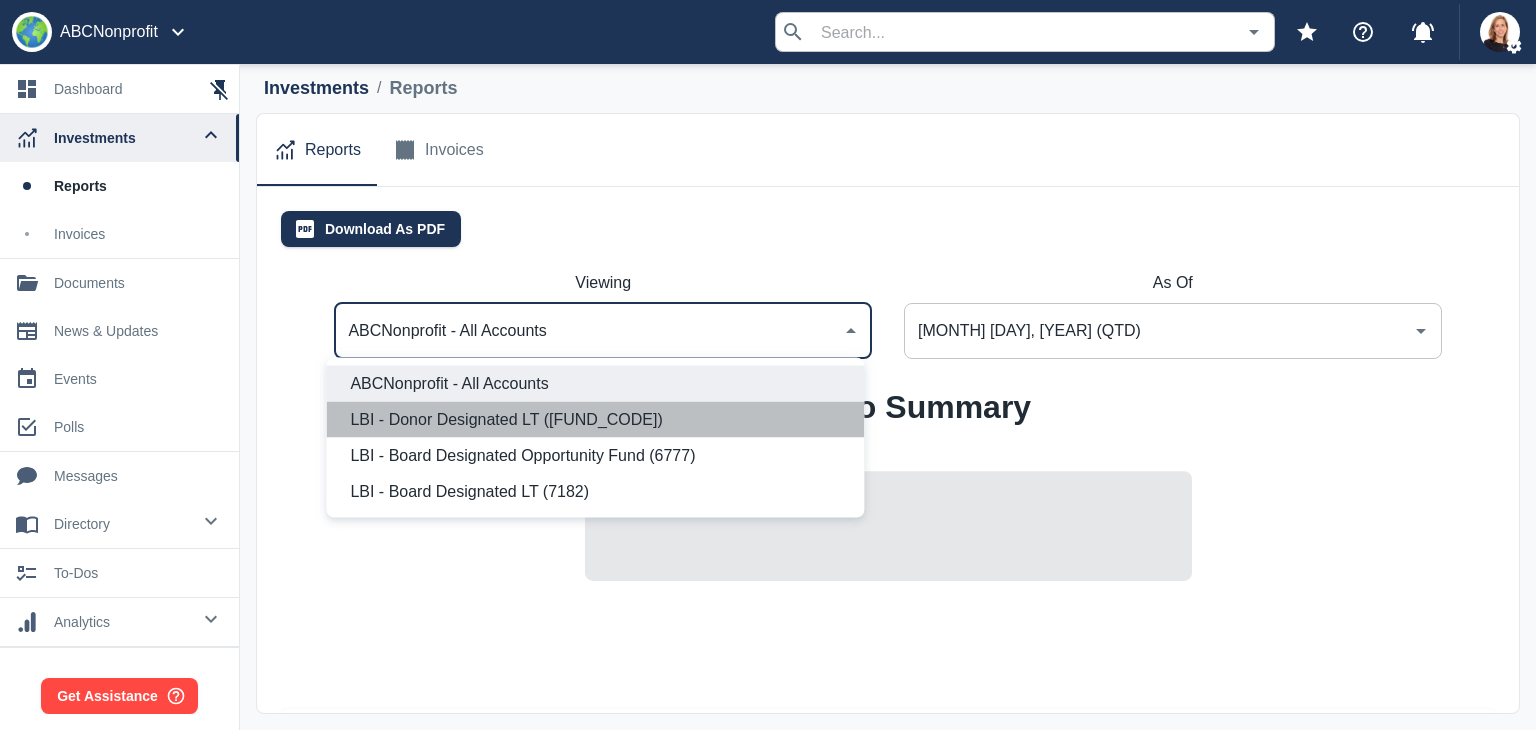 click on "LBI - Donor Designated LT (2813)" at bounding box center (599, 420) 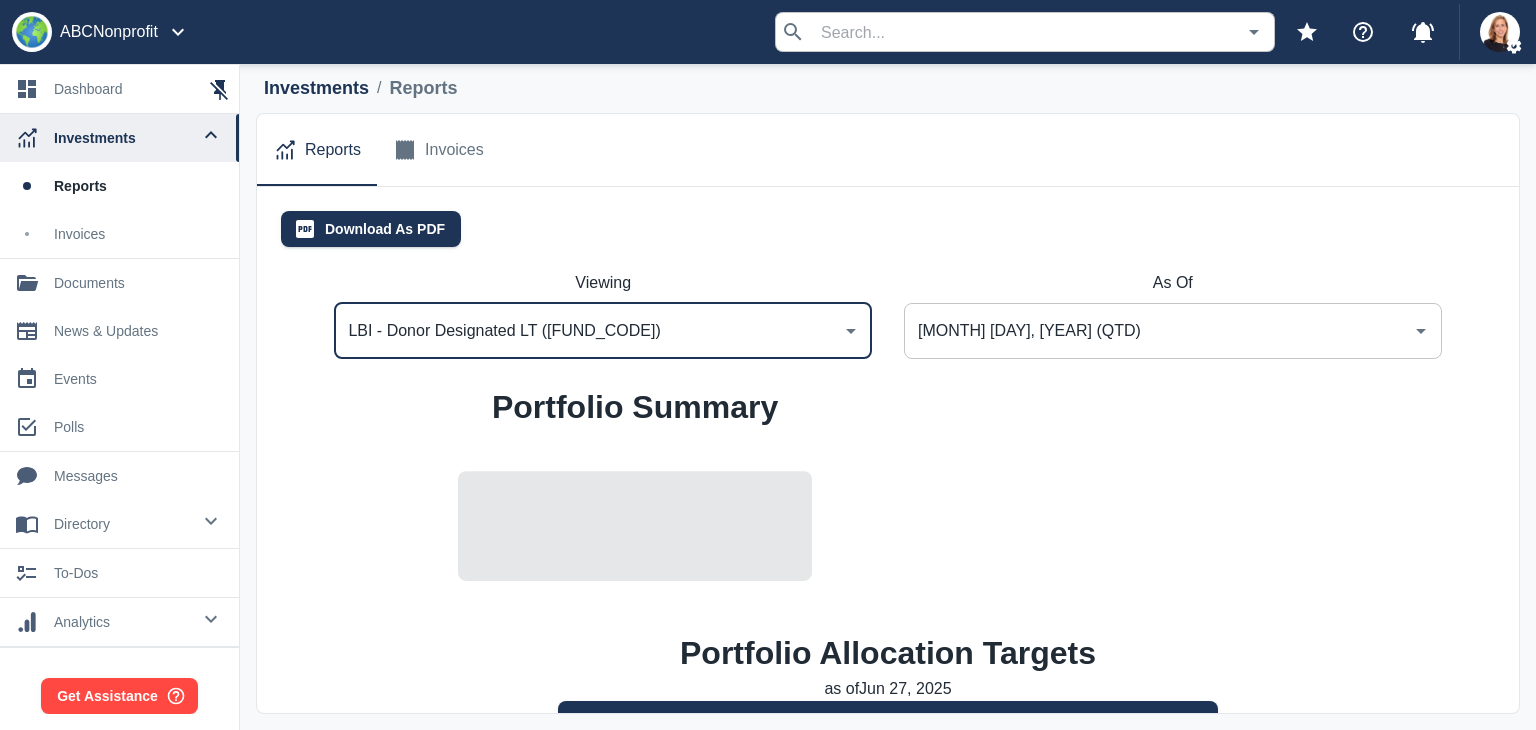 click on "Jun 27, 2025 (QTD)" at bounding box center (1158, 331) 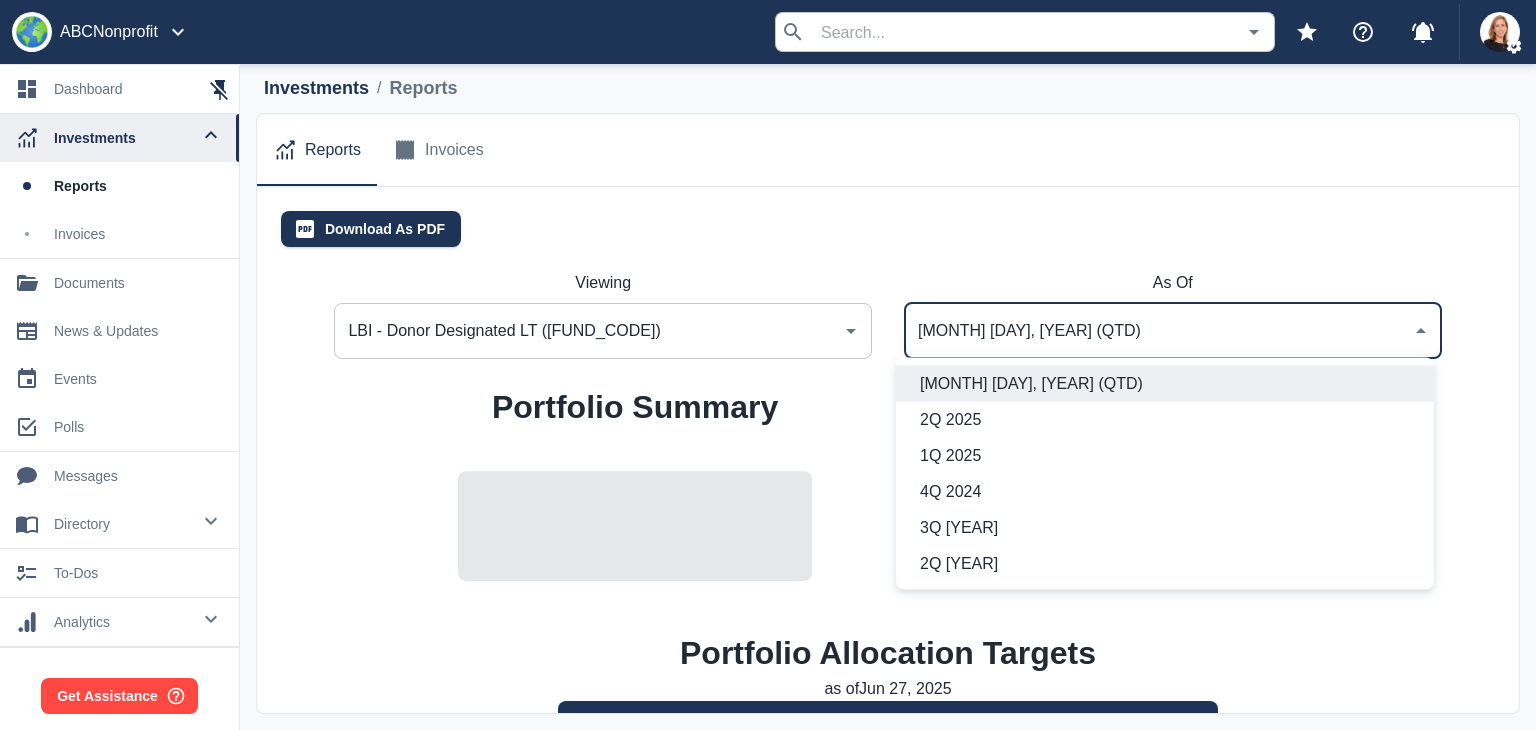 click on "[QUARTER] [YEAR]" at bounding box center (1169, 420) 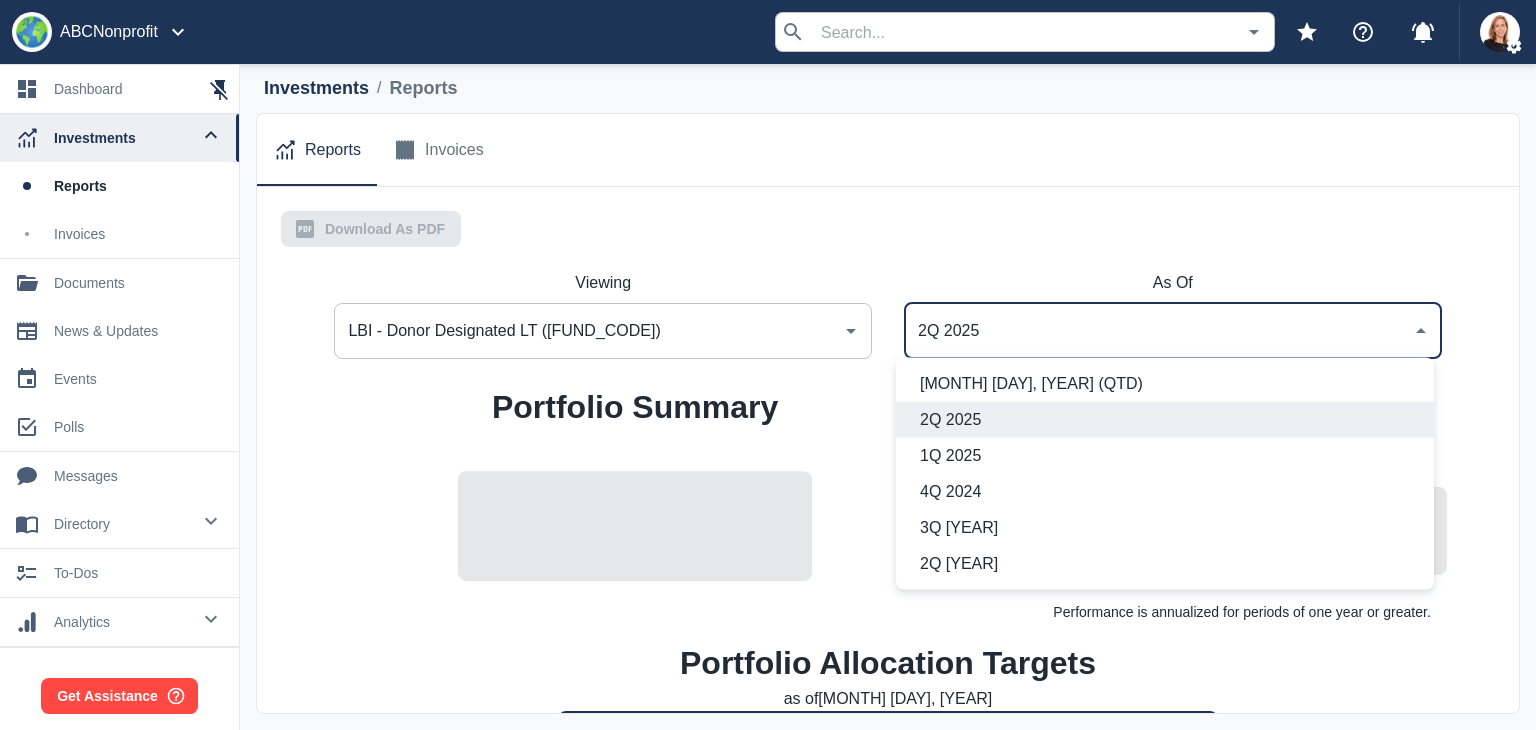 click on "[QUARTER] [YEAR]" at bounding box center [1158, 331] 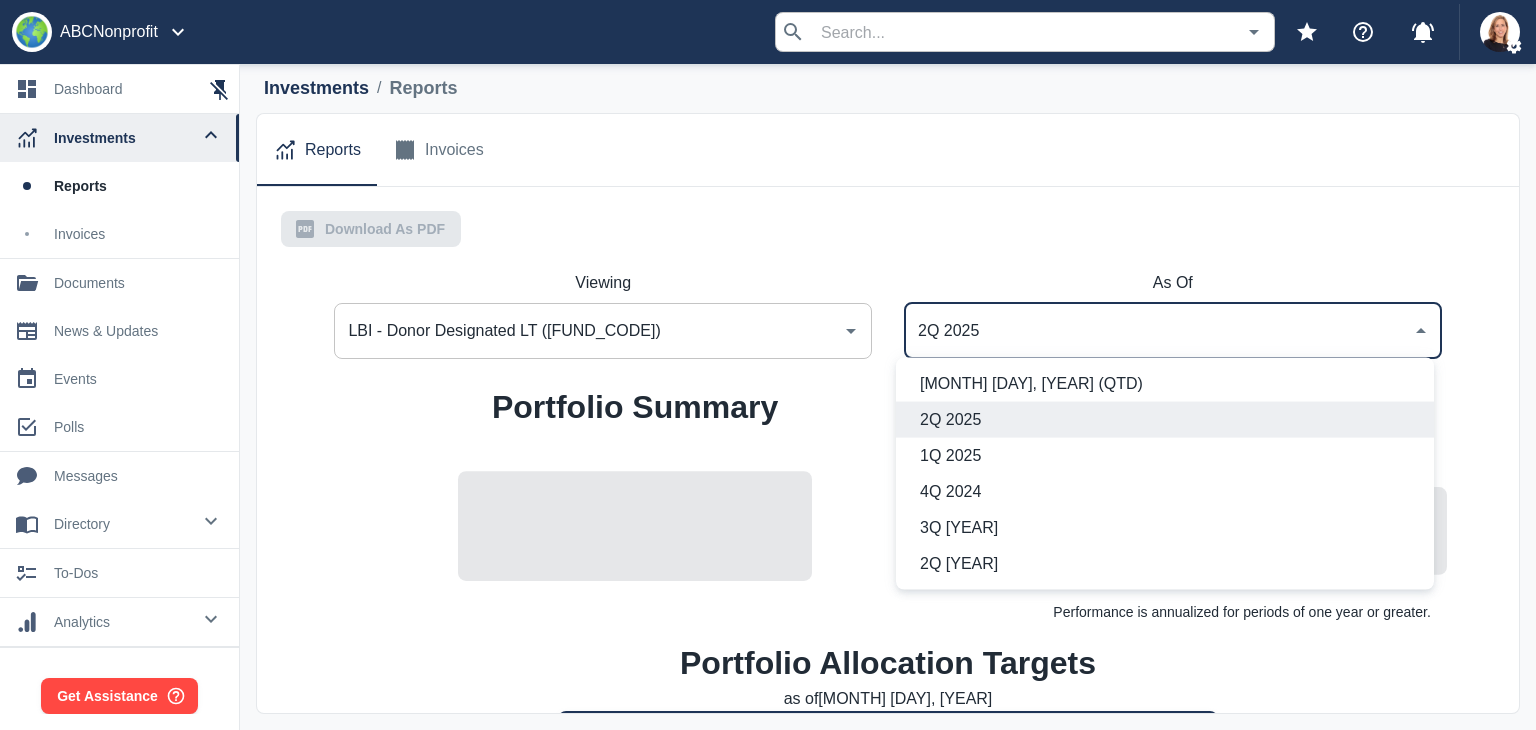 click on "1Q 2025" at bounding box center (1169, 456) 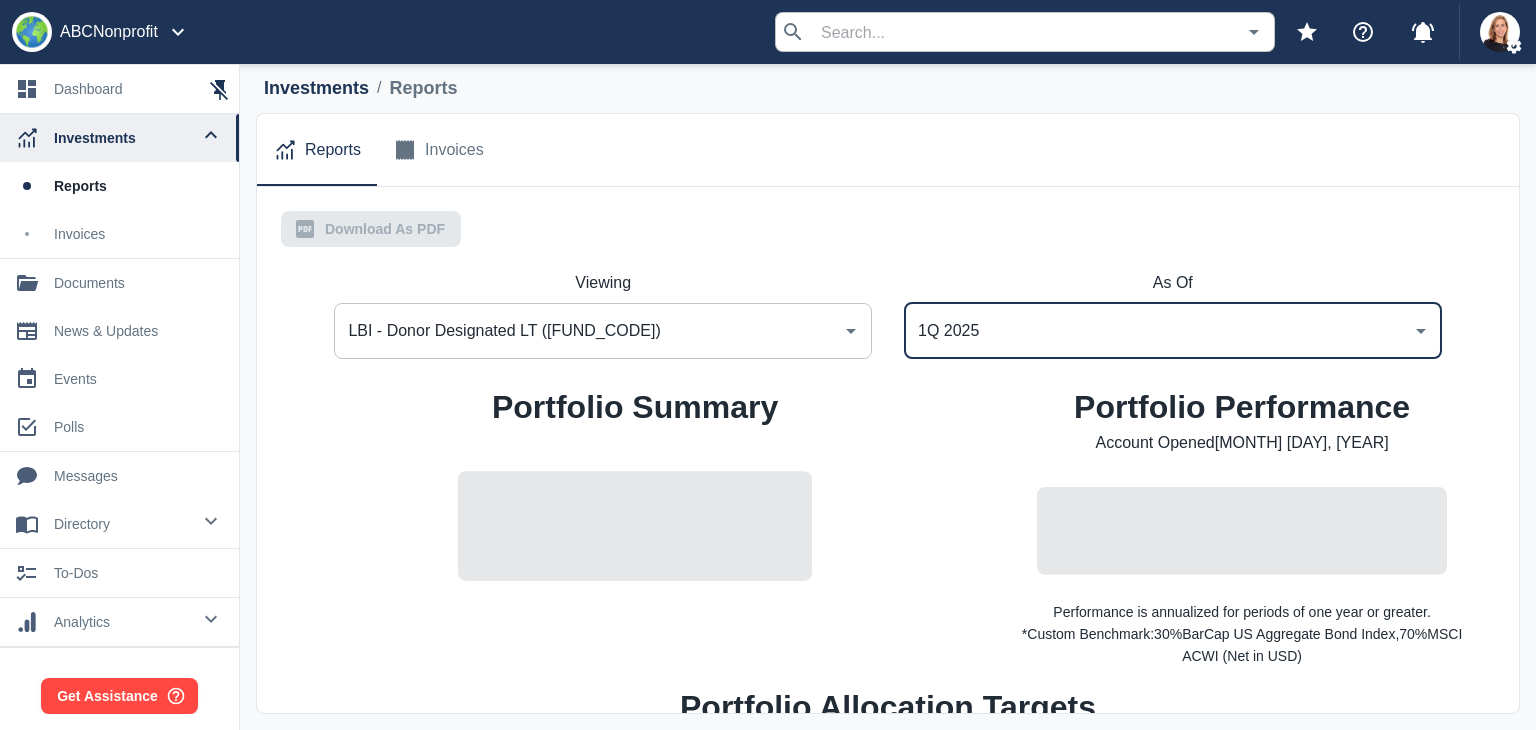 click on "LBI - Donor Designated LT (2813)" at bounding box center (588, 331) 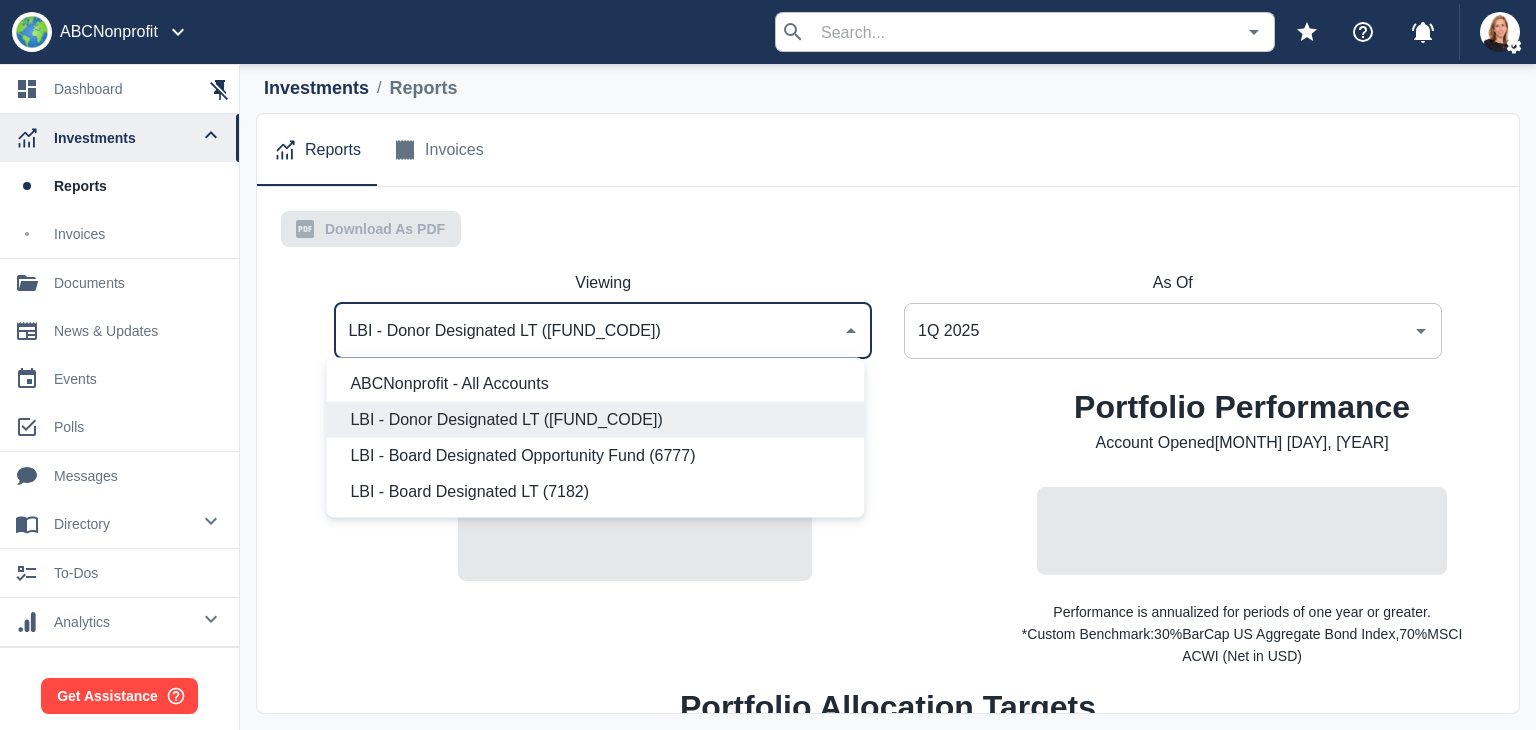 click on "ABC Nonprofit  - All Accounts" at bounding box center [599, 384] 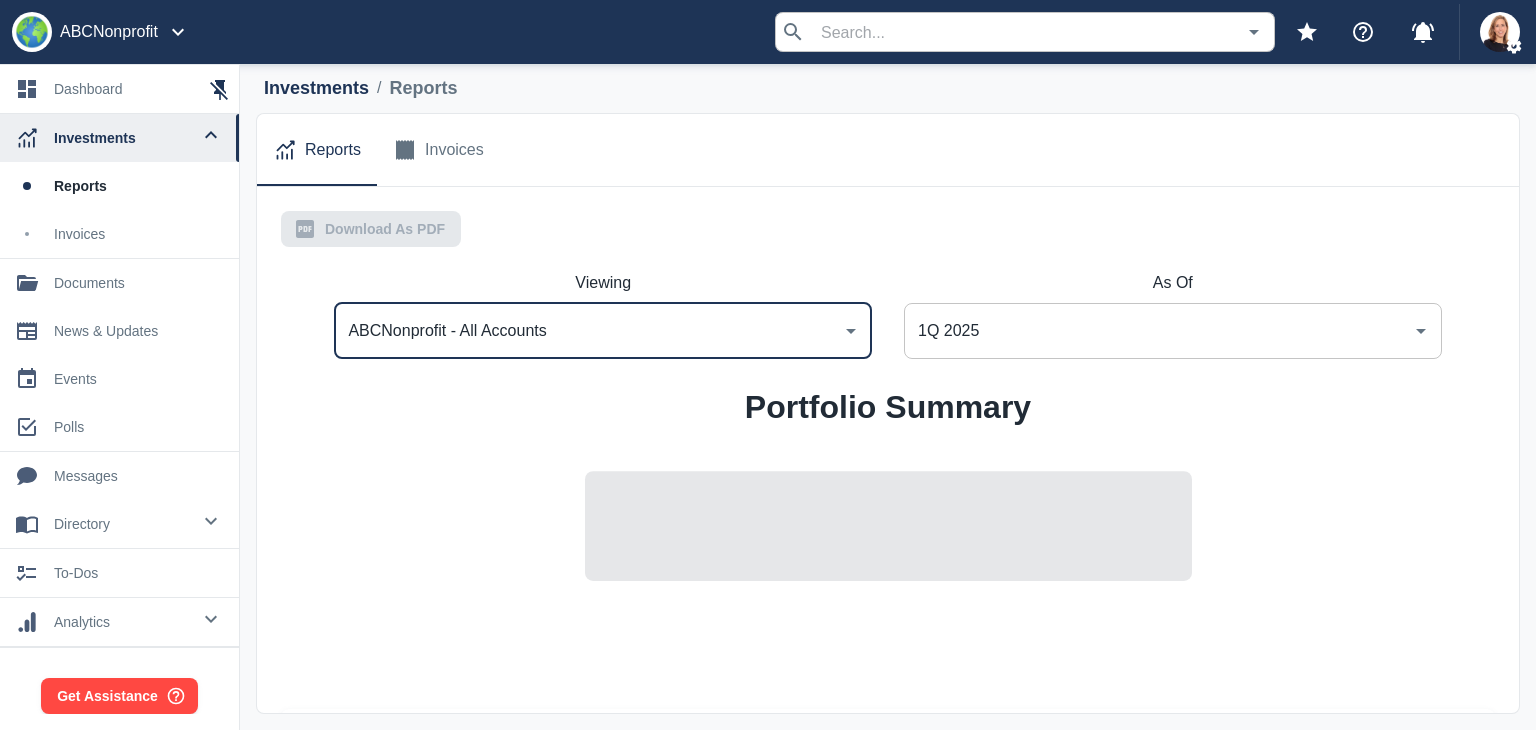 click on "1Q 2025 ​" at bounding box center (603, 331) 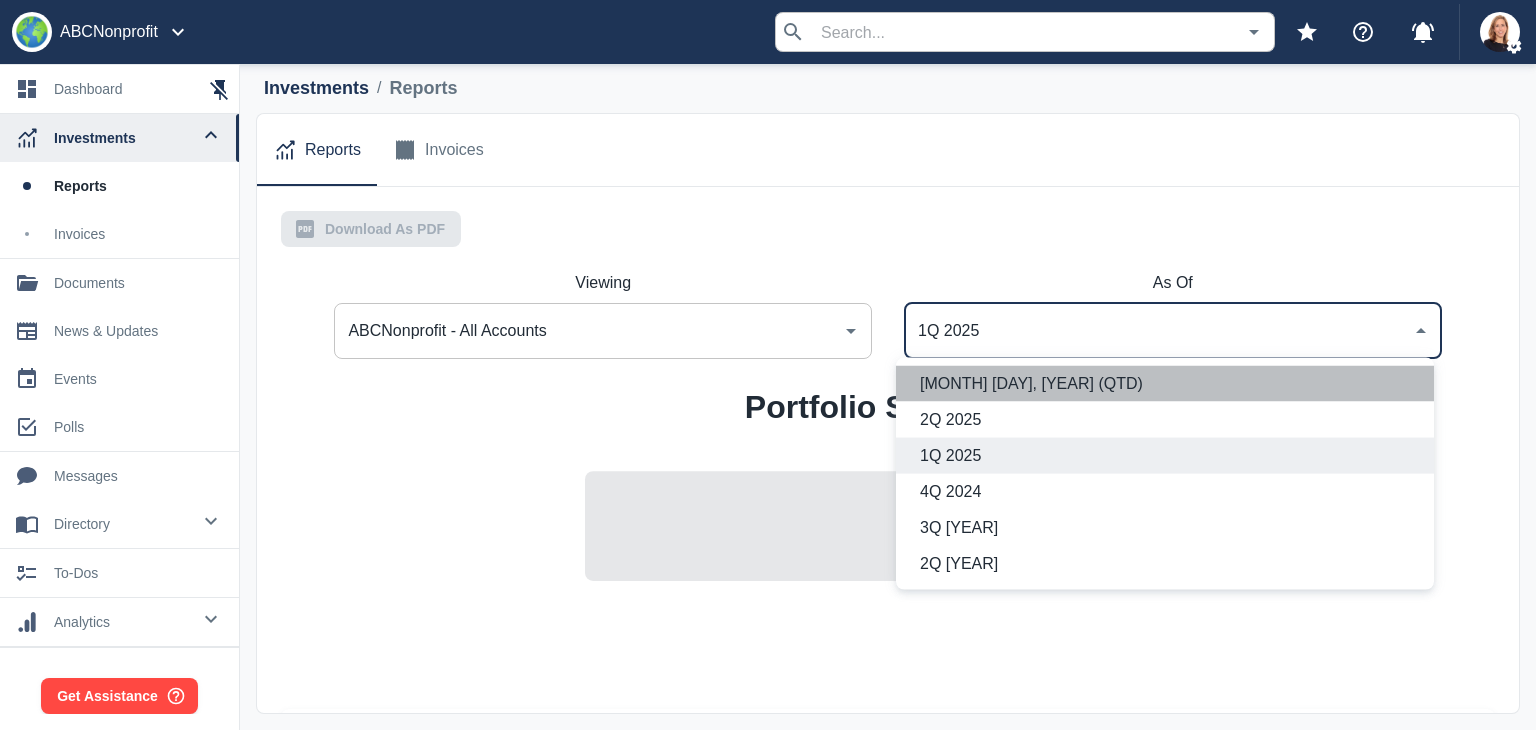 click on "Jun 27, 2025 (QTD)" at bounding box center (1169, 384) 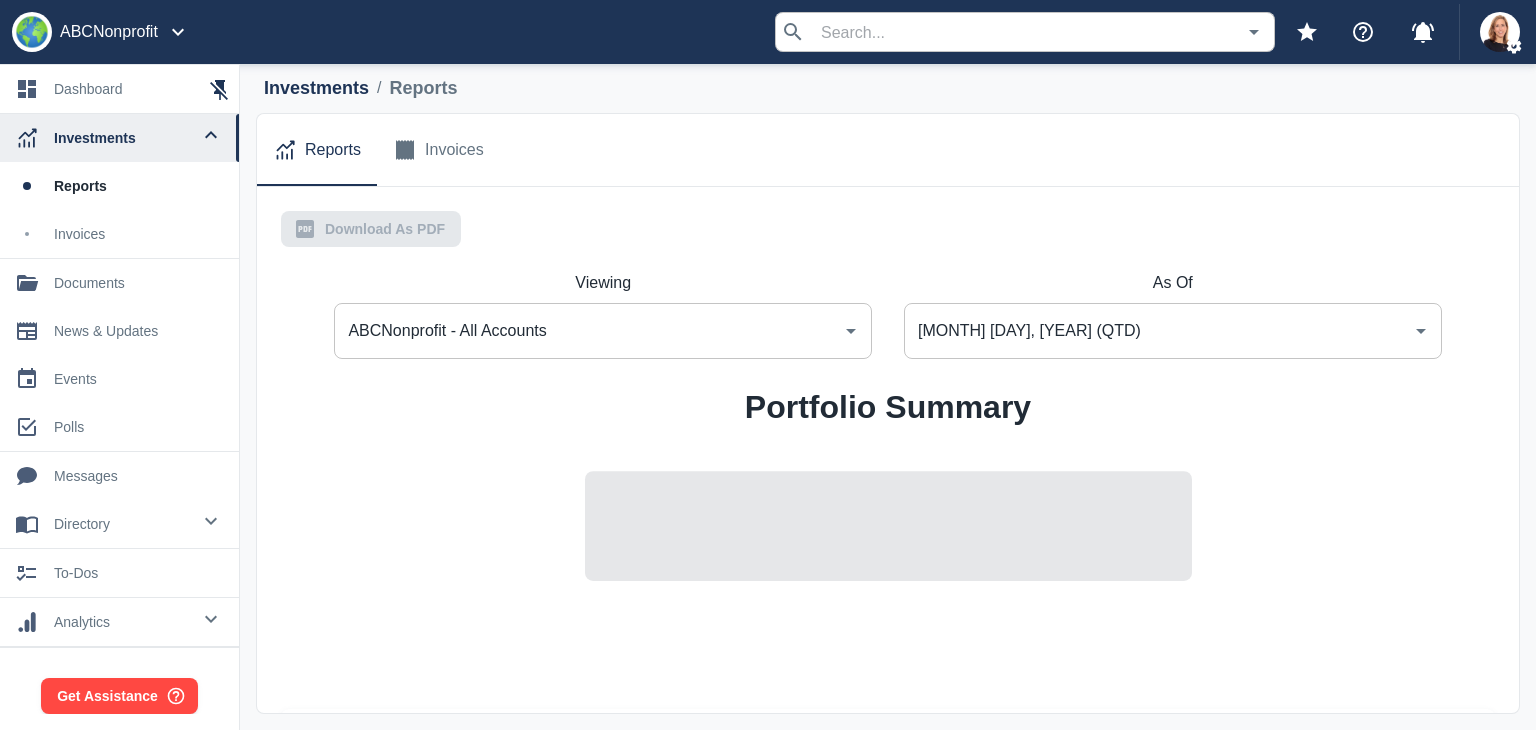 click on "Reports Invoices" at bounding box center (888, 150) 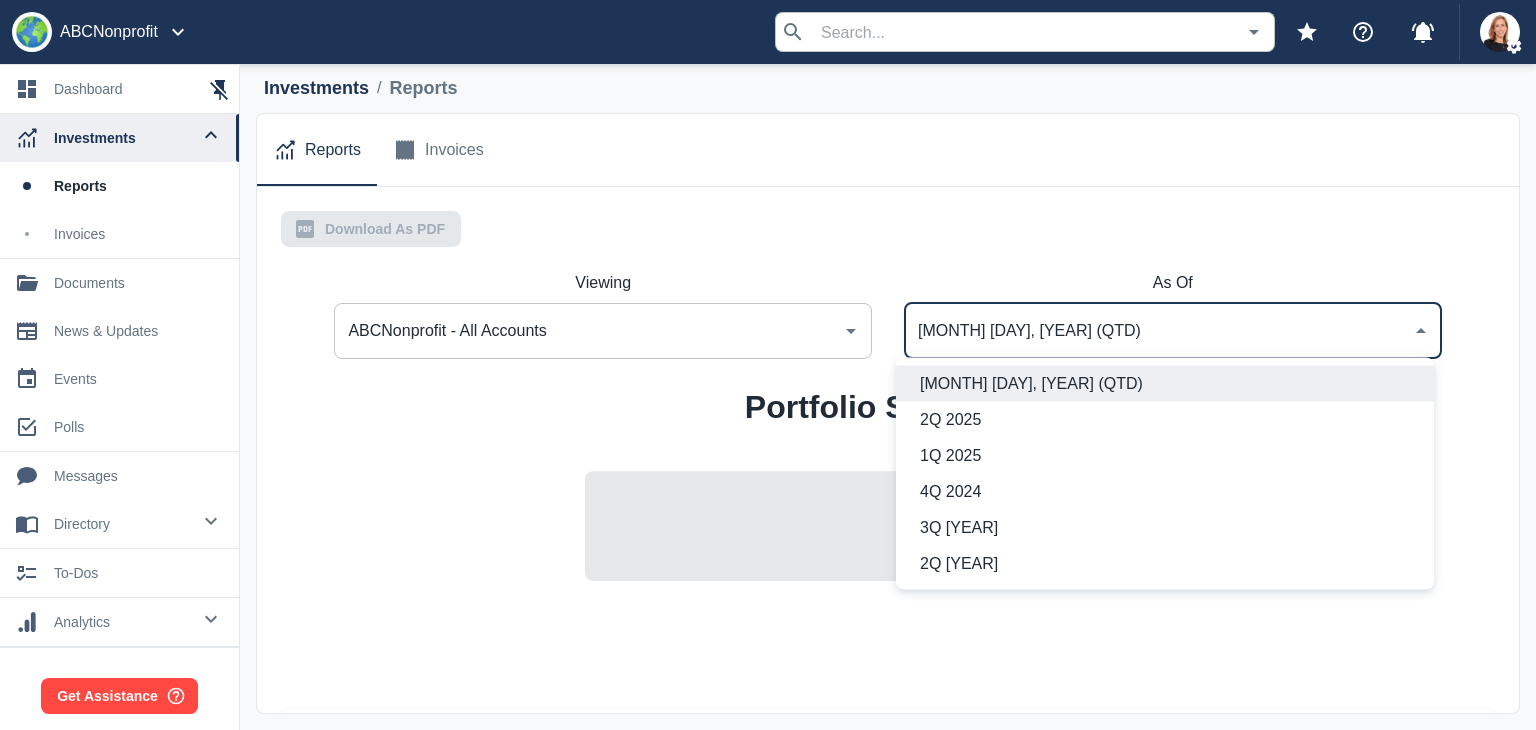 click on "Jun 27, 2025 (QTD)" at bounding box center (1169, 384) 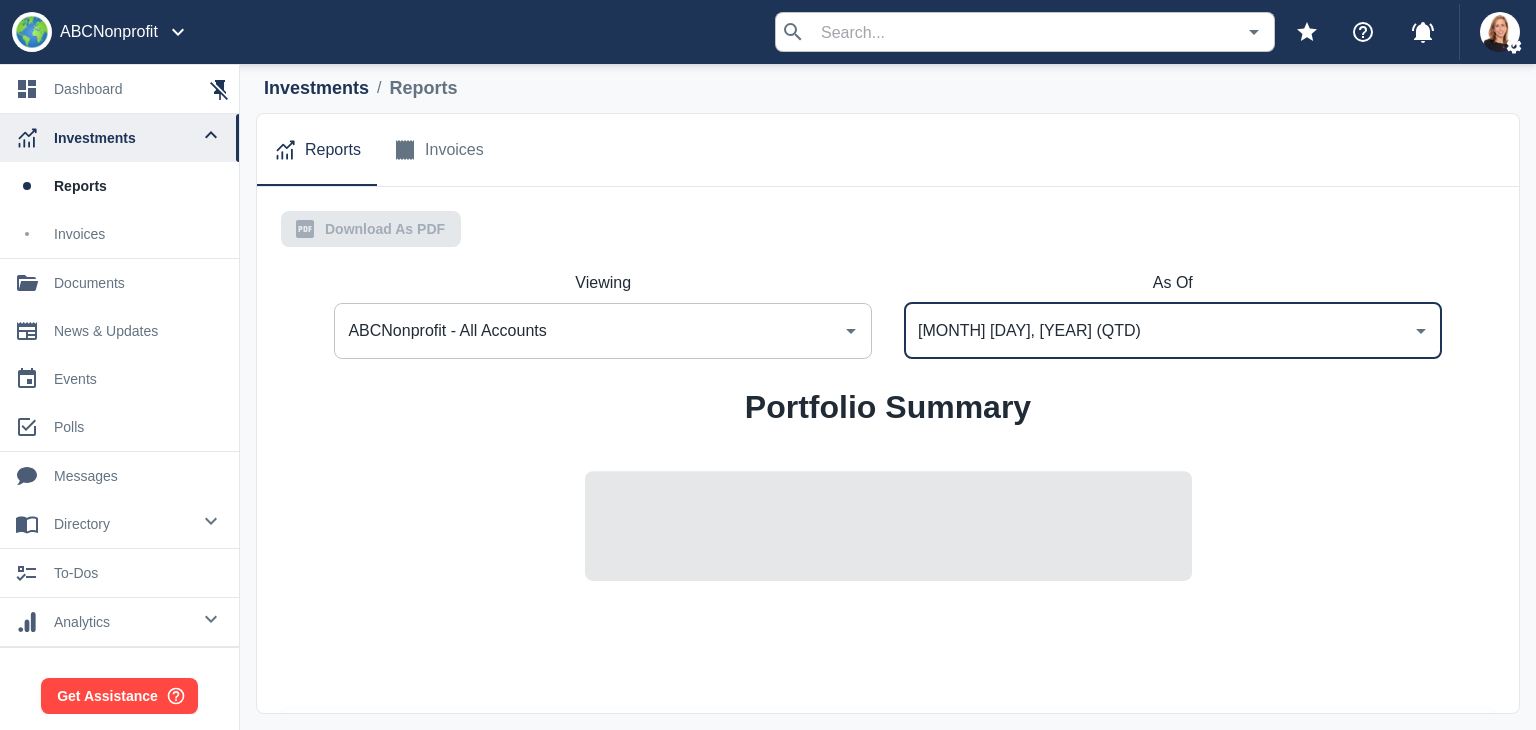 click on "As Of  Jun 27, 2025 (QTD) ​" at bounding box center (1173, 315) 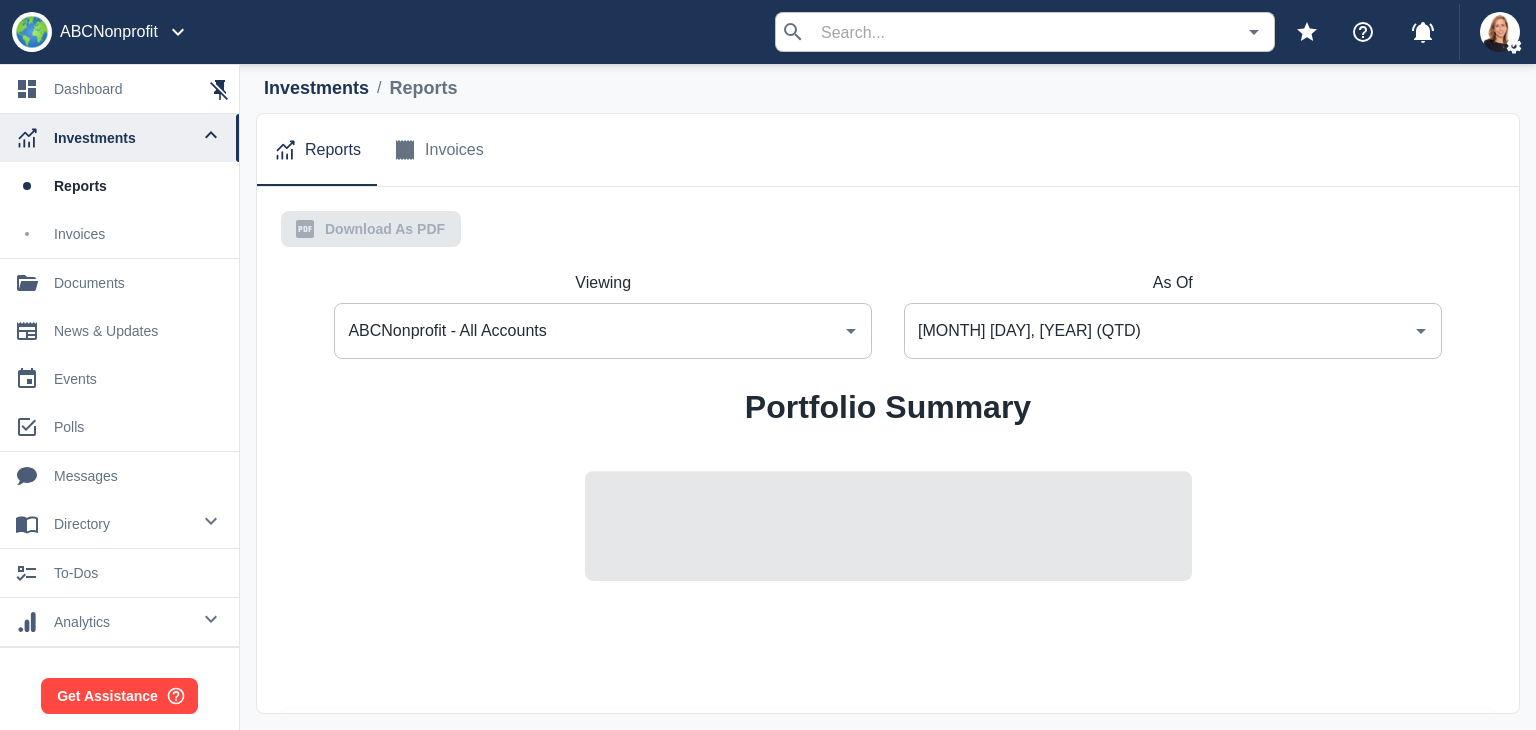 click on "ABC Nonprofit  - All Accounts" at bounding box center (588, 331) 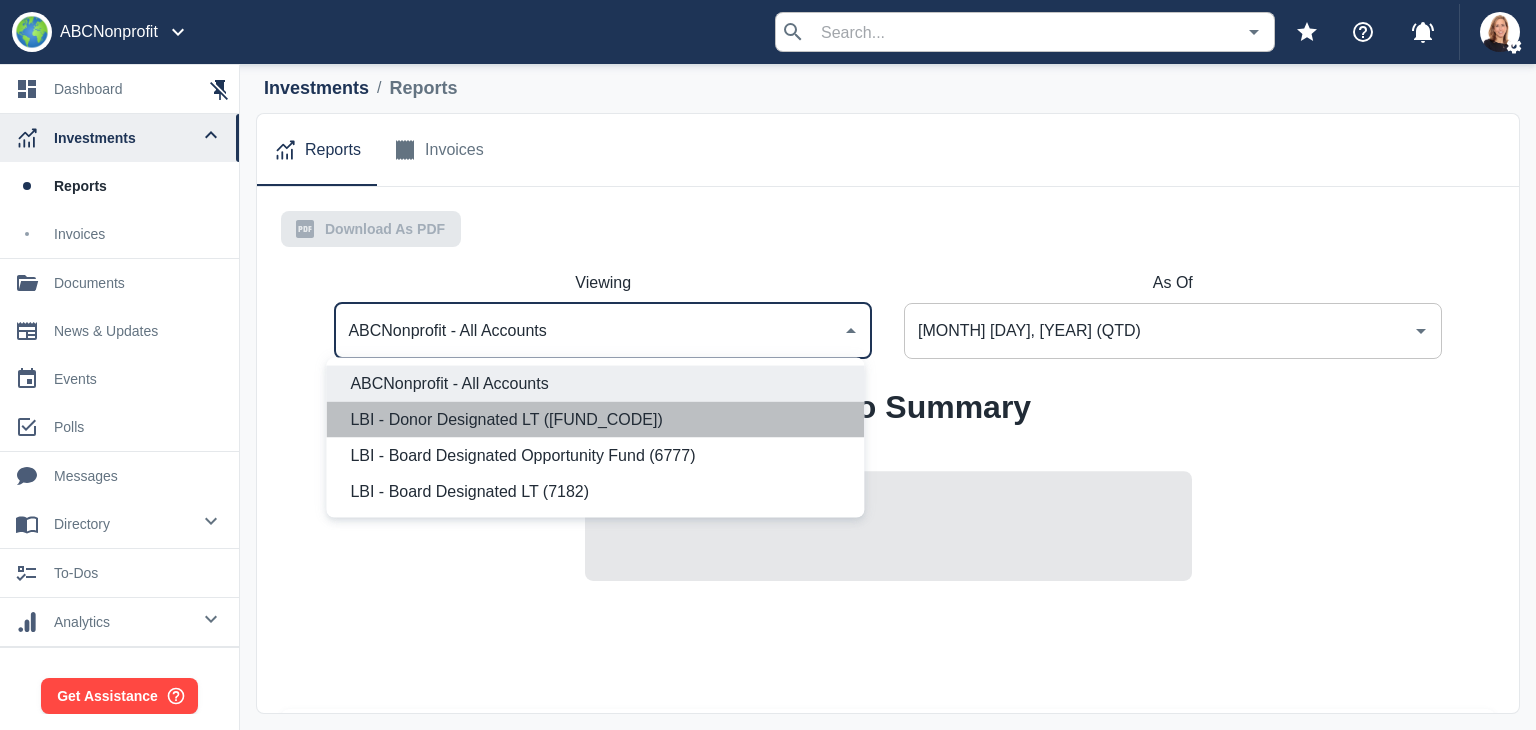 click on "LBI - Donor Designated LT (2813)" at bounding box center (599, 420) 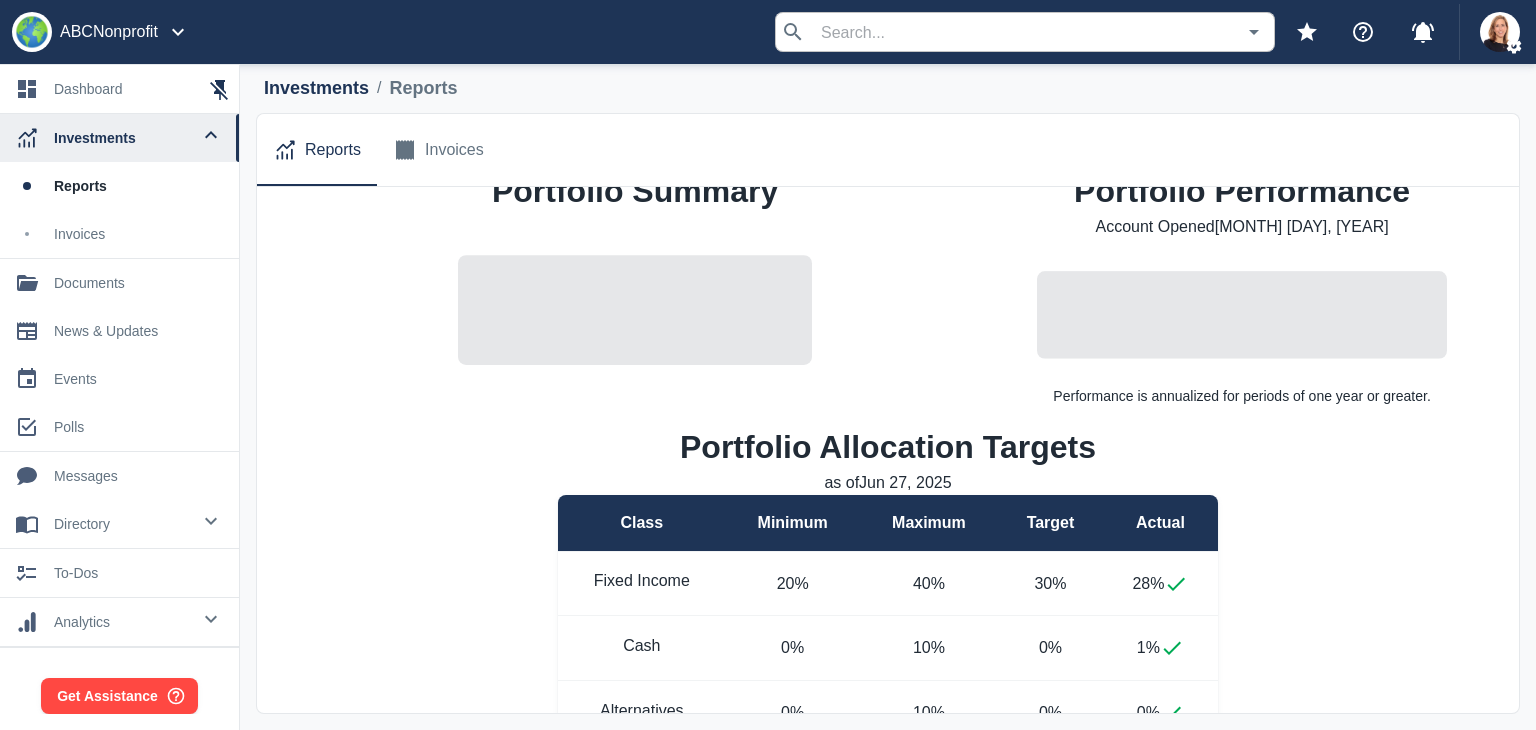 scroll, scrollTop: 0, scrollLeft: 0, axis: both 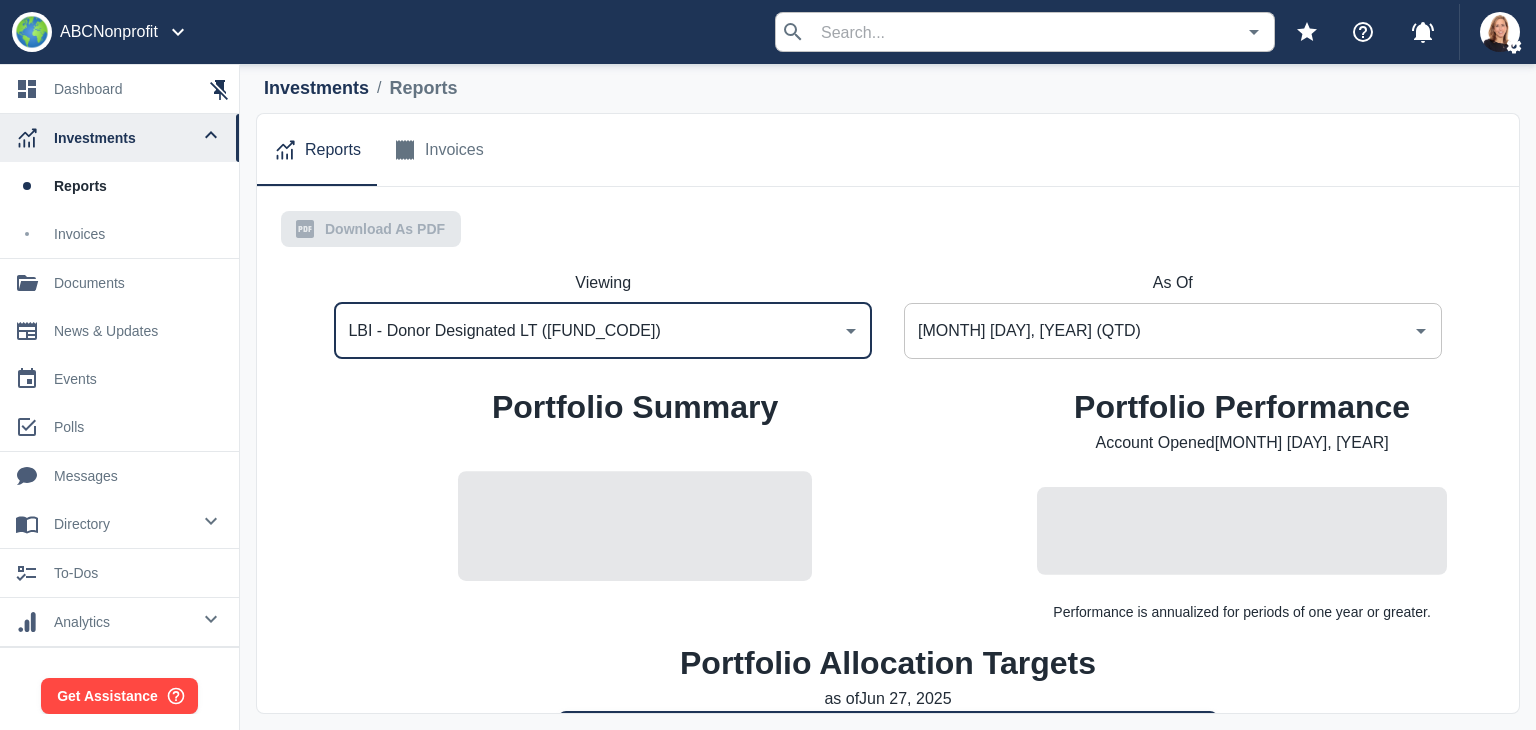 click on "LBI - Donor Designated LT (2813)" at bounding box center (588, 331) 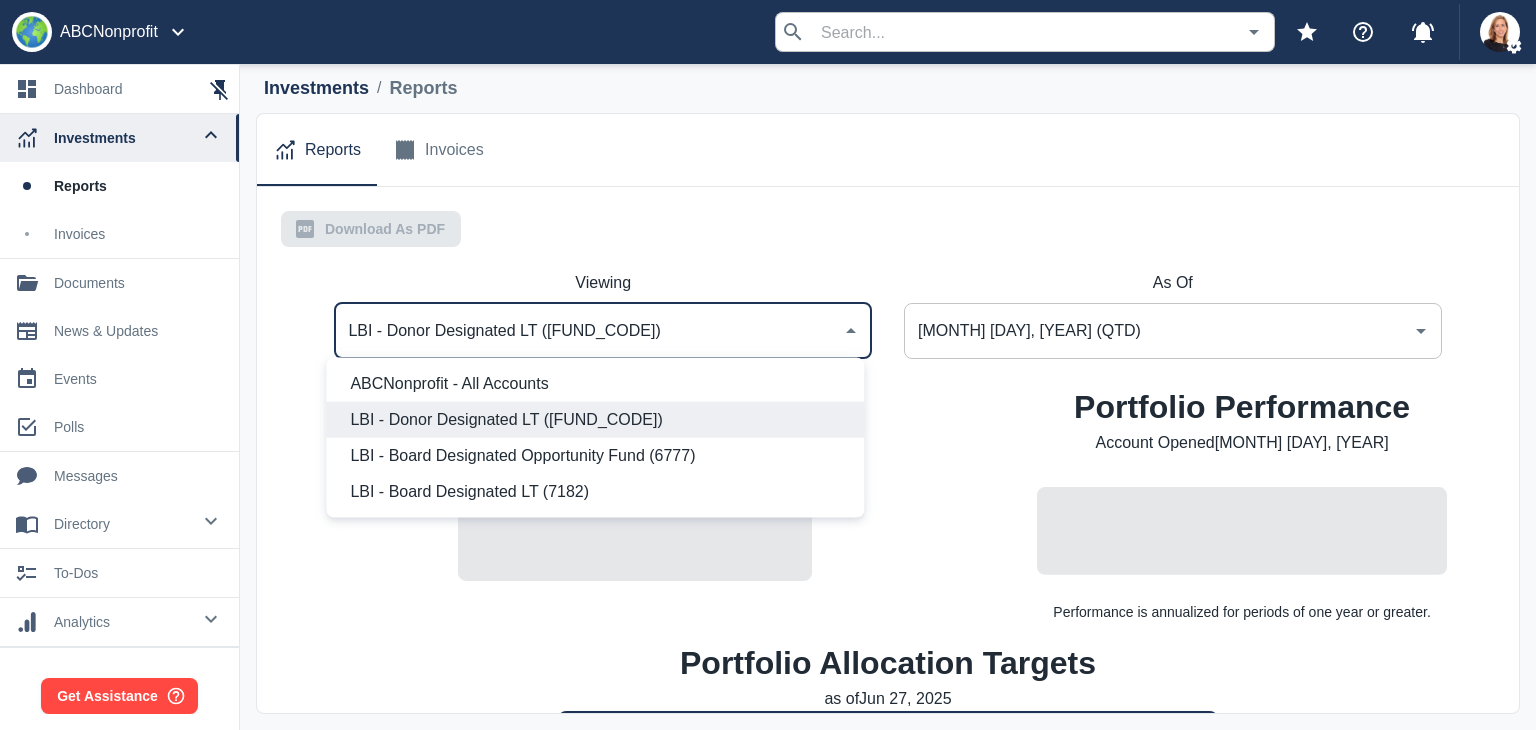 click on "LBI - Board Designated LT (7182)" at bounding box center (599, 492) 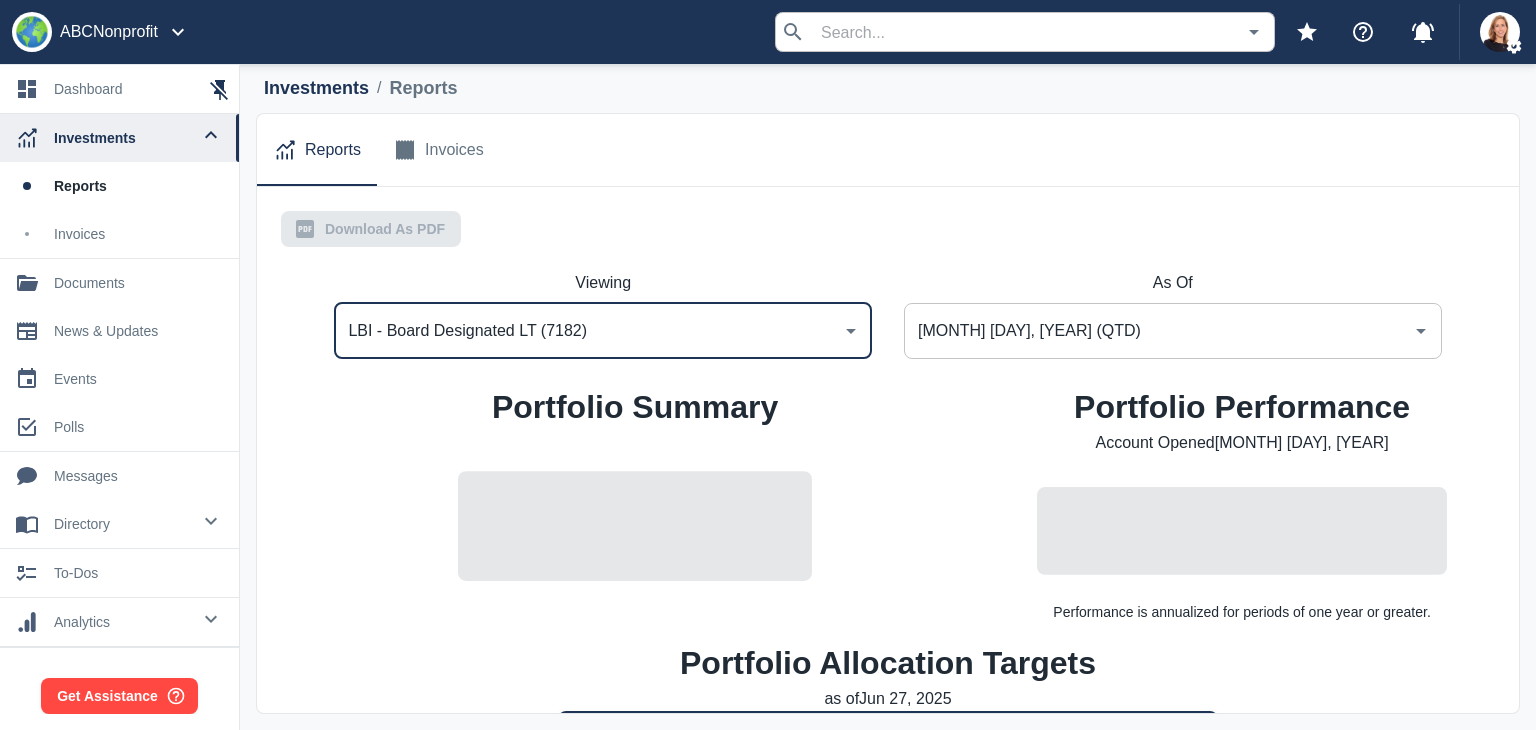 click on "Jun 27, 2025 (QTD)" at bounding box center (1158, 331) 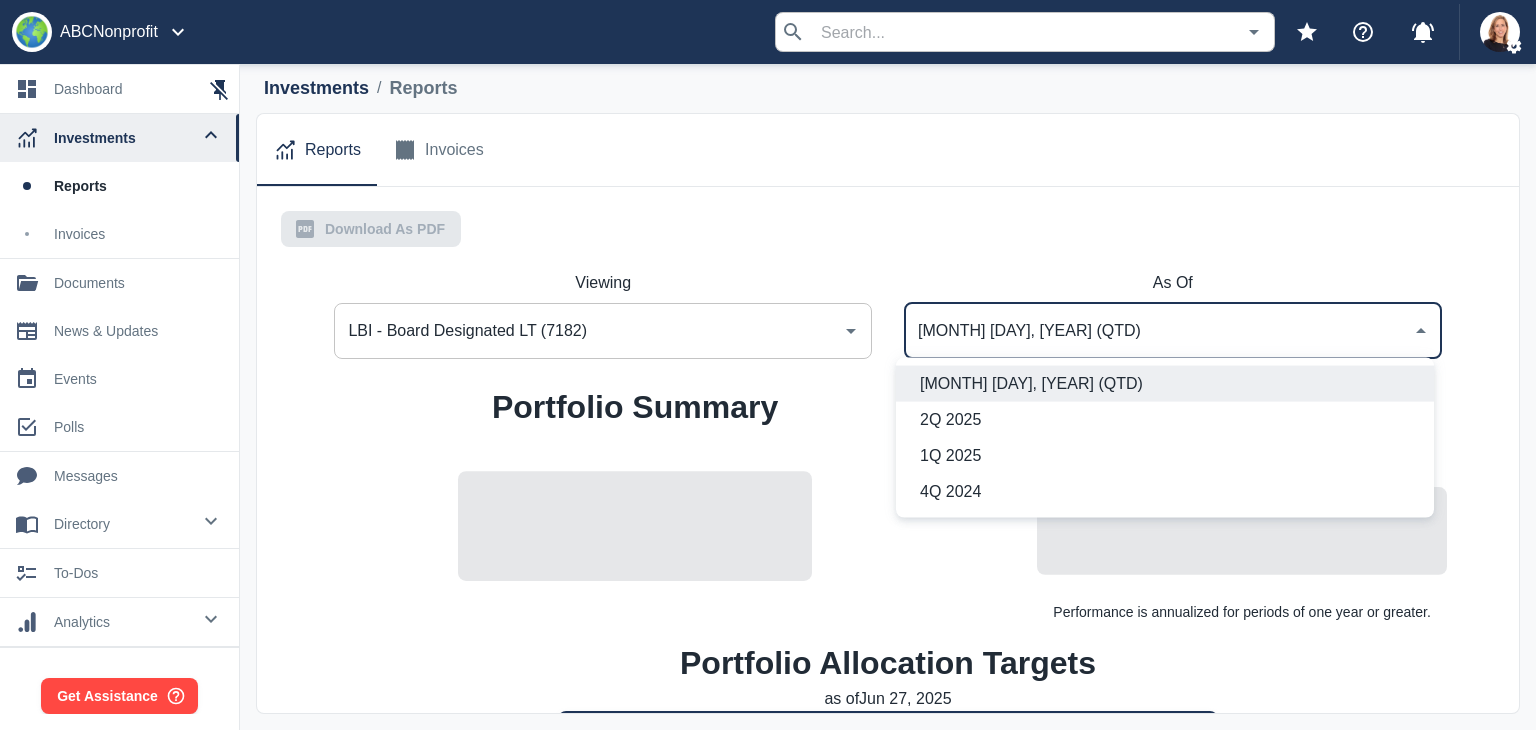 click on "[QUARTER] [YEAR]" at bounding box center [1169, 420] 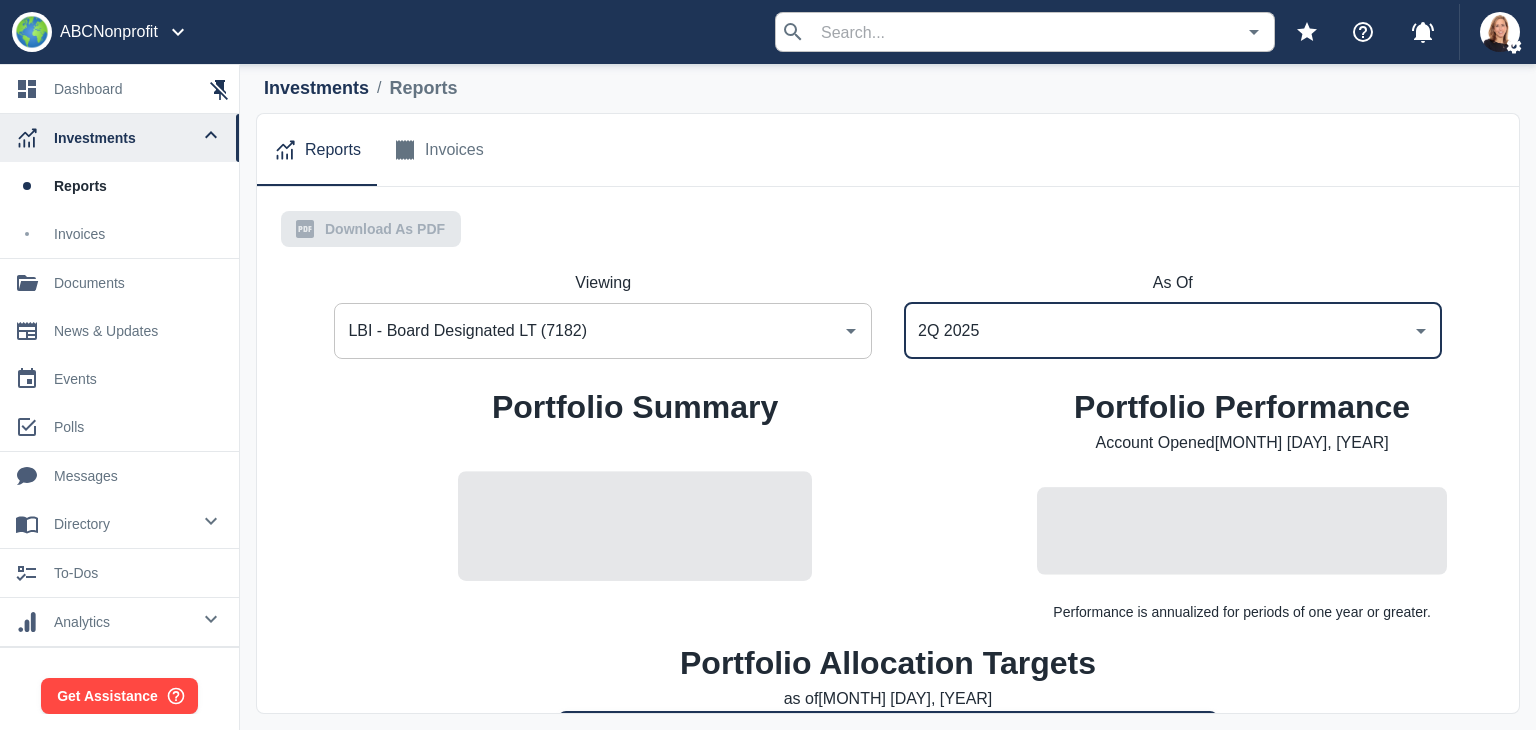 click on "[QUARTER] [YEAR]" at bounding box center [1158, 331] 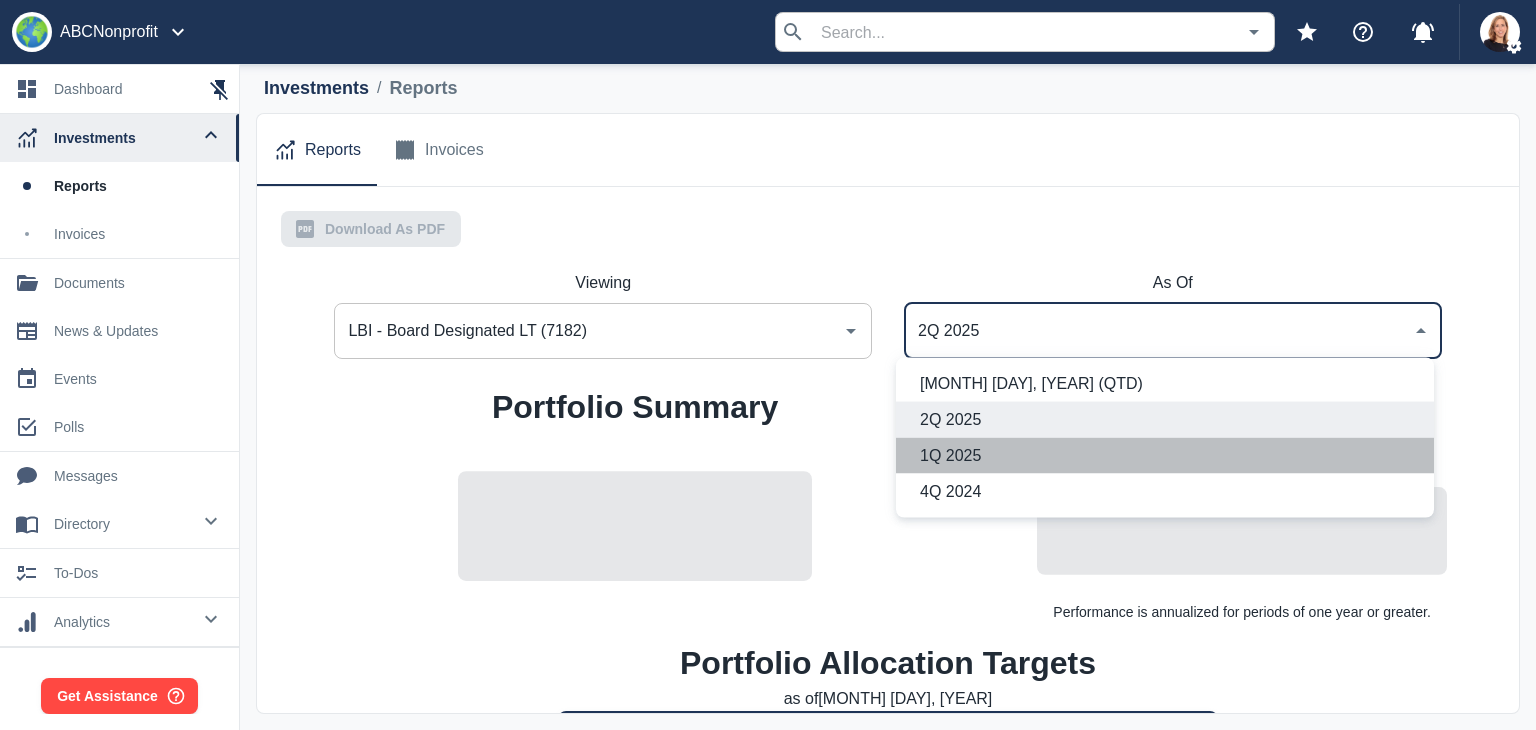 click on "1Q 2025" at bounding box center (1169, 456) 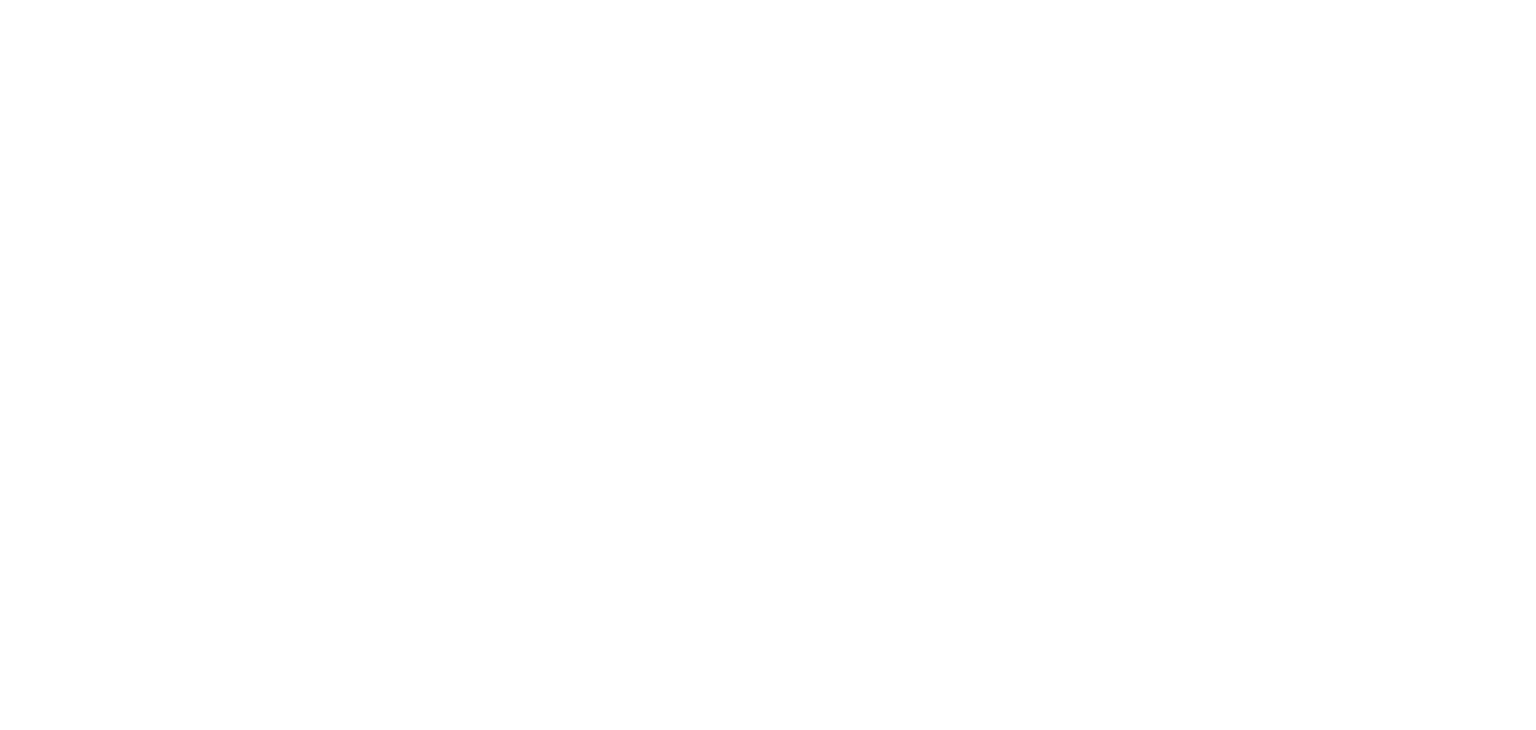 scroll, scrollTop: 0, scrollLeft: 0, axis: both 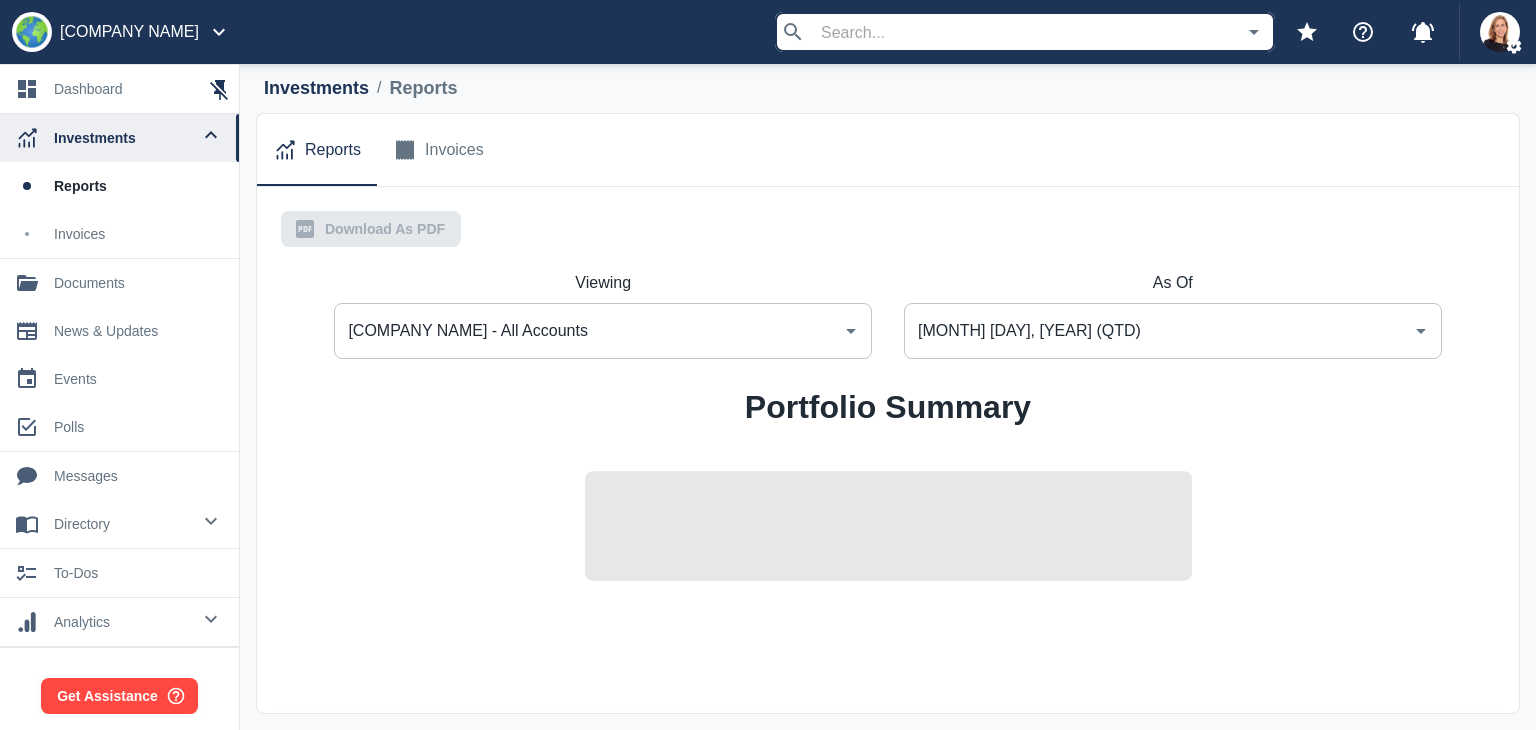 click on "Jun 27, 2025 (QTD)" at bounding box center (1158, 331) 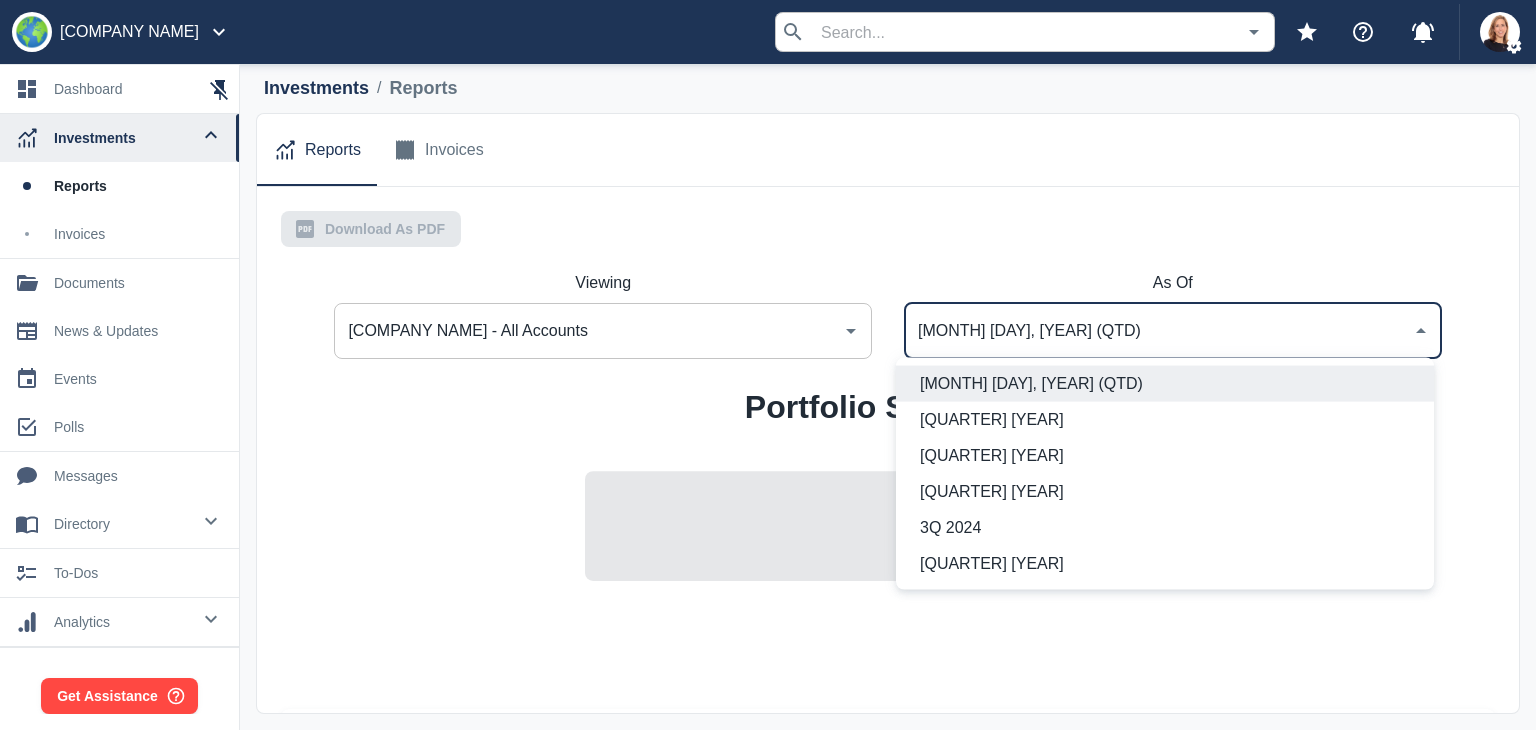 click on "1Q 2025" at bounding box center (1169, 456) 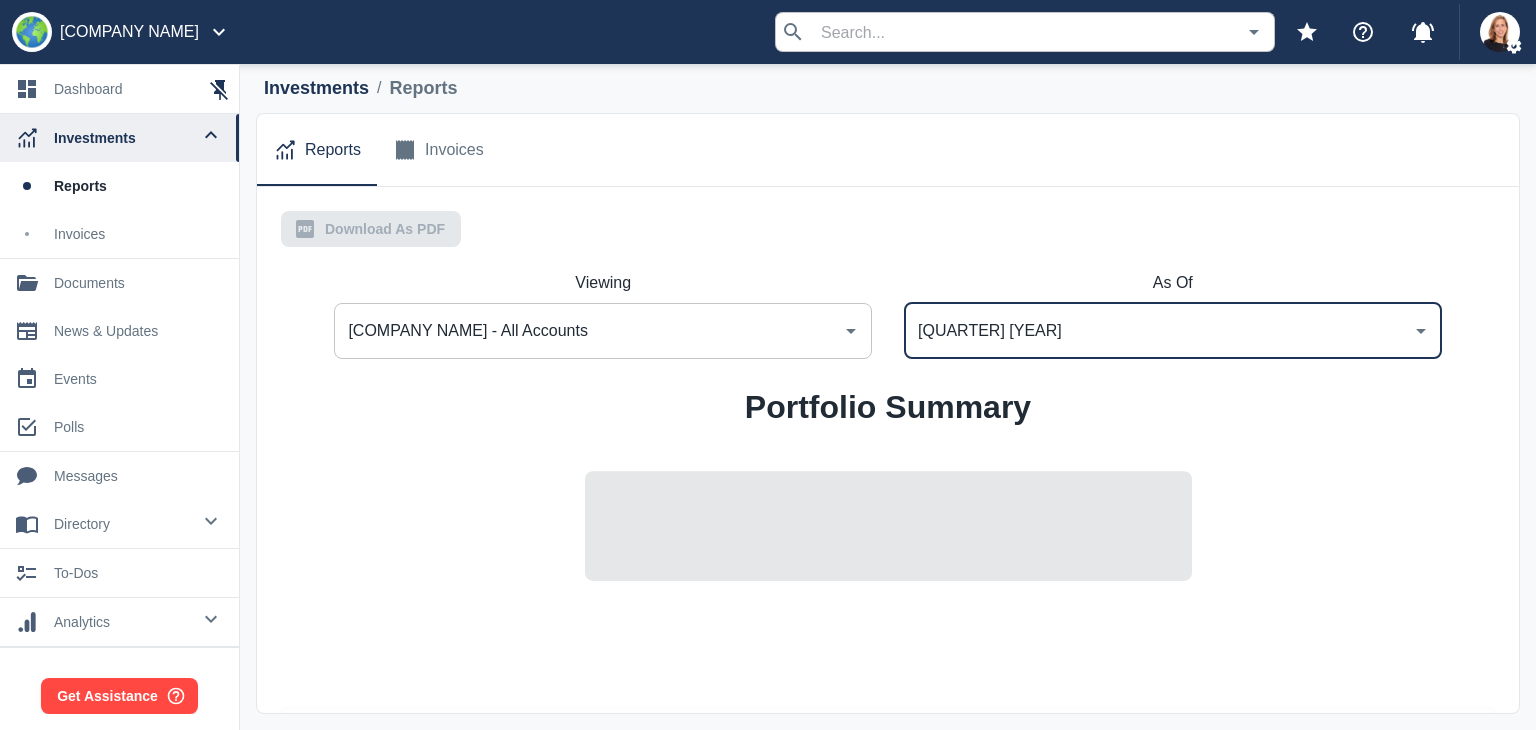 click on "1Q 2025" at bounding box center [1158, 331] 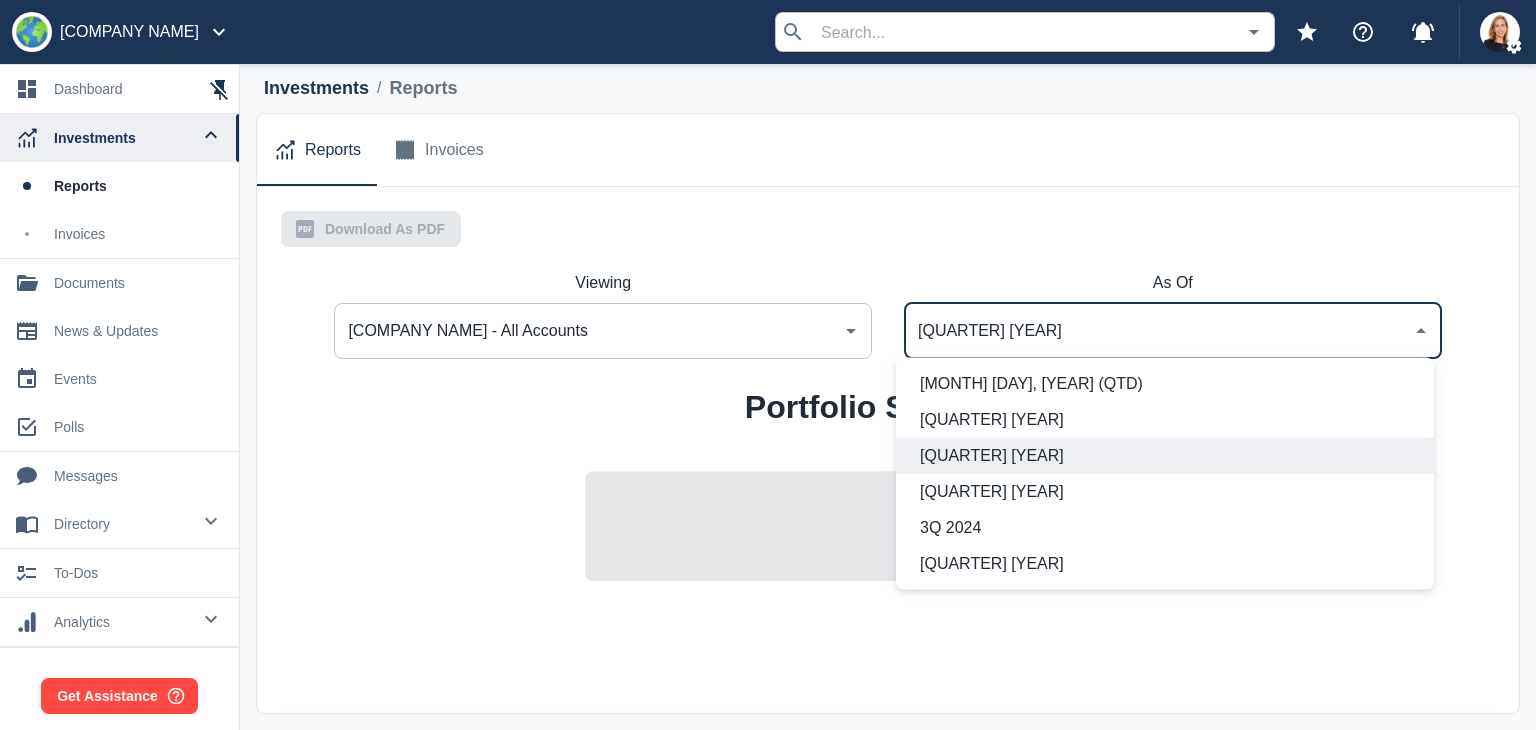 click on "Jun 27, 2025 (QTD) 2Q 2025 1Q 2025 4Q 2024 3Q 2024 2Q 2024" at bounding box center (1165, 474) 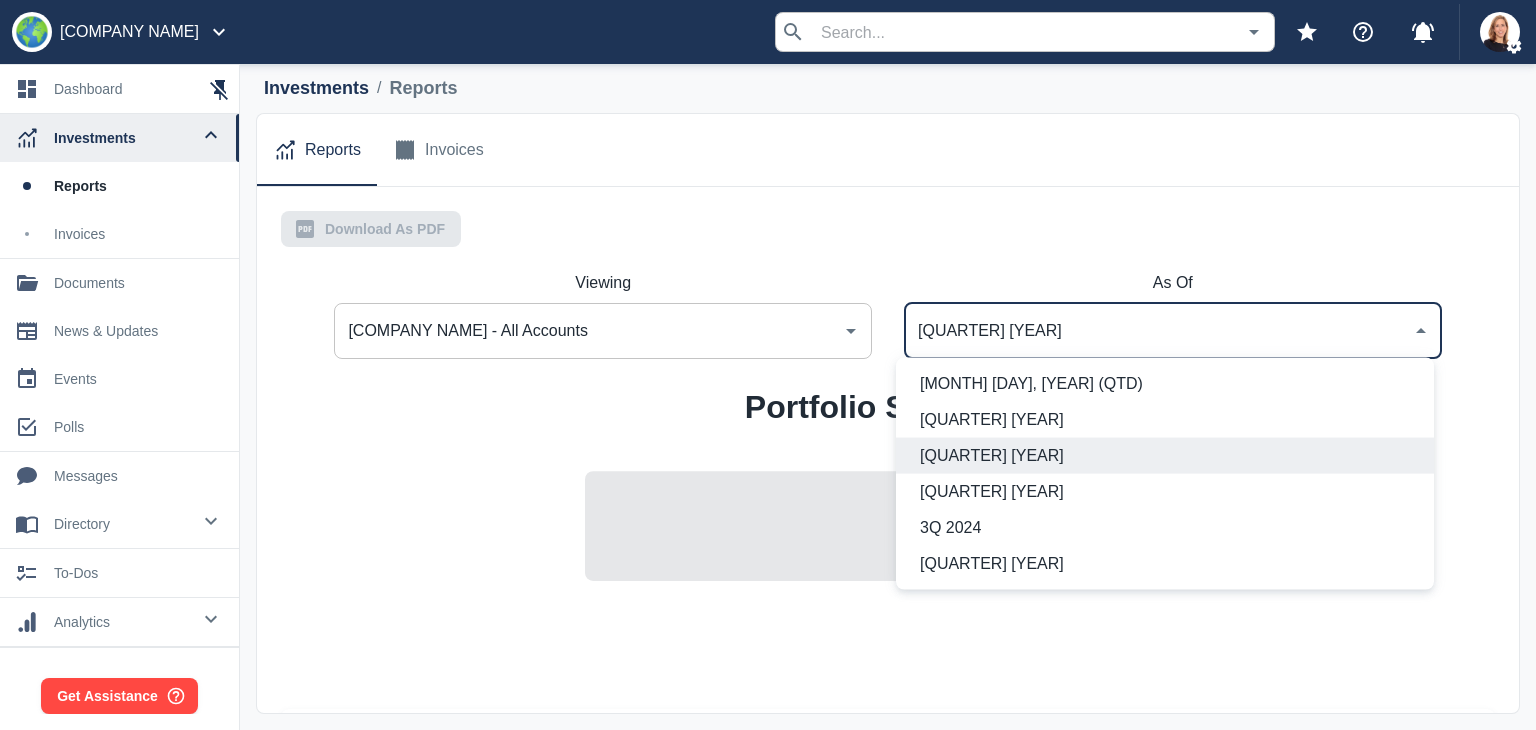click on "Jun 27, 2025 (QTD)" at bounding box center [1169, 384] 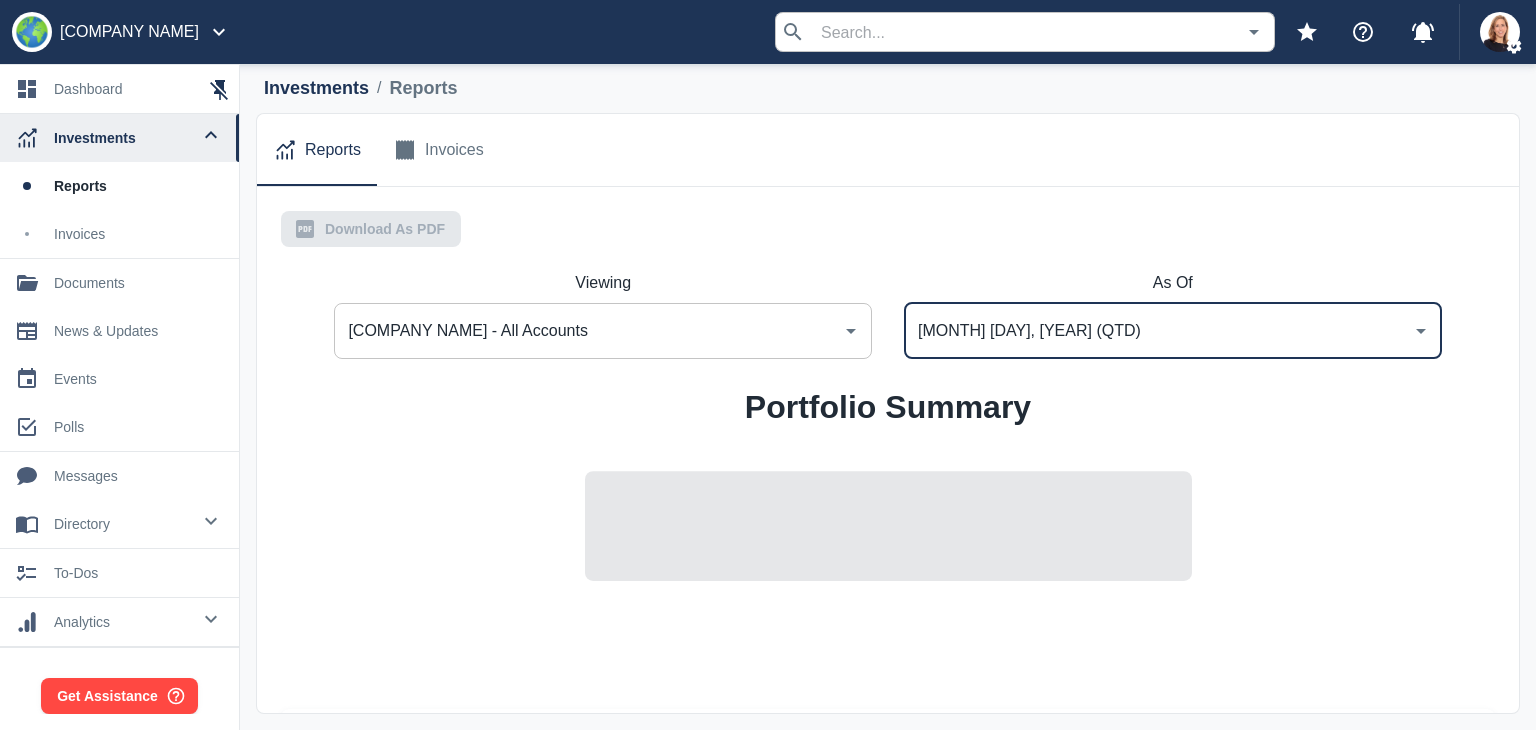 click on "ABC Nonprofit  - All Accounts" at bounding box center [588, 331] 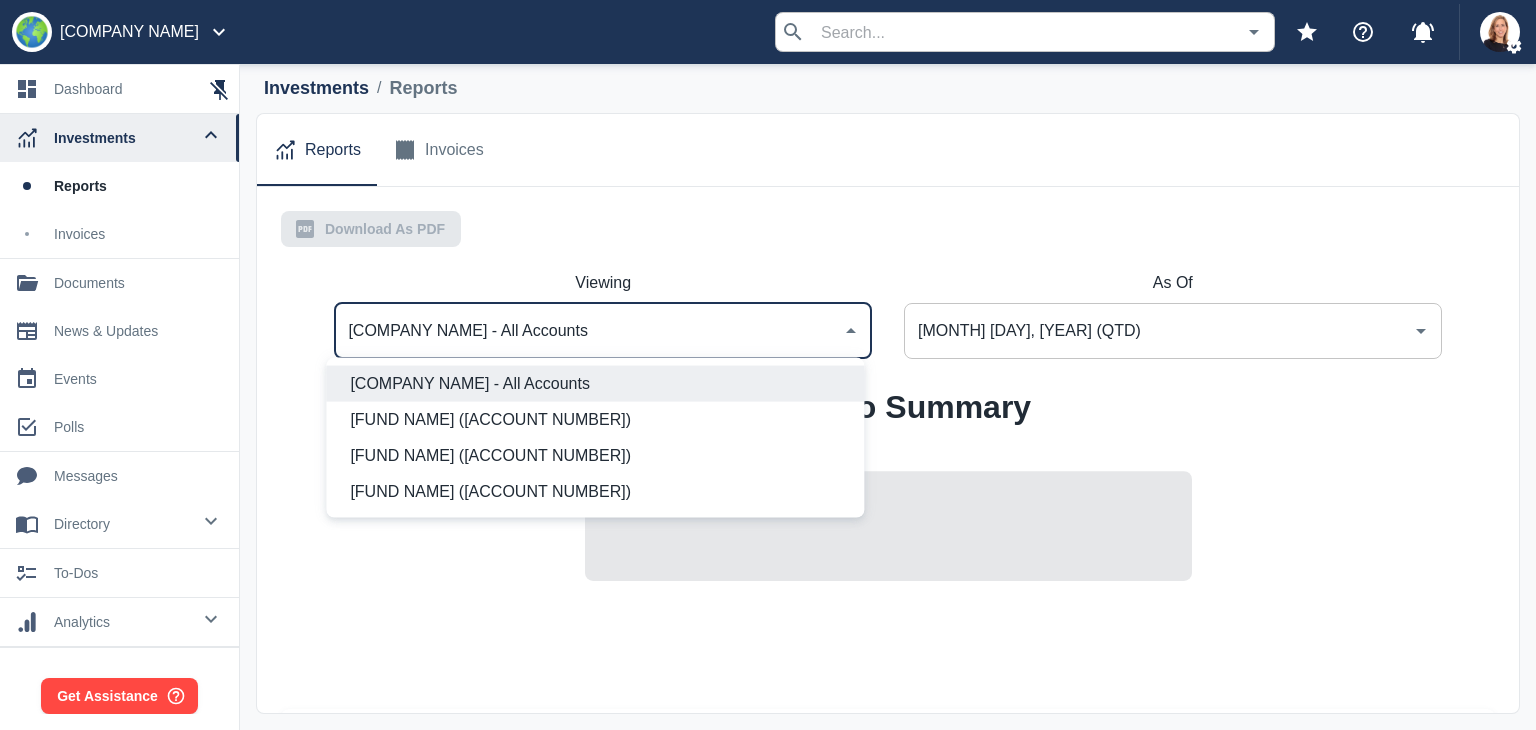 click on "LBI - Donor Designated LT (2813)" at bounding box center (599, 420) 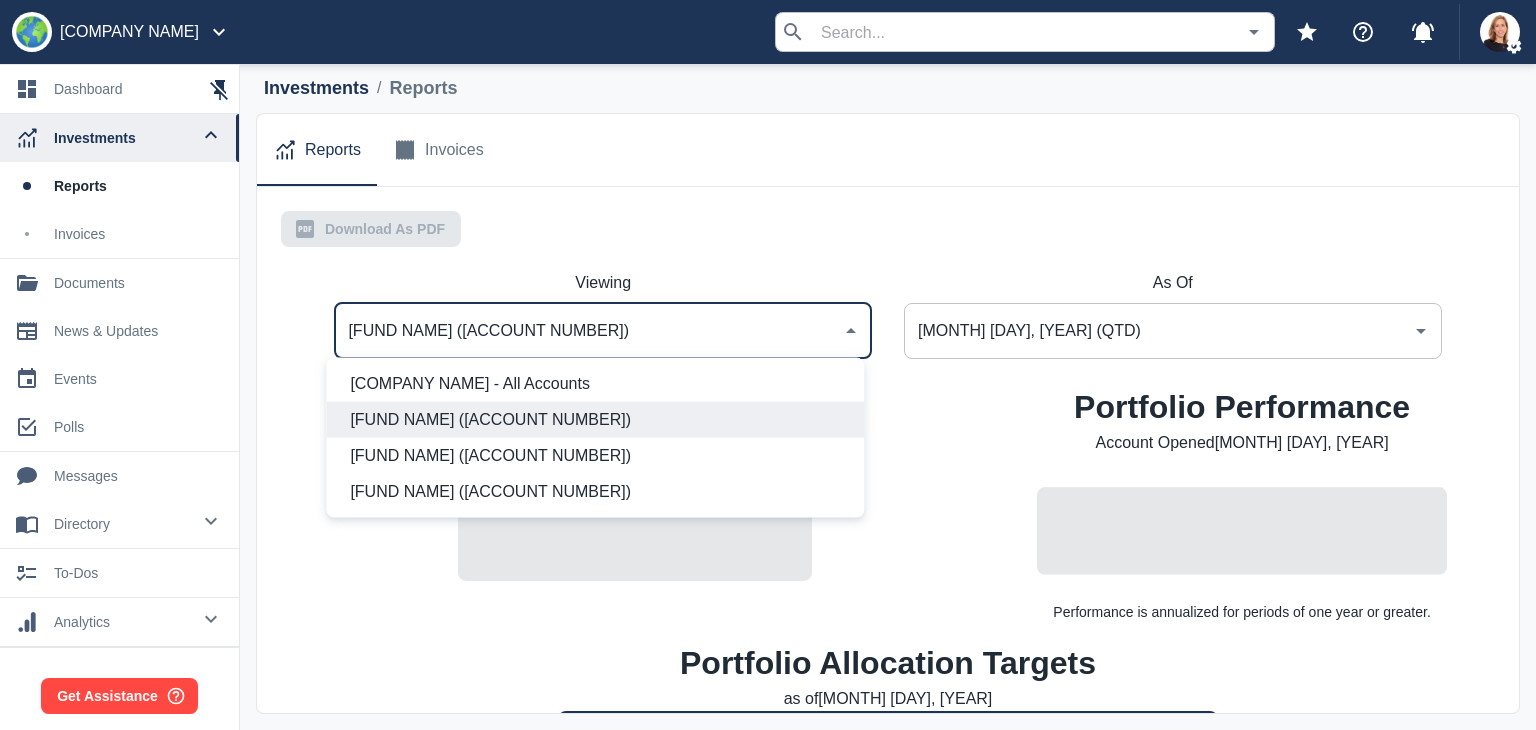 click on "LBI - Donor Designated LT (2813)" at bounding box center (588, 331) 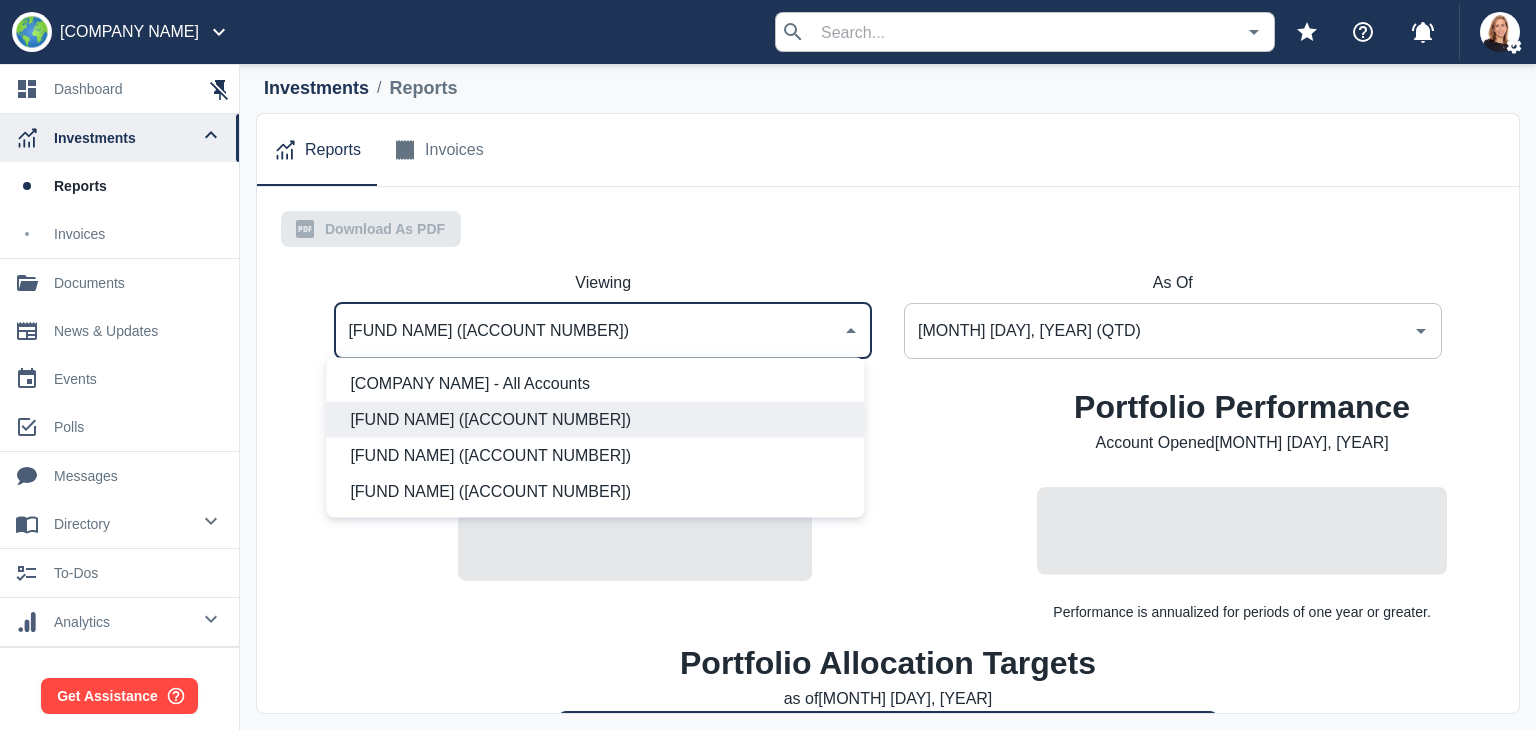 click on "LBI - Board Designated Opportunity Fund (6777)" at bounding box center (599, 456) 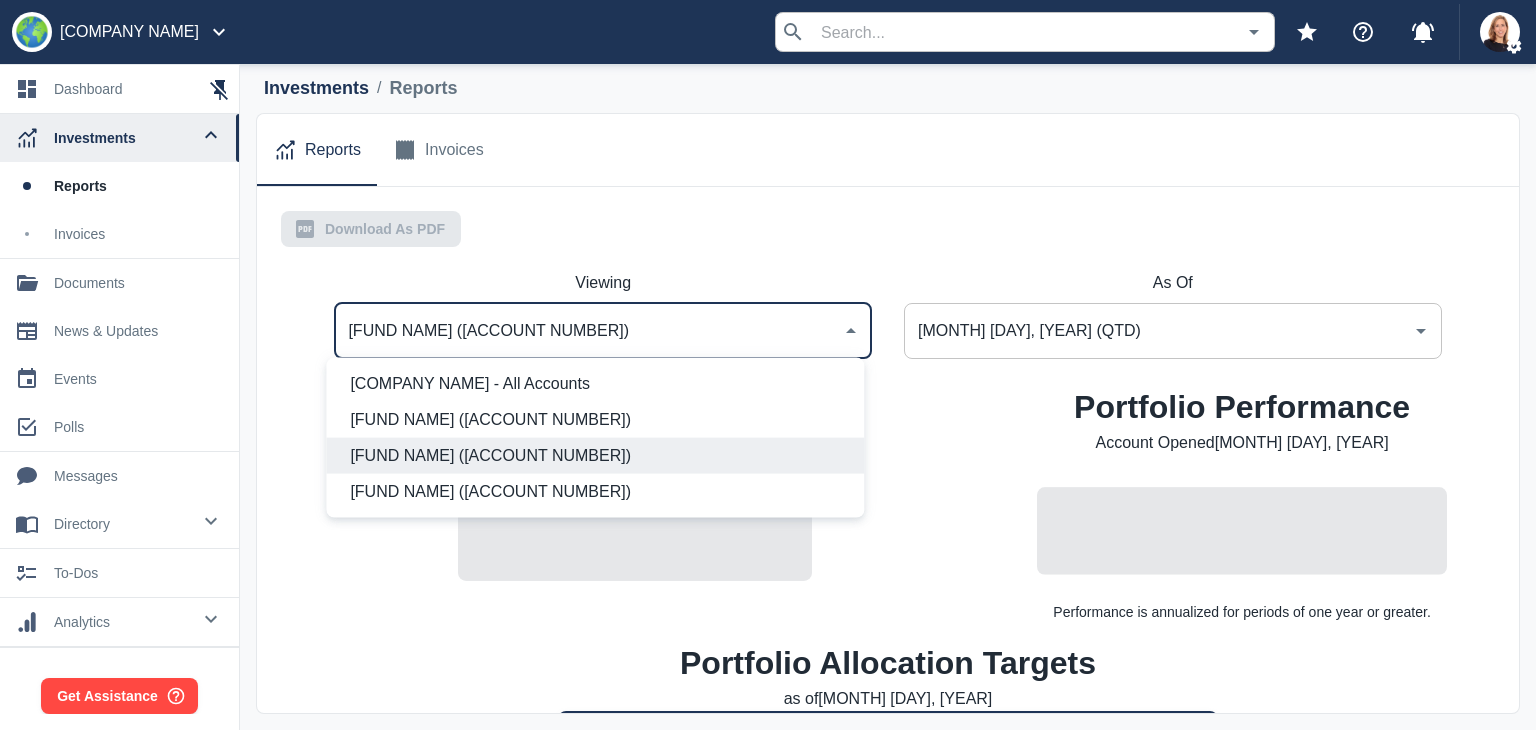 click on "LBI - Board Designated Opportunity Fund (6777)" at bounding box center (588, 331) 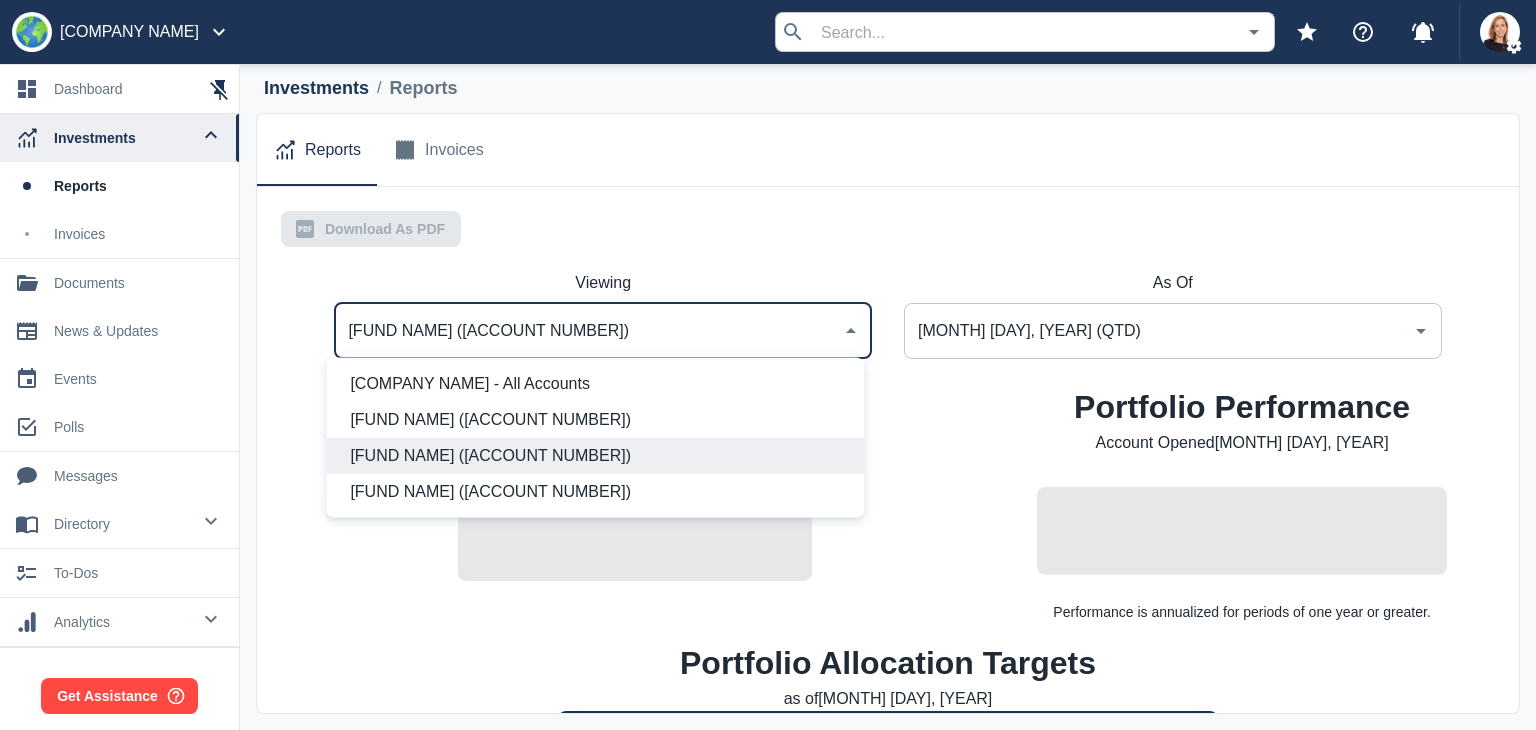 click on "ABC Nonprofit  - All Accounts" at bounding box center [595, 384] 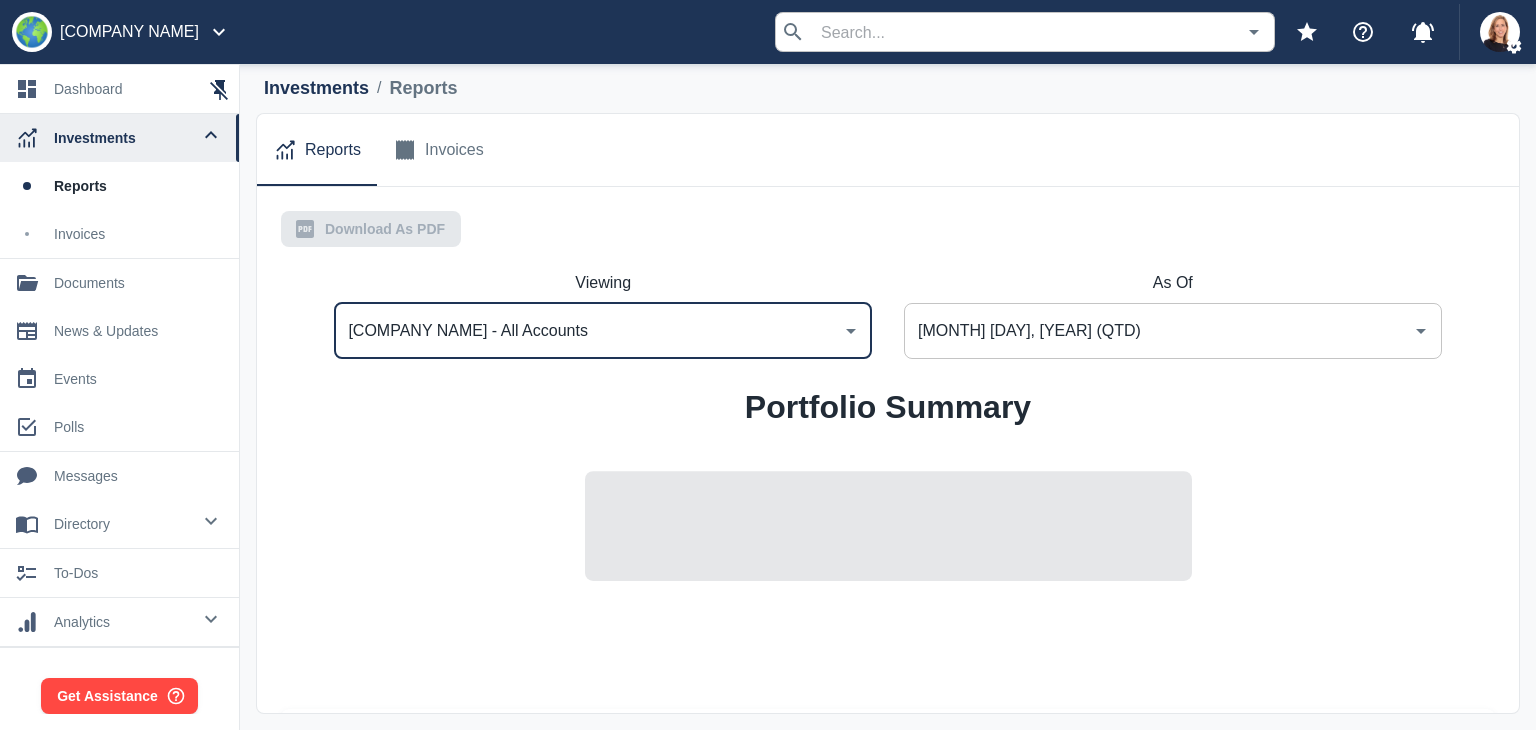 click on "Jun 27, 2025 (QTD)" at bounding box center (1158, 331) 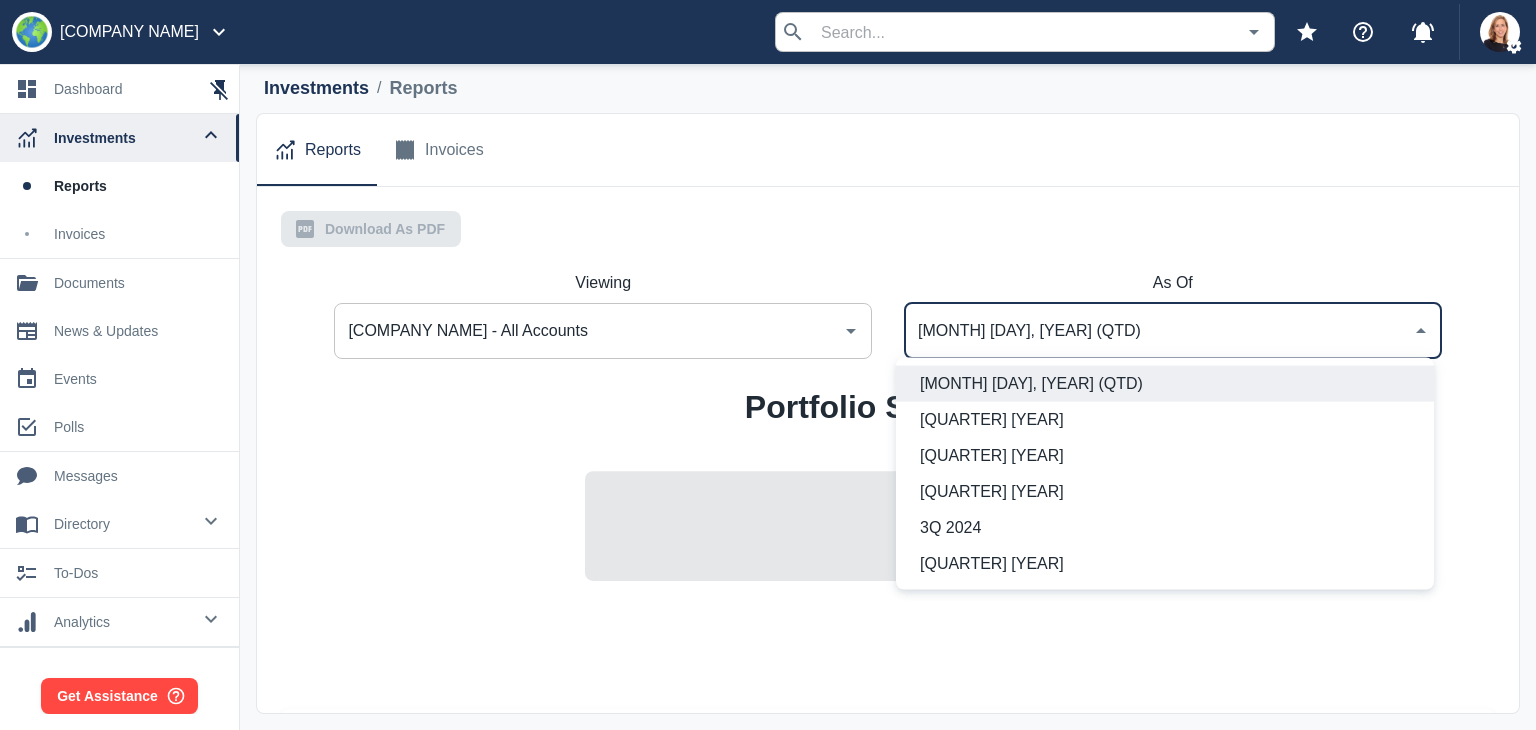 click on "1Q 2025" at bounding box center [1169, 456] 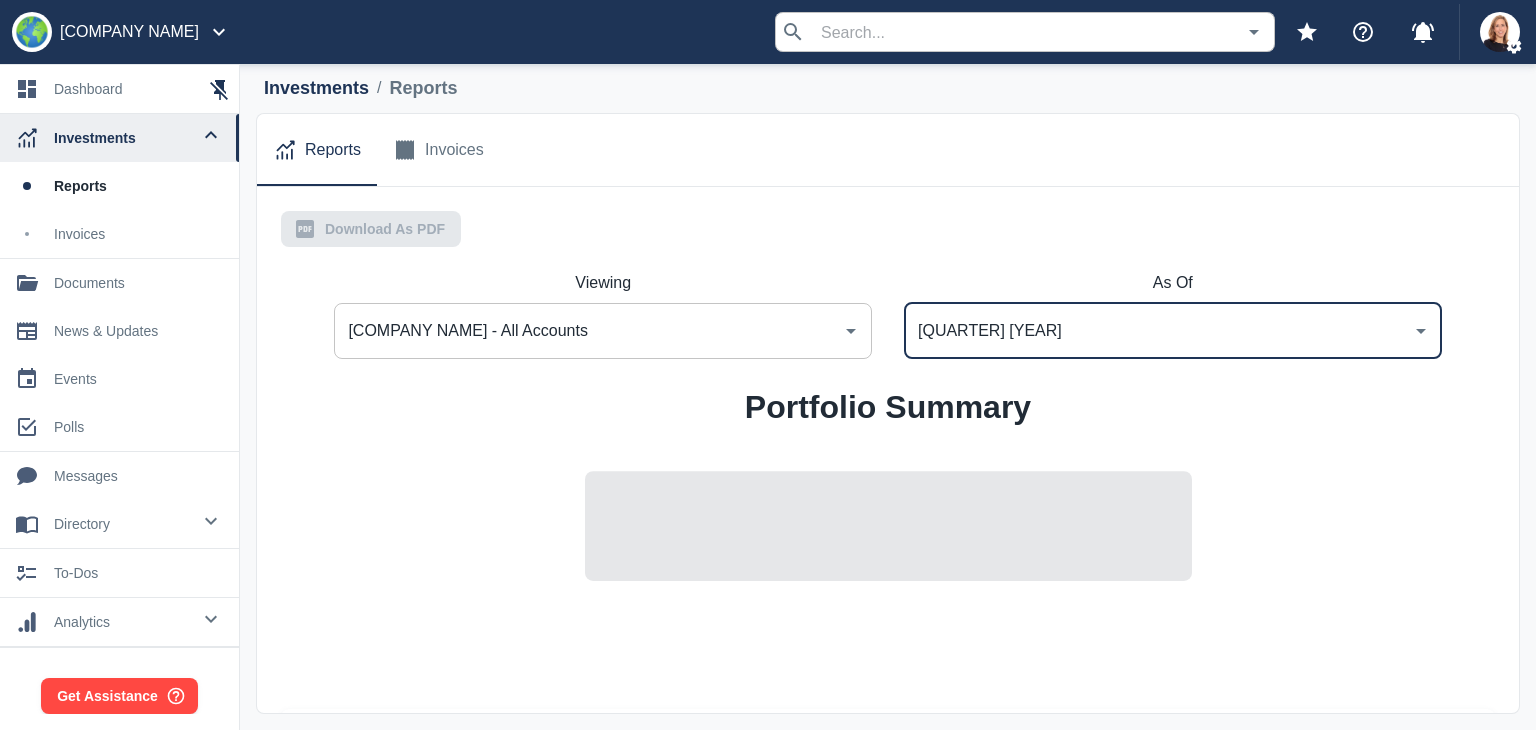 click on "ABC Nonprofit  - All Accounts" at bounding box center [588, 331] 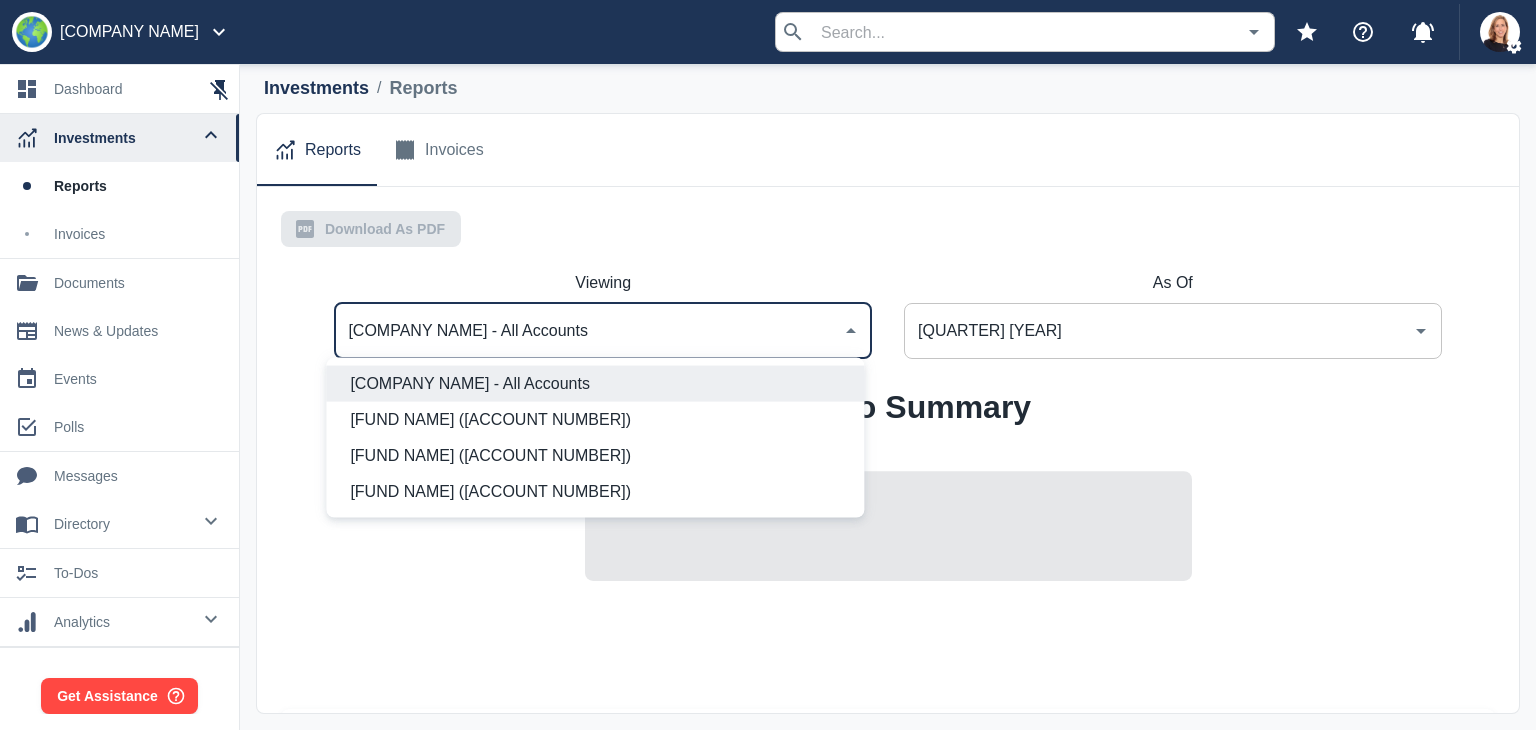 click on "LBI - Donor Designated LT (2813)" at bounding box center (599, 420) 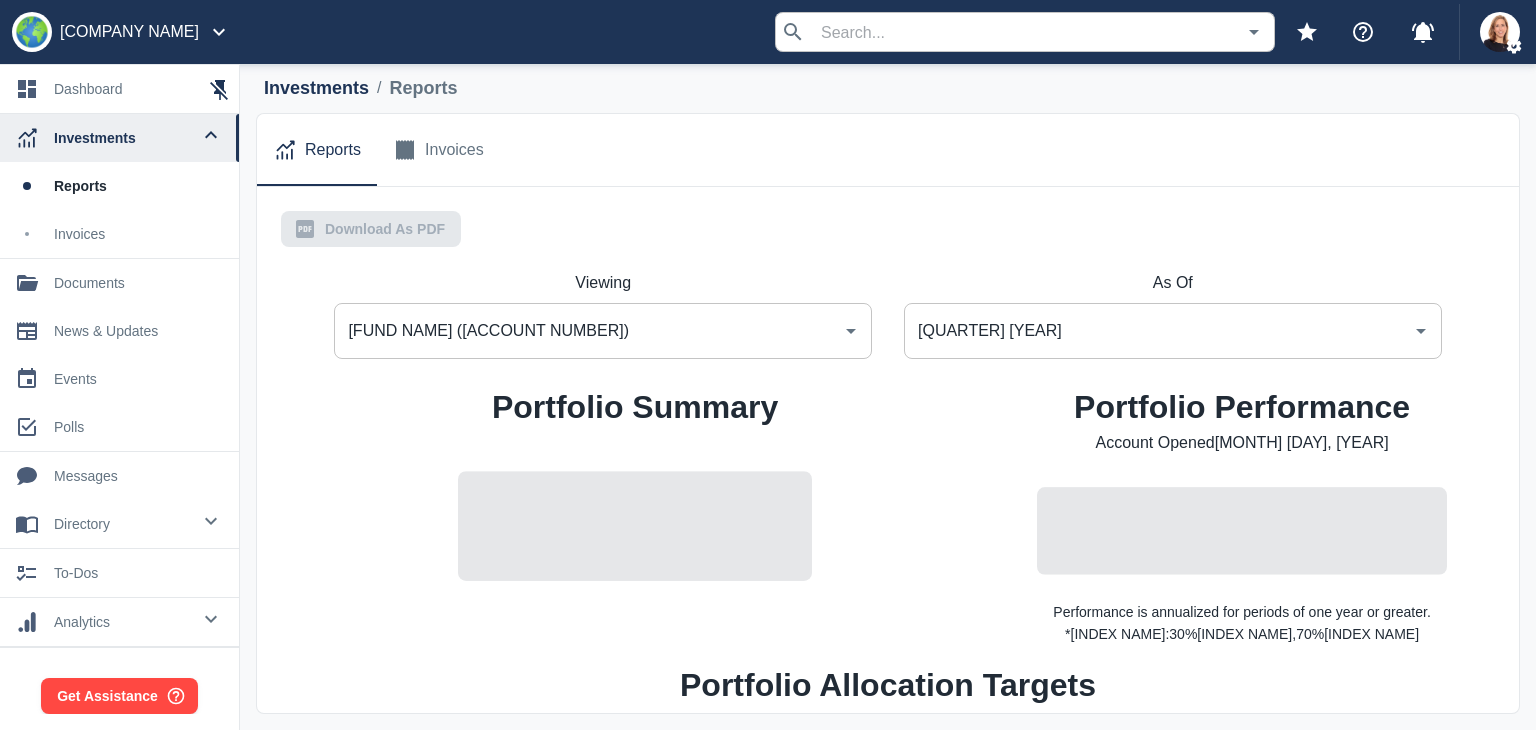drag, startPoint x: 744, startPoint y: 329, endPoint x: 745, endPoint y: 340, distance: 11.045361 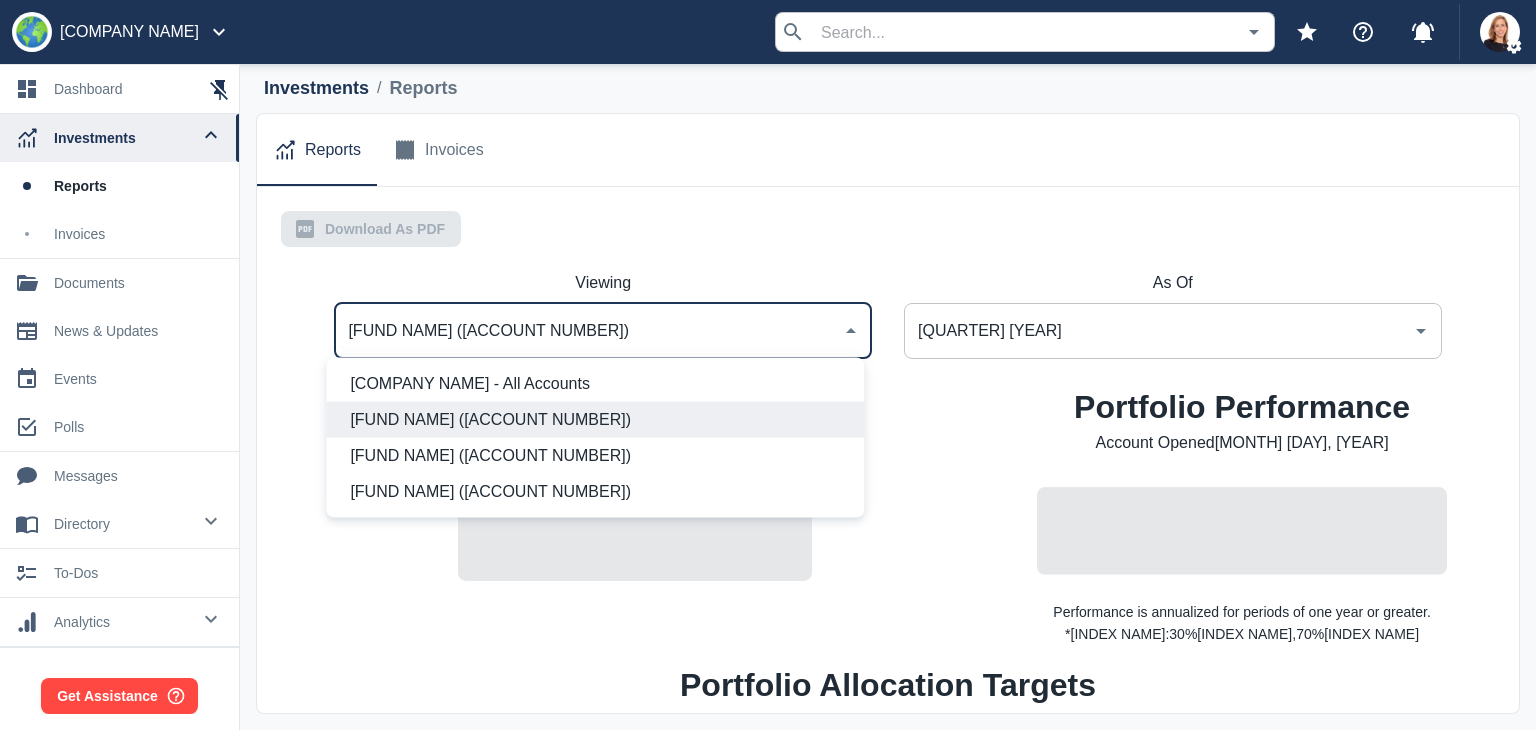 click on "ABC Nonprofit  - All Accounts" at bounding box center [599, 384] 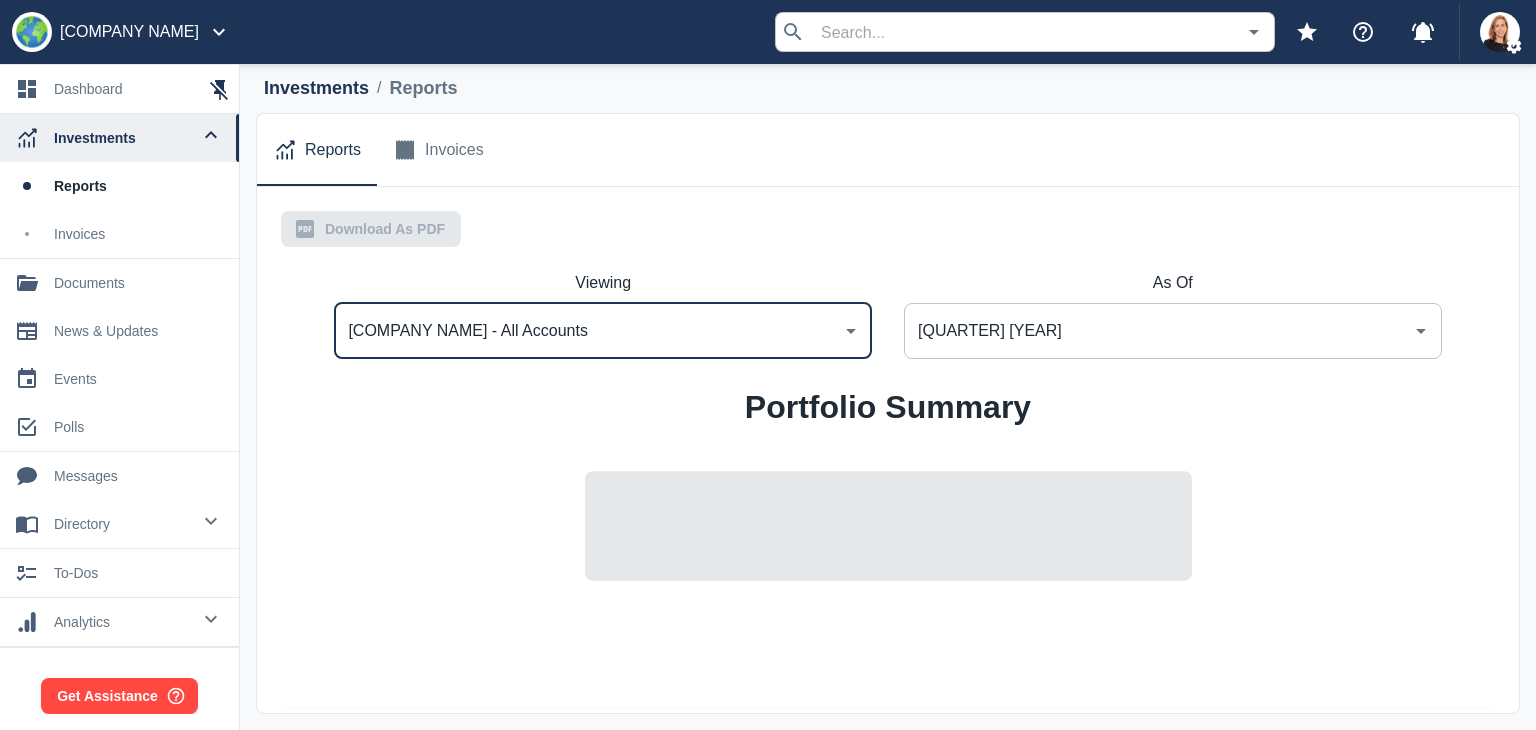click on "Portfolio Summary" at bounding box center [888, 498] 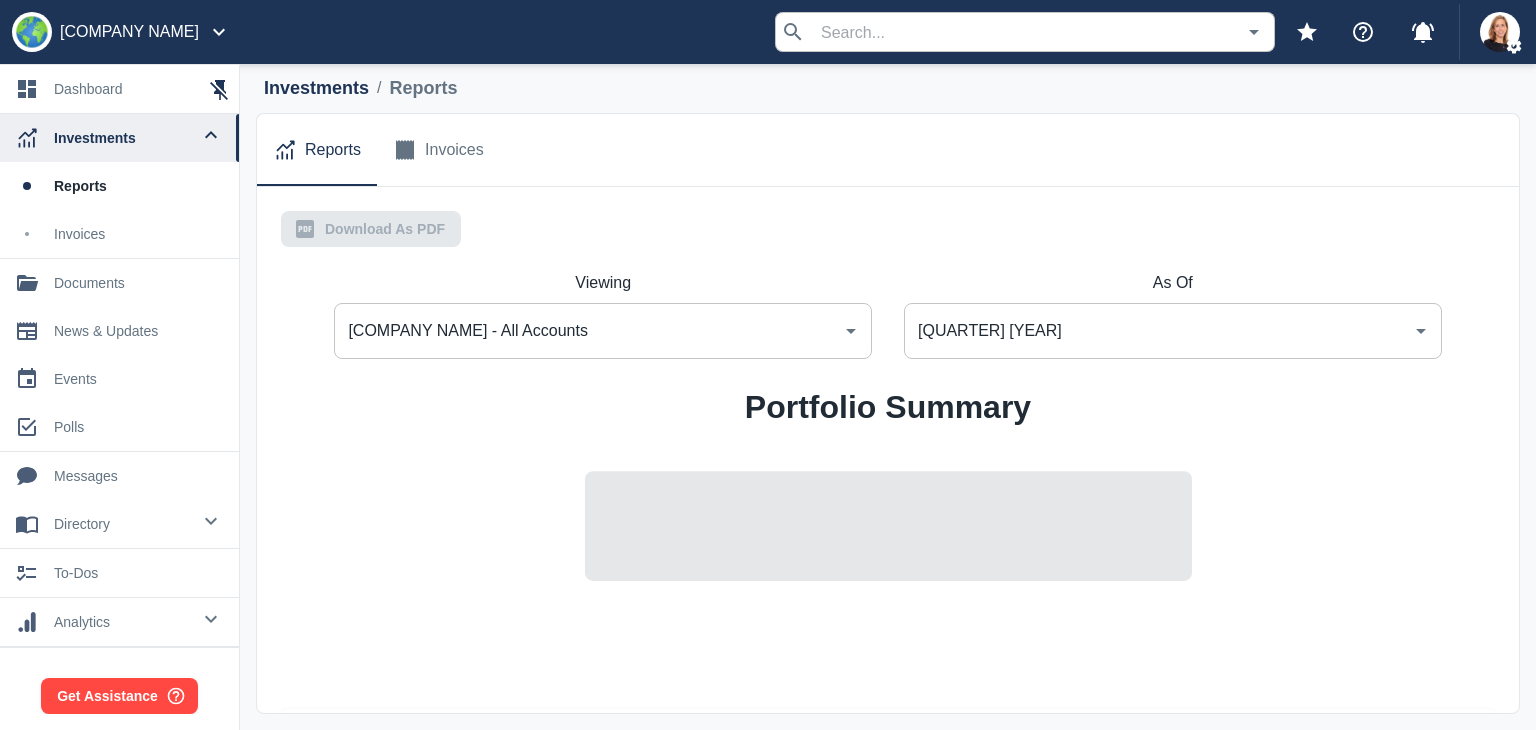 click on "1Q 2025 ​" at bounding box center [603, 331] 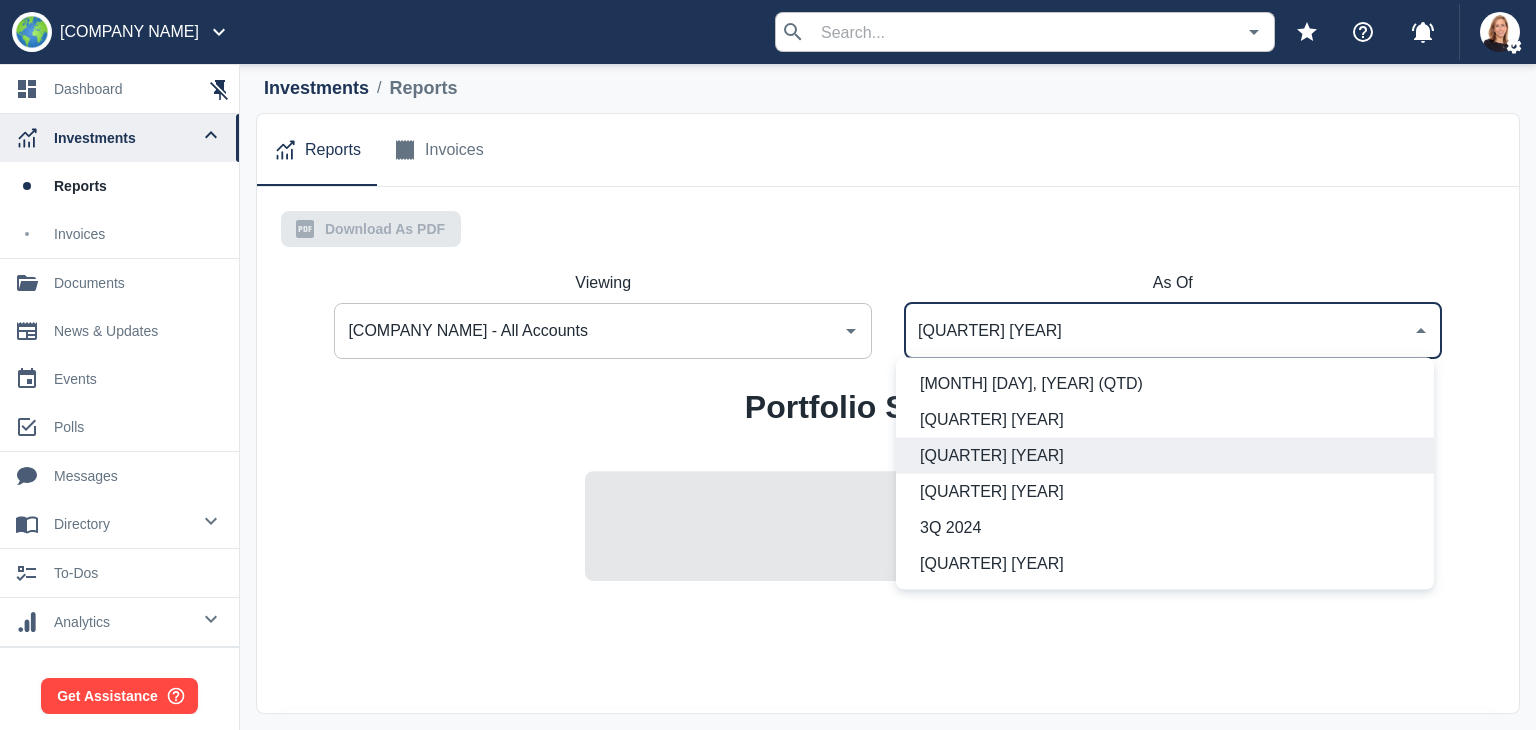click on "Jun 27, 2025 (QTD)" at bounding box center [1169, 384] 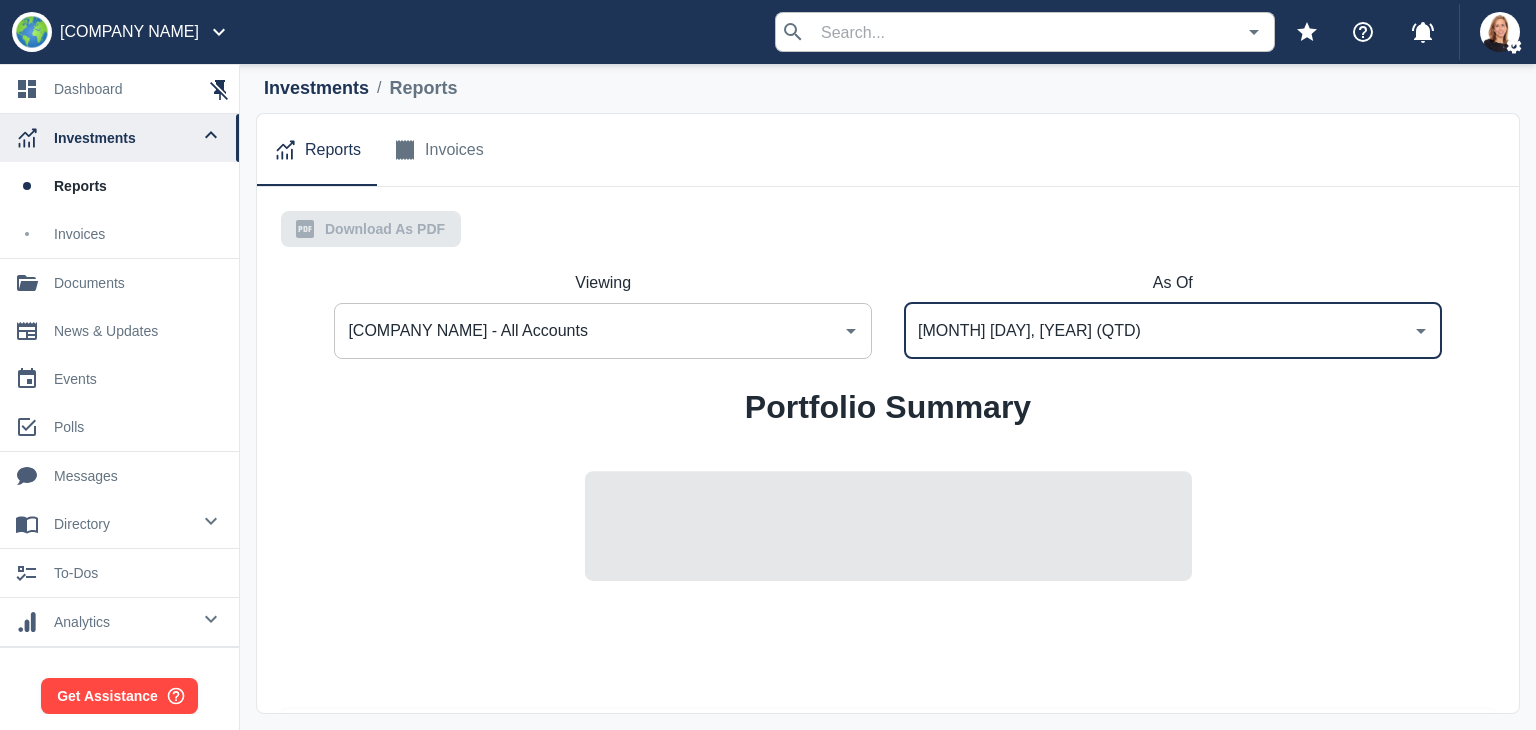 click on "Jun 27, 2025 (QTD)" at bounding box center (1158, 331) 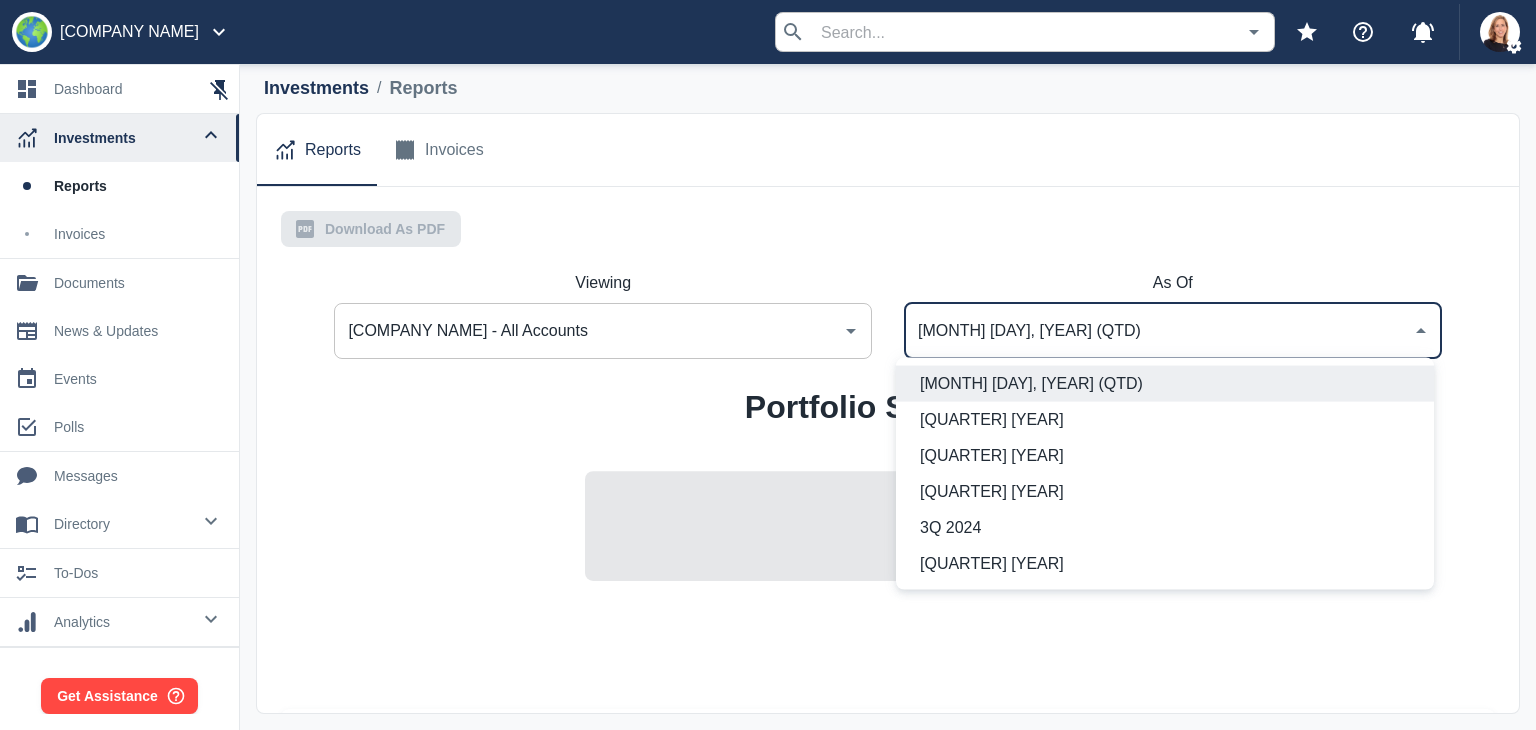 click on "4Q 2024" at bounding box center [1169, 492] 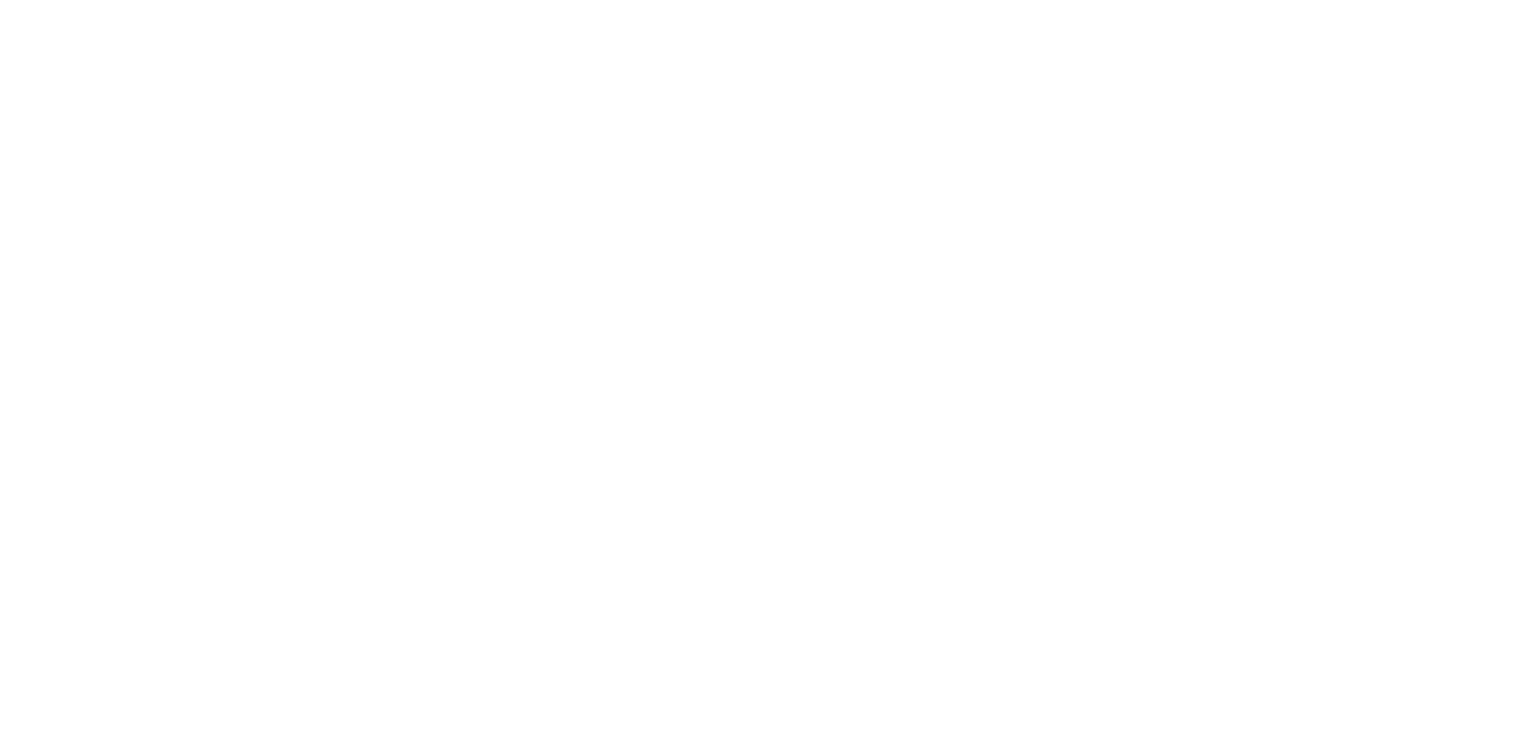 scroll, scrollTop: 0, scrollLeft: 0, axis: both 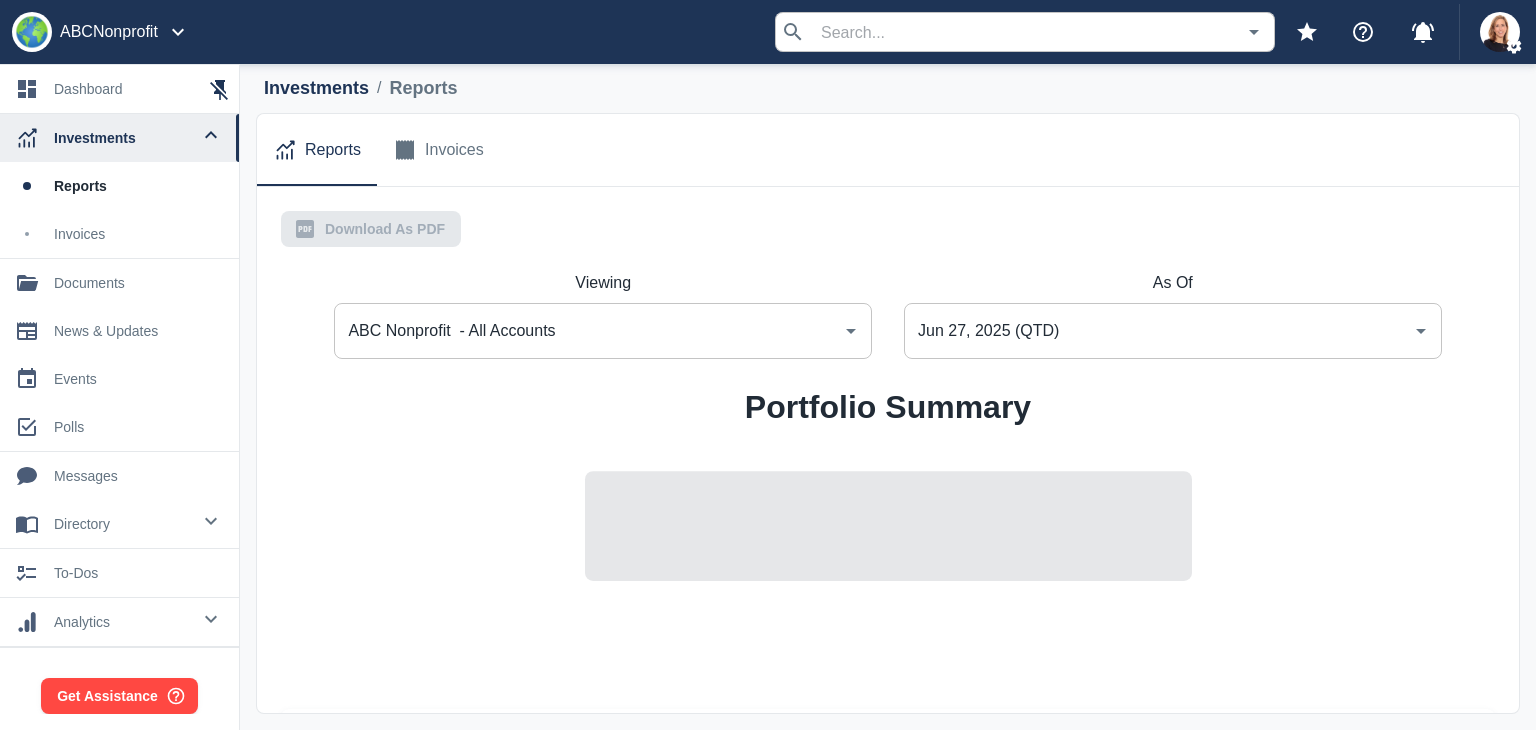 click on "Jun 27, 2025 (QTD)" at bounding box center (1158, 331) 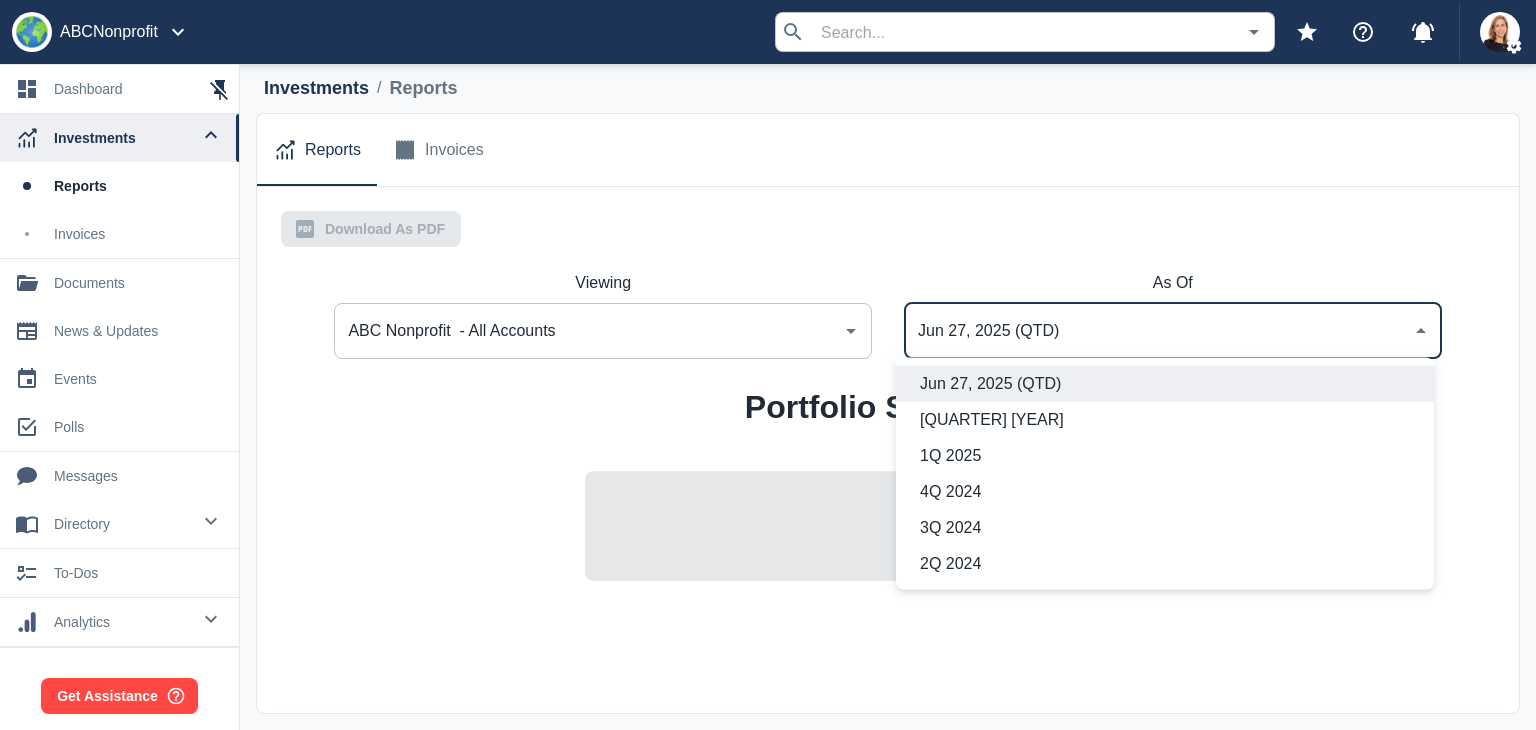 click on "[CLIENT_REPORT] [DATE] [COMMENTARY] [STOCKS] [BONDS] [NONPROFIT] [ADDRESS] [NONPROFIT] - [ACCOUNTS] [SUMMARY] [PORTFOLIO] [SUMMARY] [PORTFOLIO] [PERFORMANCE] [ACCOUNT_OPENED] [DATE] [PERFORMANCE] [PORTFOLIO] [ALLOCATION] [TARGETS] [DATE] [CLASS] [MINIMUM] [MAXIMUM] [TARGET] [ACTUAL] [FIXED_INCOME] [PERCENT] [PERCENT] [PERCENT] [PERCENT] [CASH] [PERCENT] [PERCENT] [PERCENT] [PERCENT] [ALTERNATIVES] [PERCENT] [PERCENT] [PERCENT] [PERCENT] [EQUITY] [PERCENT] [PERCENT] [PERCENT] [PERCENT] [PORTFOLIO] [ALLOCATIONS] [DATE] [DETAILED] [HISTORICAL] [PERFORMANCE] [FUND] [SUMMARY] [PORTFOLIO] [SUMMARY] [PORTFOLIO] [PERFORMANCE] [ACCOUNT_OPENED] [DATE] [PERFORMANCE] [PORTFOLIO] [ALLOCATION] [TARGETS] [DATE] [CLASS] [MINIMUM] [MAXIMUM] [TARGET] [ACTUAL] [FIXED_INCOME] [PERCENT] [PERCENT] [PERCENT] [PERCENT] [EQUITY] [PERCENT] [PERCENT] [PERCENT] [PERCENT] [CASH] [PERCENT] [PERCENT] [PERCENT] [PERCENT] [PORTFOLIO] [ALLOCATIONS] [DATE] [DETAILED] [SUMMARY] [PORTFOLIO]" at bounding box center (888, 229) 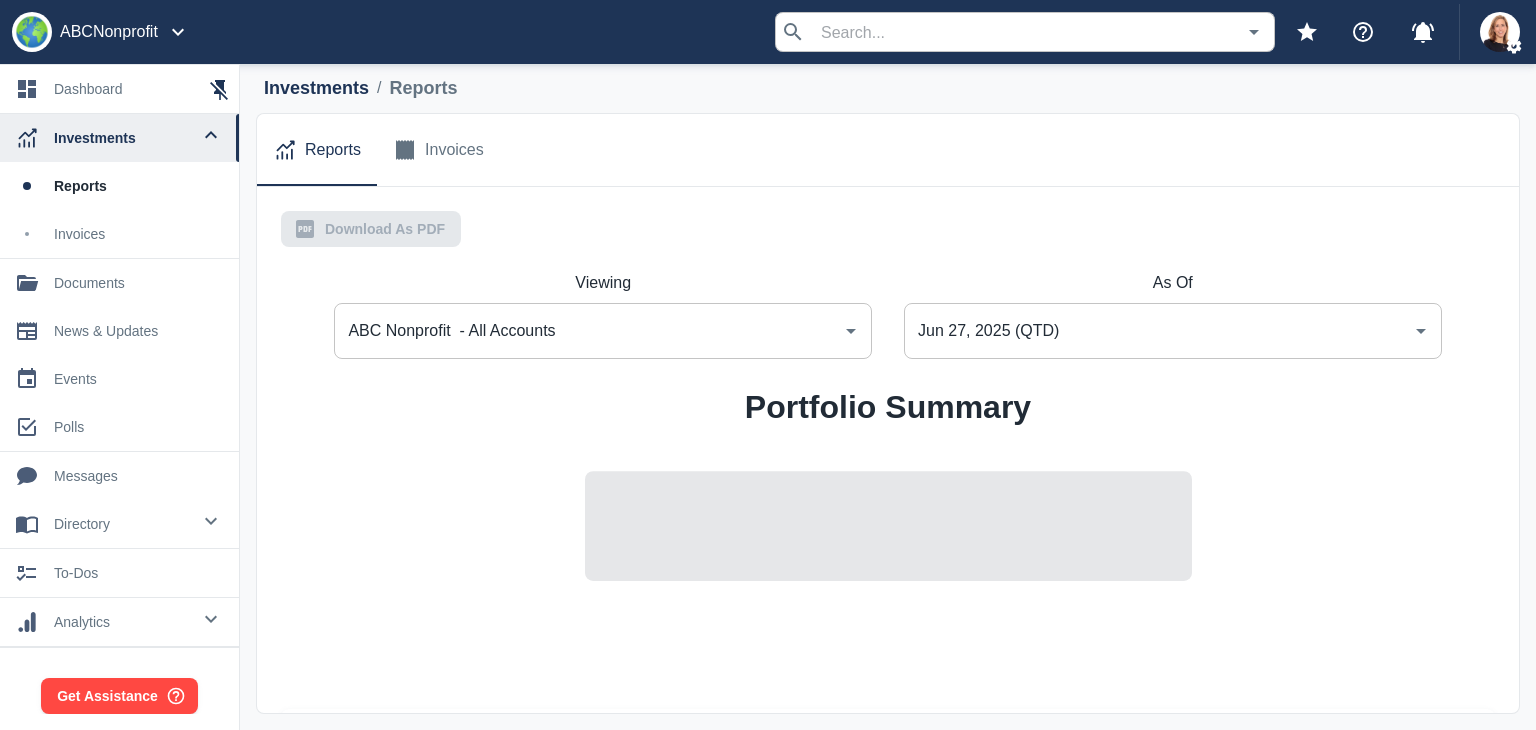 click on "Jun 27, 2025 (QTD)" at bounding box center (1158, 331) 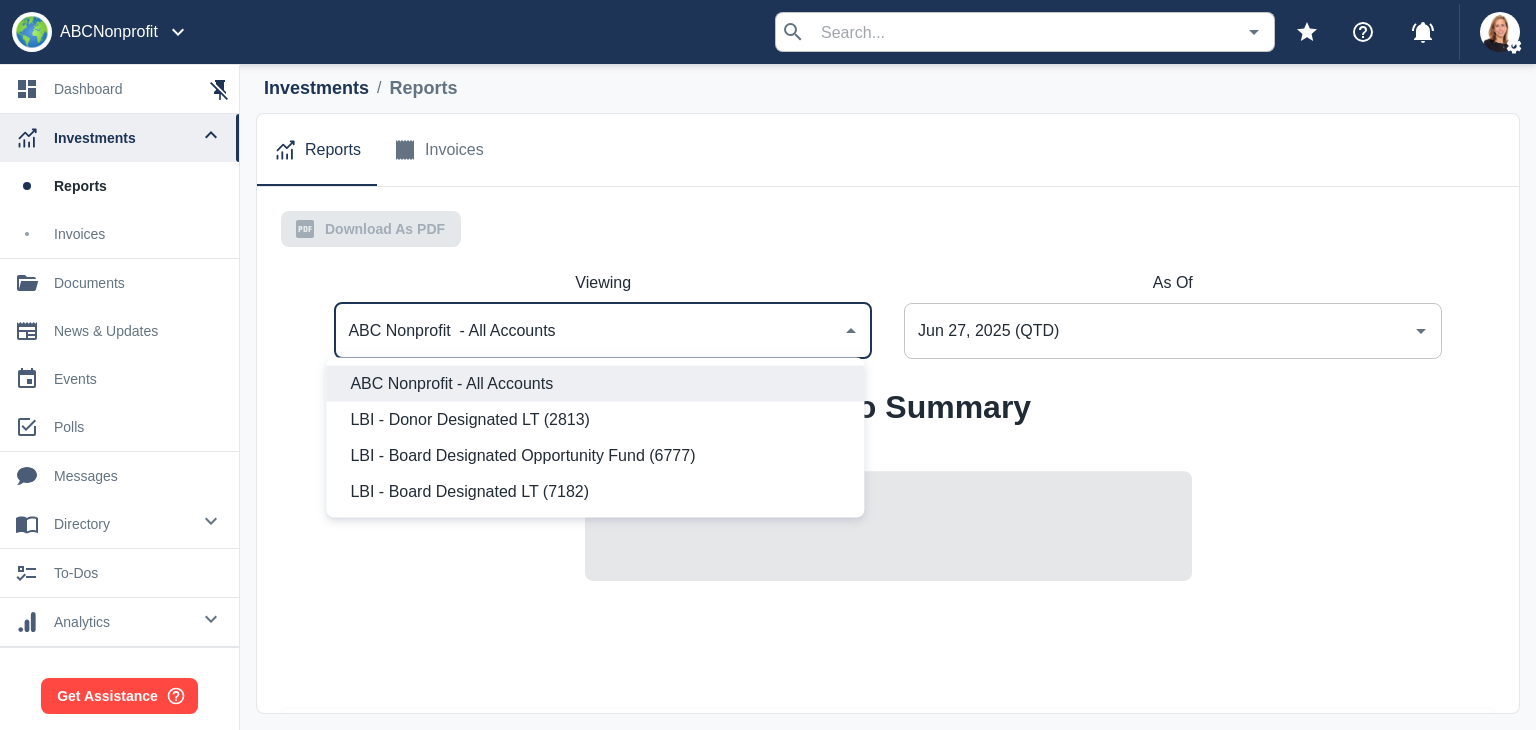 click on "ABC Nonprofit  - All Accounts" at bounding box center (588, 331) 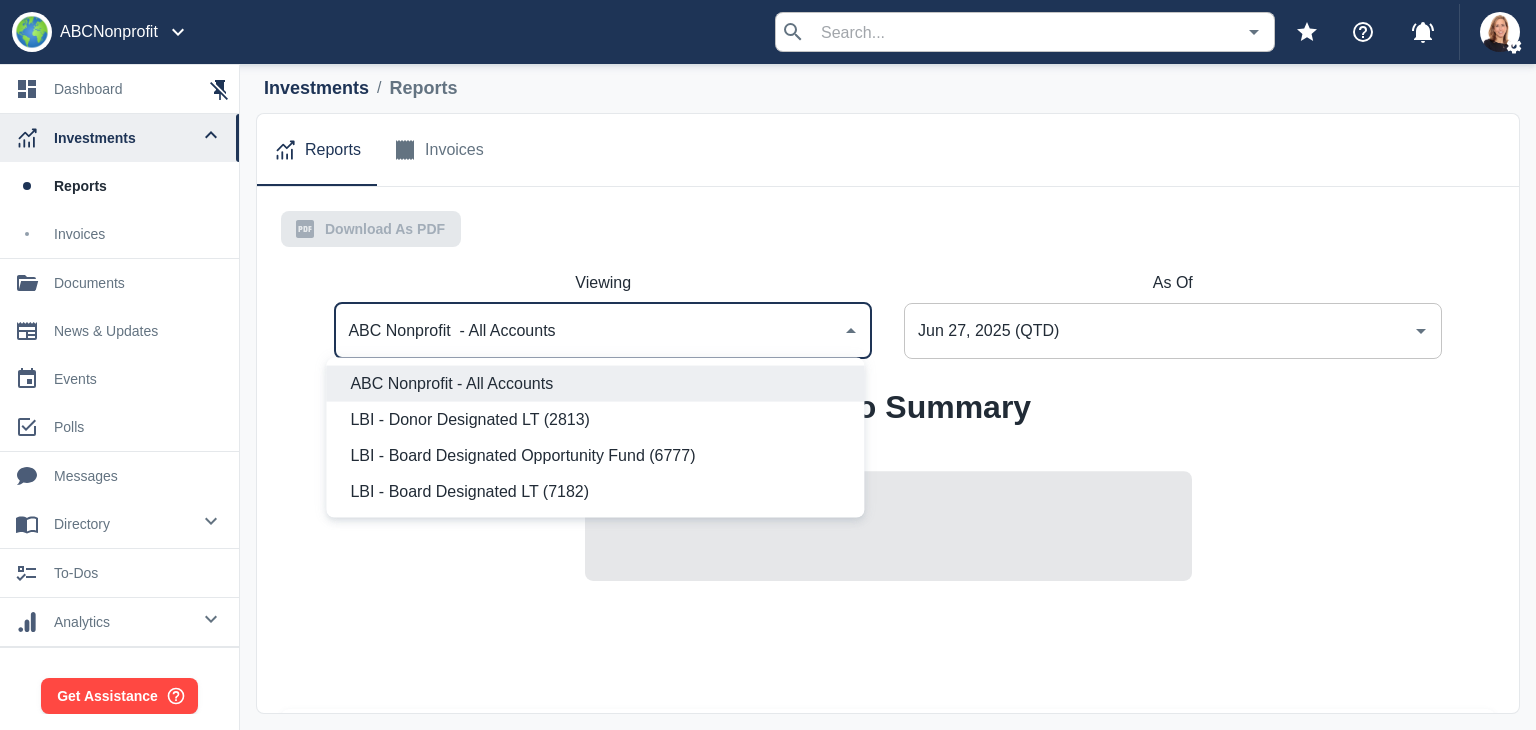 click on "LBI - Donor Designated LT (2813)" at bounding box center [595, 420] 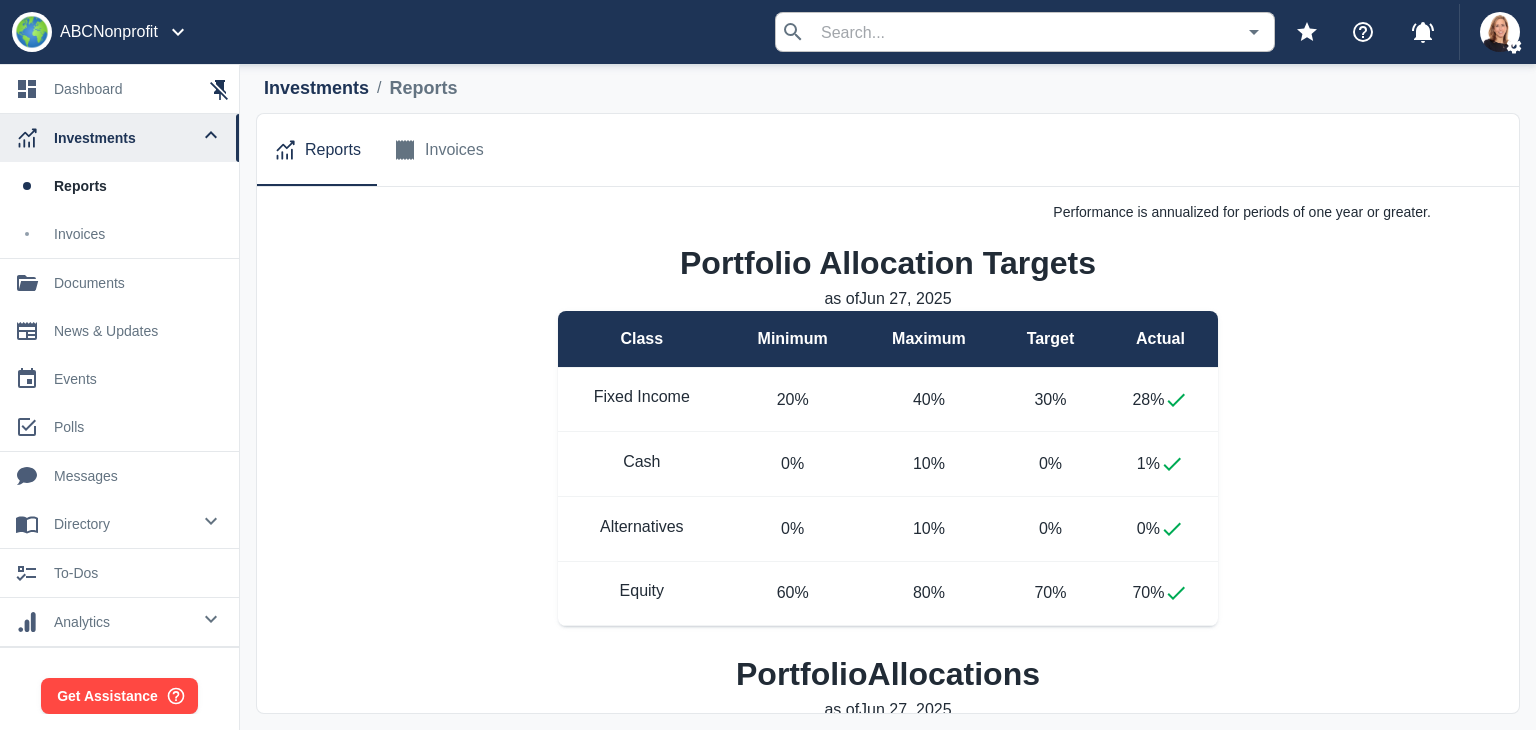 scroll, scrollTop: 0, scrollLeft: 0, axis: both 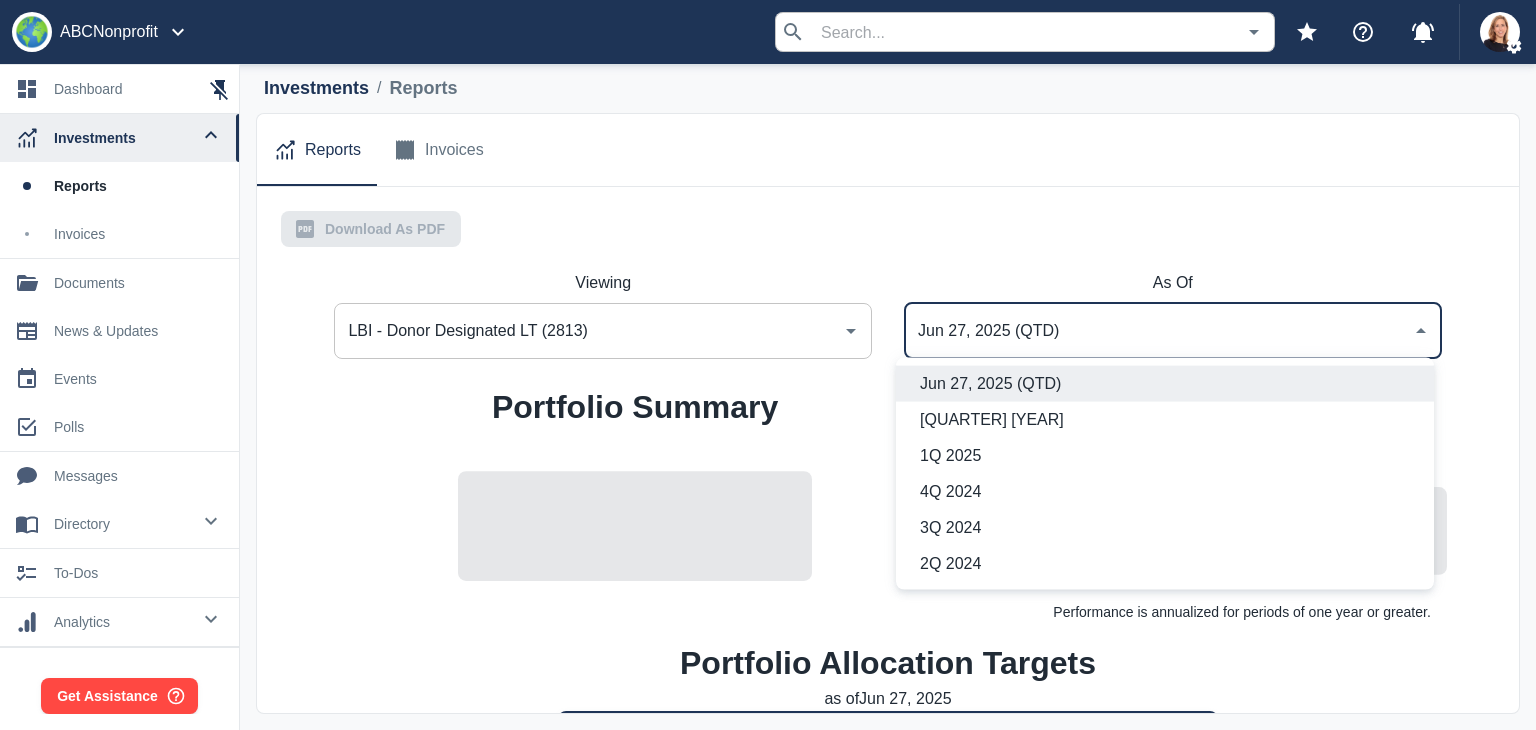 click on "Jun 27, 2025 (QTD)" at bounding box center [1158, 331] 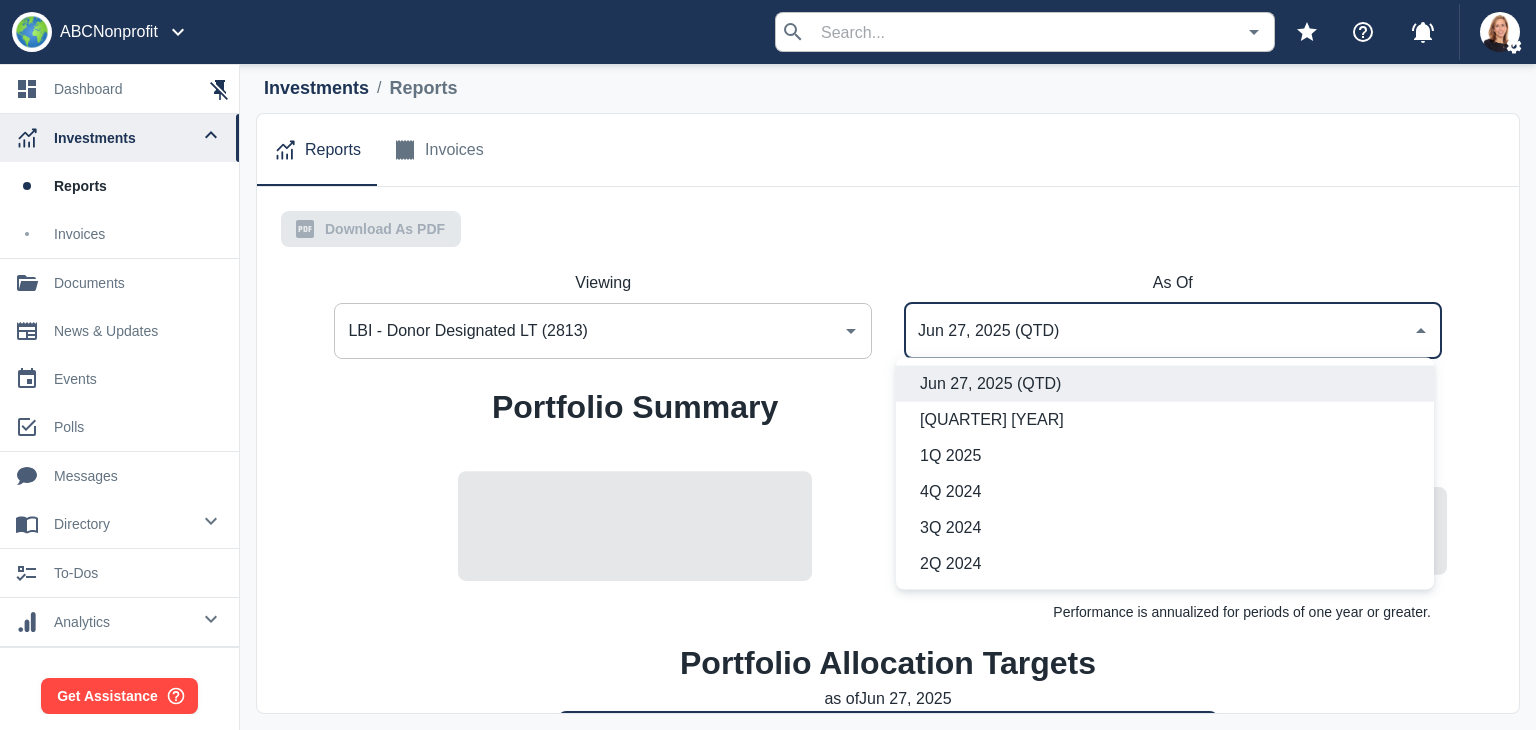 click on "1Q 2025" at bounding box center [1169, 456] 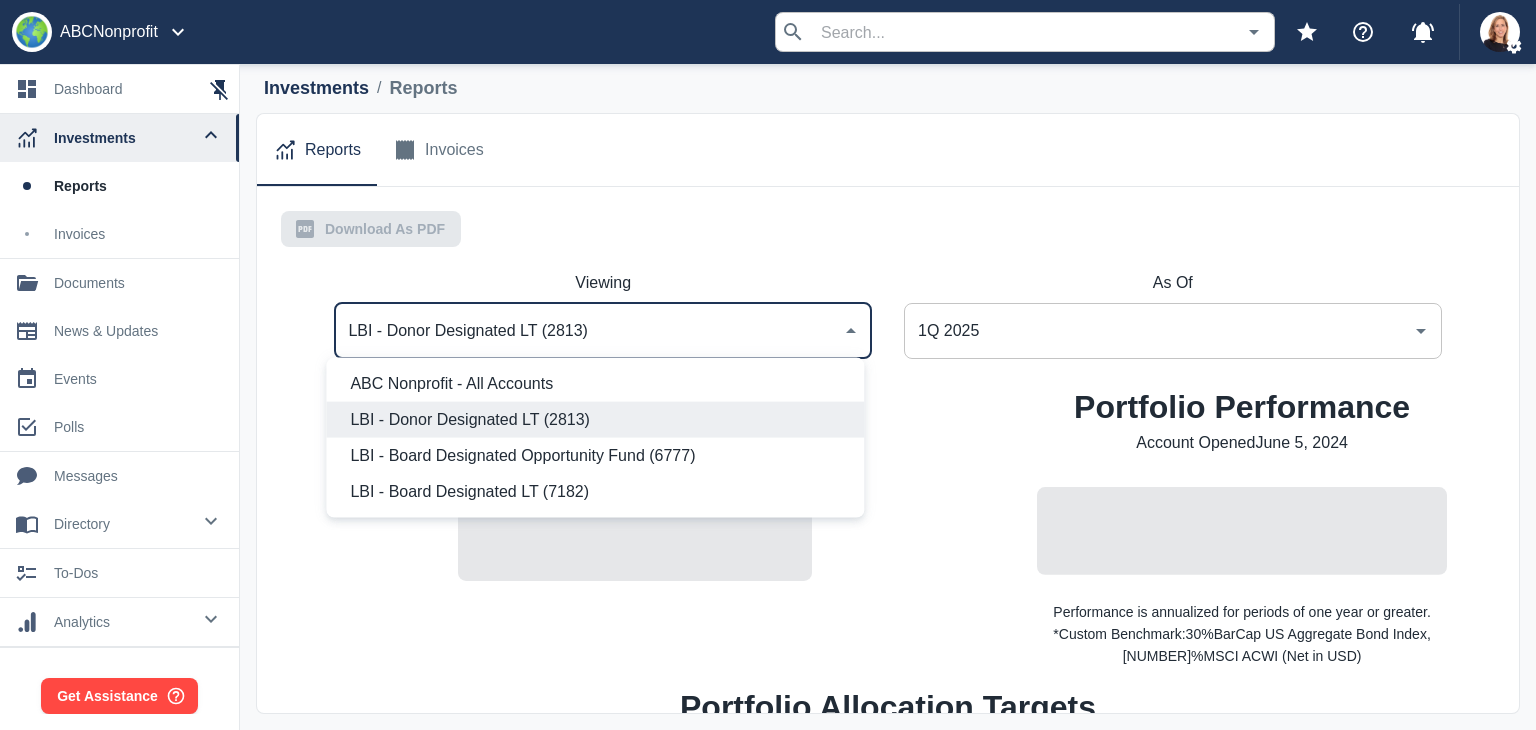 click on "LBI - Donor Designated LT (2813)" at bounding box center (588, 331) 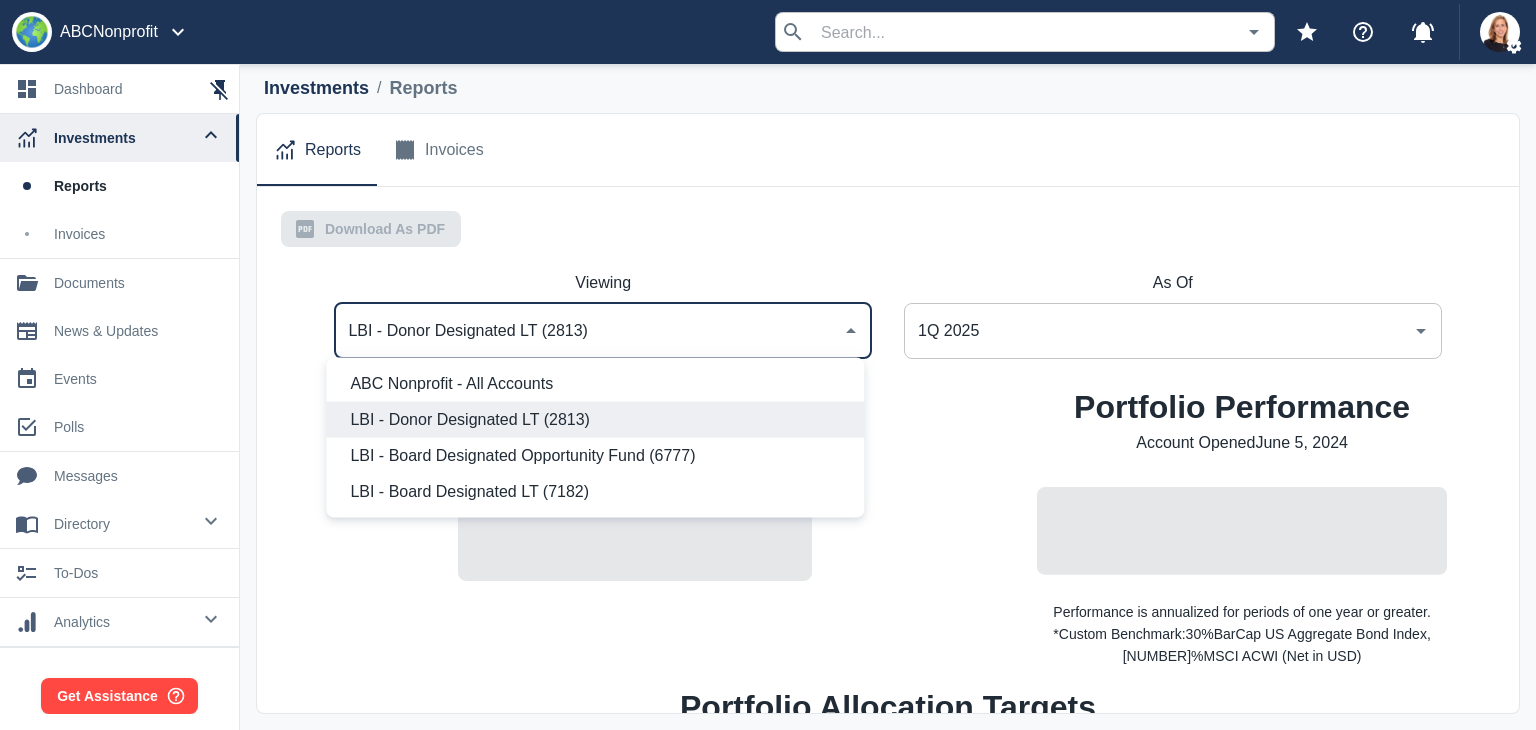 click on "LBI - Board Designated Opportunity Fund (6777)" at bounding box center (599, 456) 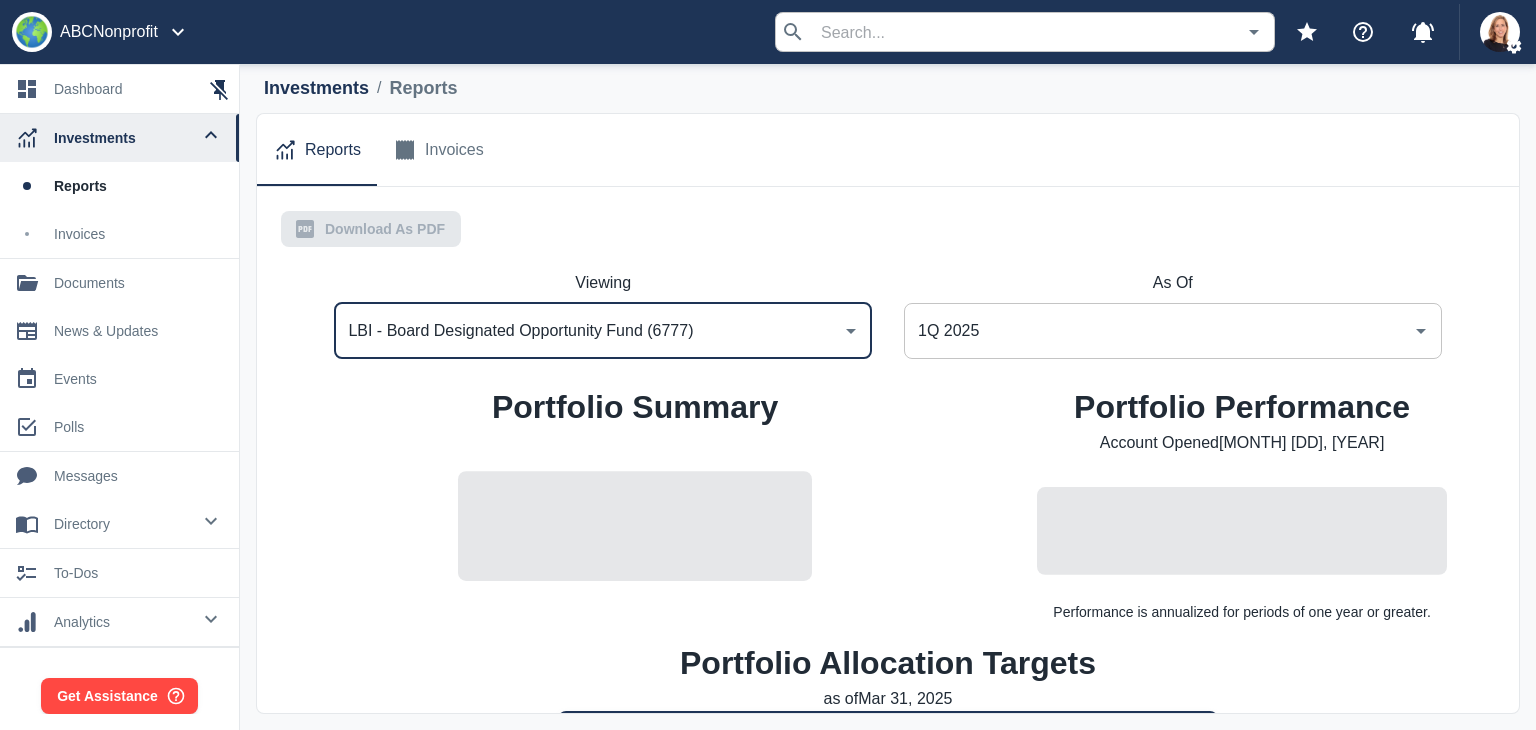 click on "LBI - Board Designated Opportunity Fund (6777)" at bounding box center (588, 331) 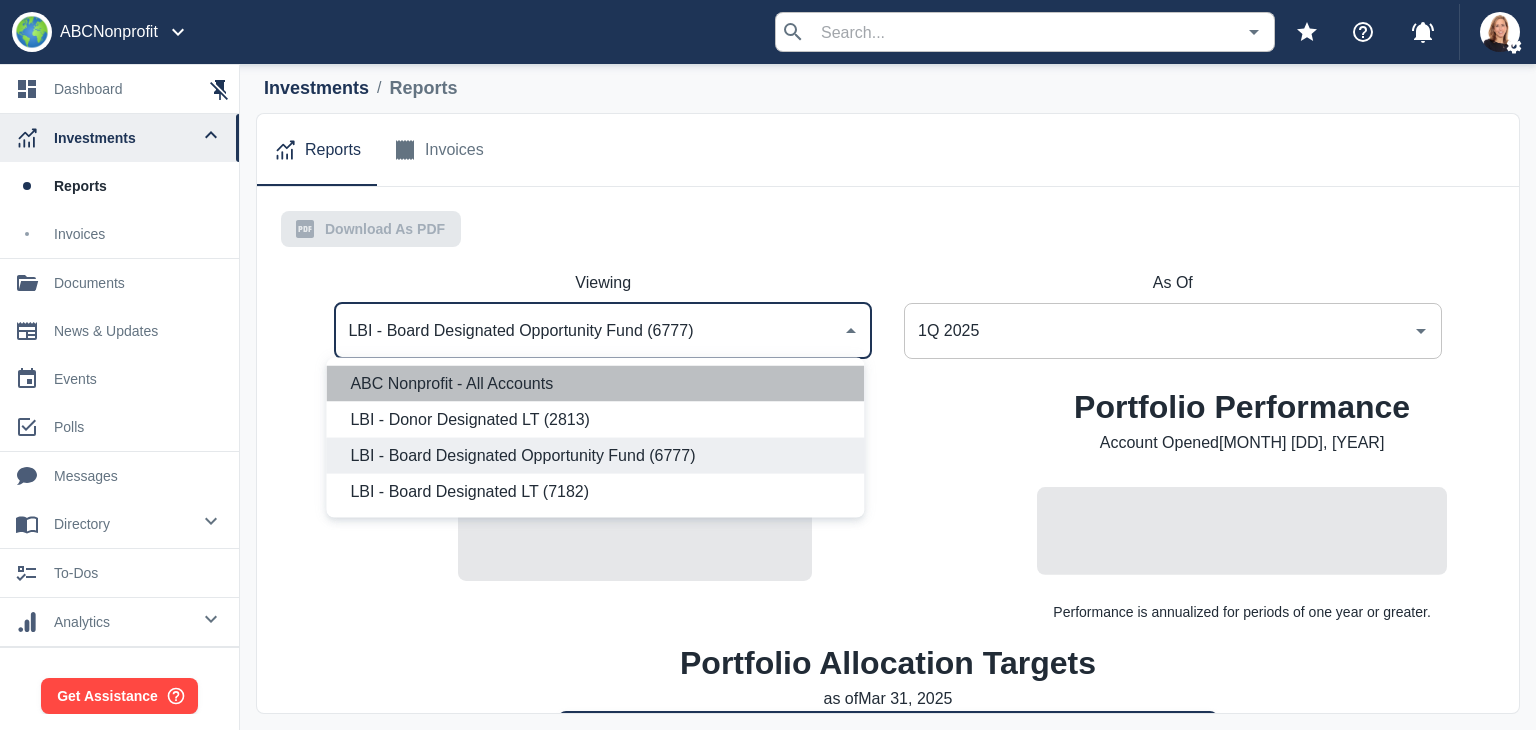 click on "ABC Nonprofit  - All Accounts" at bounding box center (599, 384) 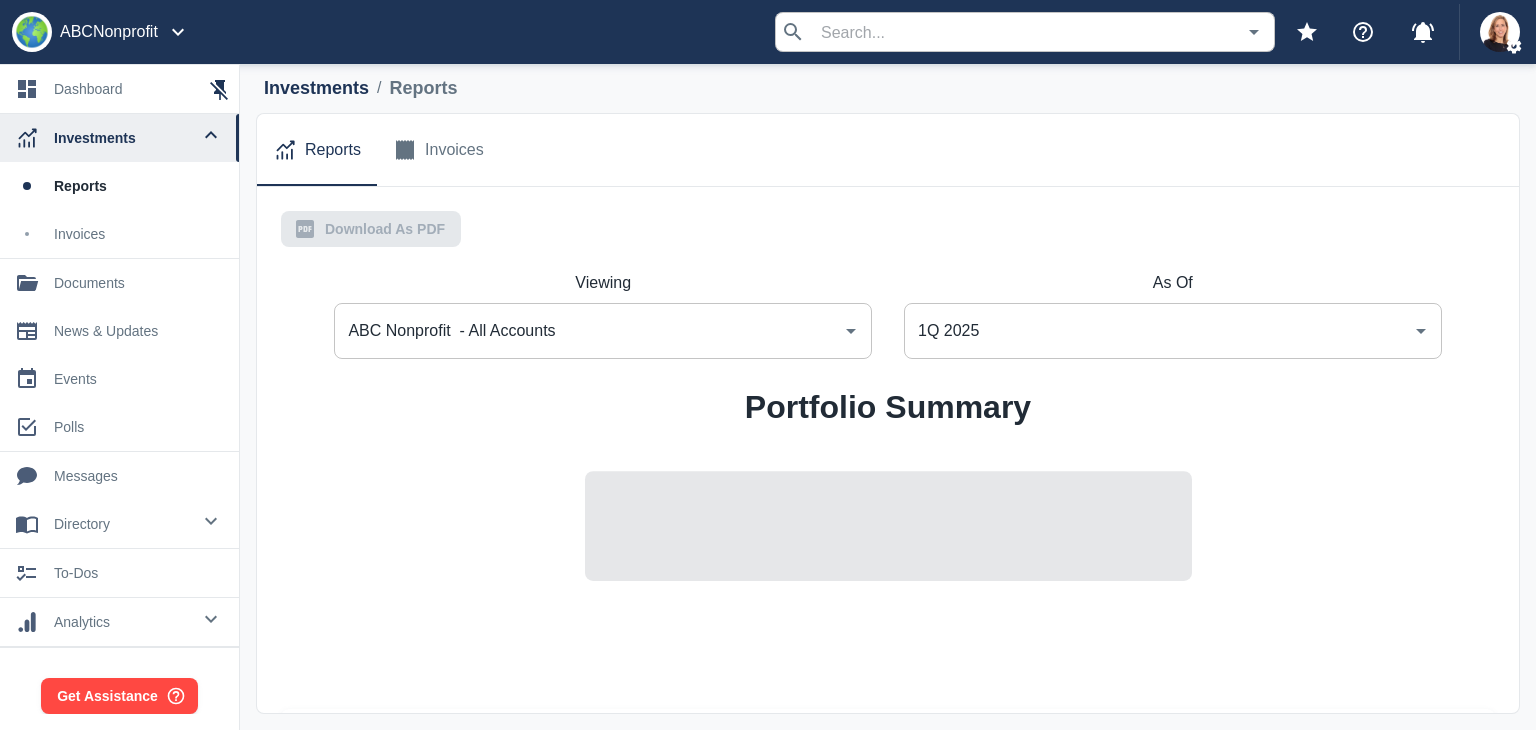 click on "Quarterly  Client Report Mar 31, 2025 ABCNonprofit  [NUMBER] [STREET] [CITY] ,   [STATE]   [POSTAL_CODE] ABCNonprofit  - All Accounts Summary Portfolio Summary Detailed LBI - Donor Designated LT (2813) Summary Portfolio Summary Portfolio   Performance Account Opened  [DATE] Performance is annualized for periods of one year or greater. *   Custom Benchmark :   30 %  BarCap US Aggregate Bond Index ,   70 %  MSCI ACWI (Net in USD) Portfolio Allocation Targets as of  Mar 31, 2025 Class Minimum Maximum Target Actual Fixed Income 20% 40% 30% 29% Cash 0% 10% 0% 0% Alternatives 0% 10% 0% 0% Equity 60% 80% 70% 71% Portfolio  Allocations as of  Mar 31, 2025 Detailed Strategy Performance Strategy 1Q YTD 1 Year 3 Year 5 Year 10 Year Large Cap Schwab S&P 500 Index (SWPPX) -4.28% -4.28% 8.21% 9.03% 18.56% 12.46% Schwab US Dividend ETF (SCHD) 3.22% 3.22% 7.87% 5.88% 17.29% 11.43% S&P 500 Index -4.27% -4.27% 8.25% 9.06% 18.59% 12.50% S&P 500 Equal Weighted Index -0.61% -0.61% 4.09% 5.20% 17.71% 10.00% DJ US Dividend 100 Index 3.27% N/A" at bounding box center [888, 229] 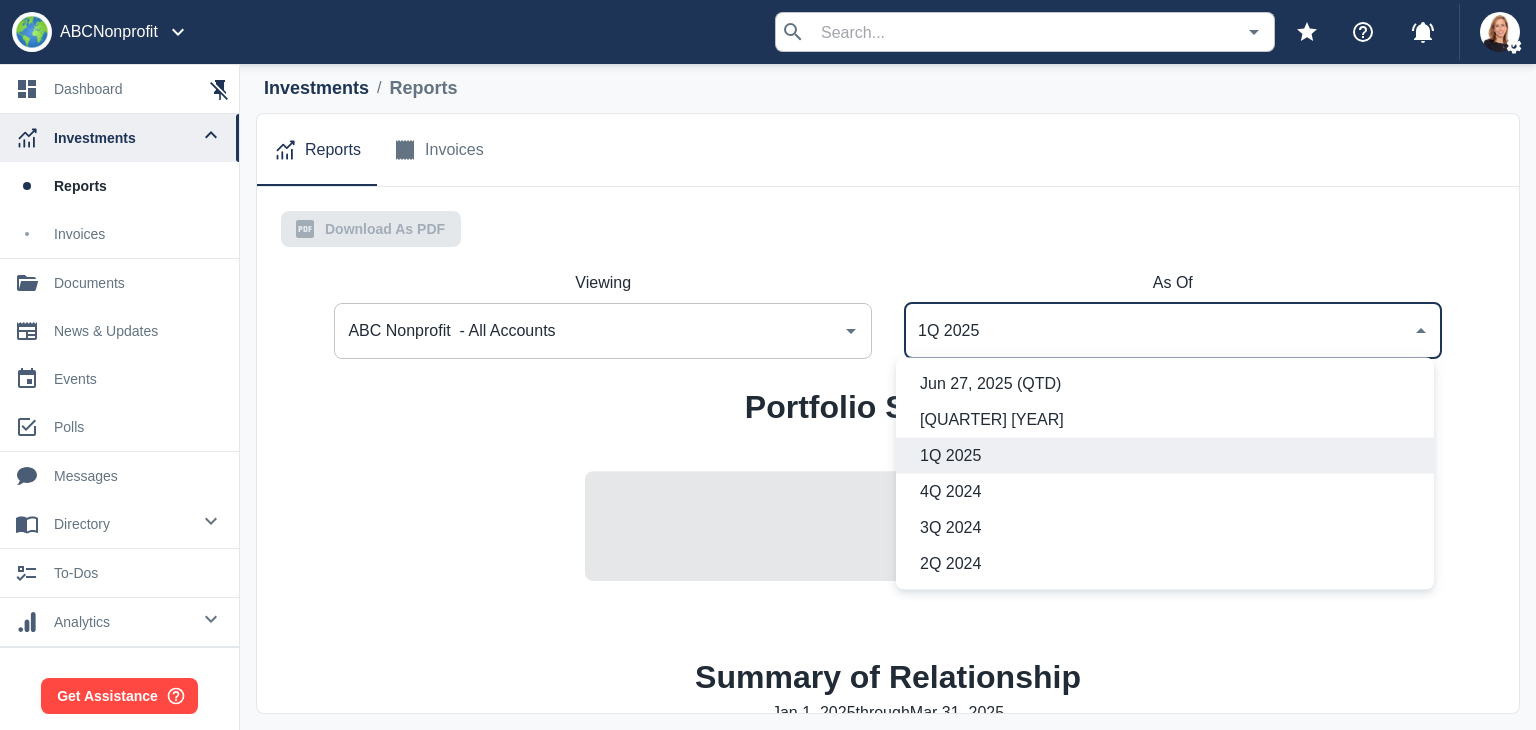 click on "1Q 2025" at bounding box center (1158, 331) 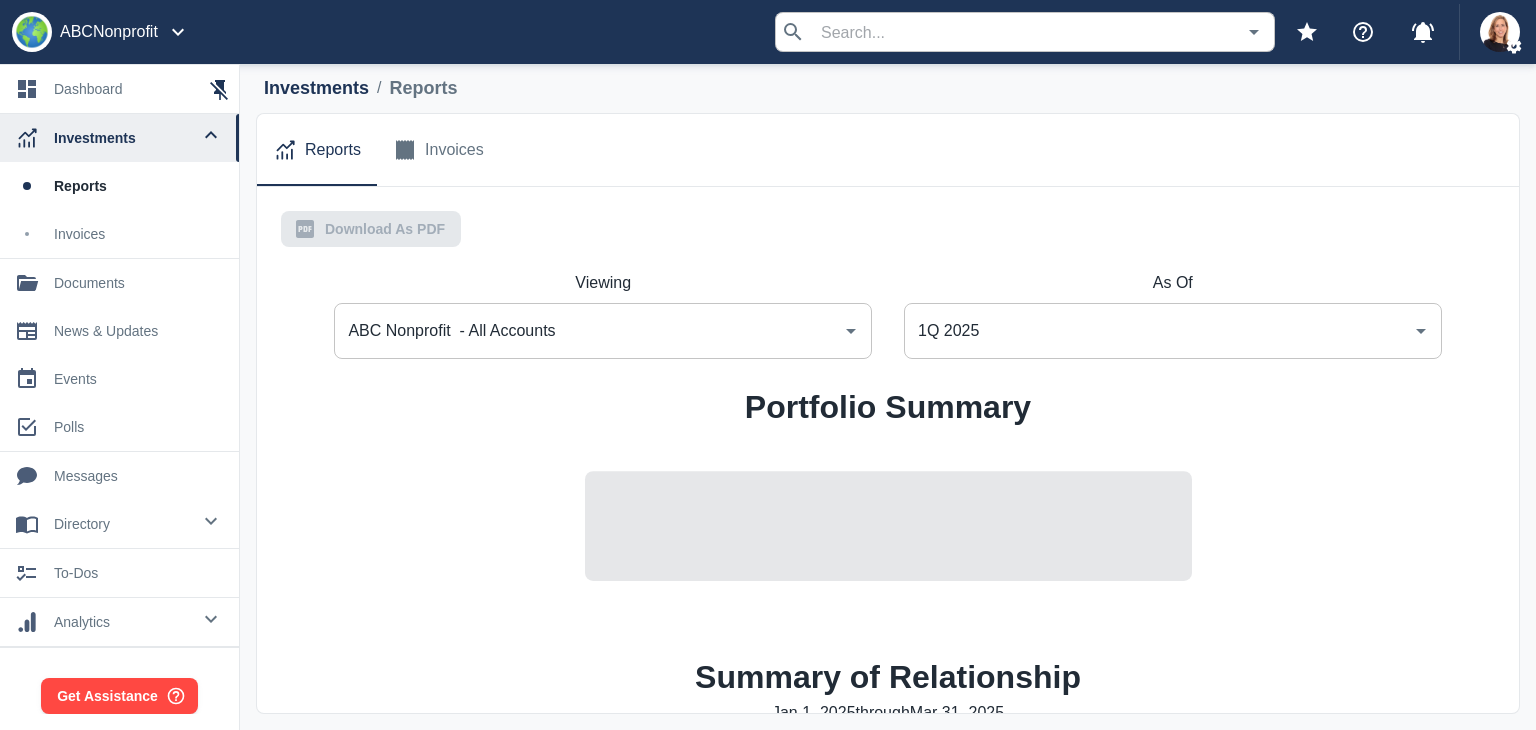 click on "[QUARTERLY] [CLIENT_REPORT] [DATE] [NONPROFIT] [ADDRESS] [NONPROFIT] - [ALL_ACCOUNTS] [SUMMARY] [PORTFOLIO] [SUMMARY] [SUMMARY_OF_RELATIONSHIP] [DATE] [THROUGH] [DATE] [NAME] [STARTING_VALUE] [DEPOSITS] [WITHDRAWALS] [INCOME] [INVESTMENT_RETURN] [ENDING_VALUE] [PERIOD] [PERFORMANCE] [YTD] [SINCE_INCEPTION] [FUND] [MONEY] [MONEY] [MONEY] [MONEY] [MONEY] [PERCENT] [PERCENT] [PERCENT] [FUND] [MONEY] [MONEY] [MONEY] [MONEY] [MONEY] [PERCENT] [PERCENT] [PERCENT] [FUND] [MONEY] [MONEY] [MONEY] [MONEY] [MONEY] [PERCENT] [PERCENT] [PERCENT] [PERFORMANCE] [DETAILED] [FUND] [SUMMARY] [PORTFOLIO] [SUMMARY] [PORTFOLIO] [PERFORMANCE] [ACCOUNT_OPENED] [DATE] [PERFORMANCE] [CUSTOM_BENCHMARK] [PERCENT] [INDEX] [PERCENT] [INDEX]" at bounding box center (888, 229) 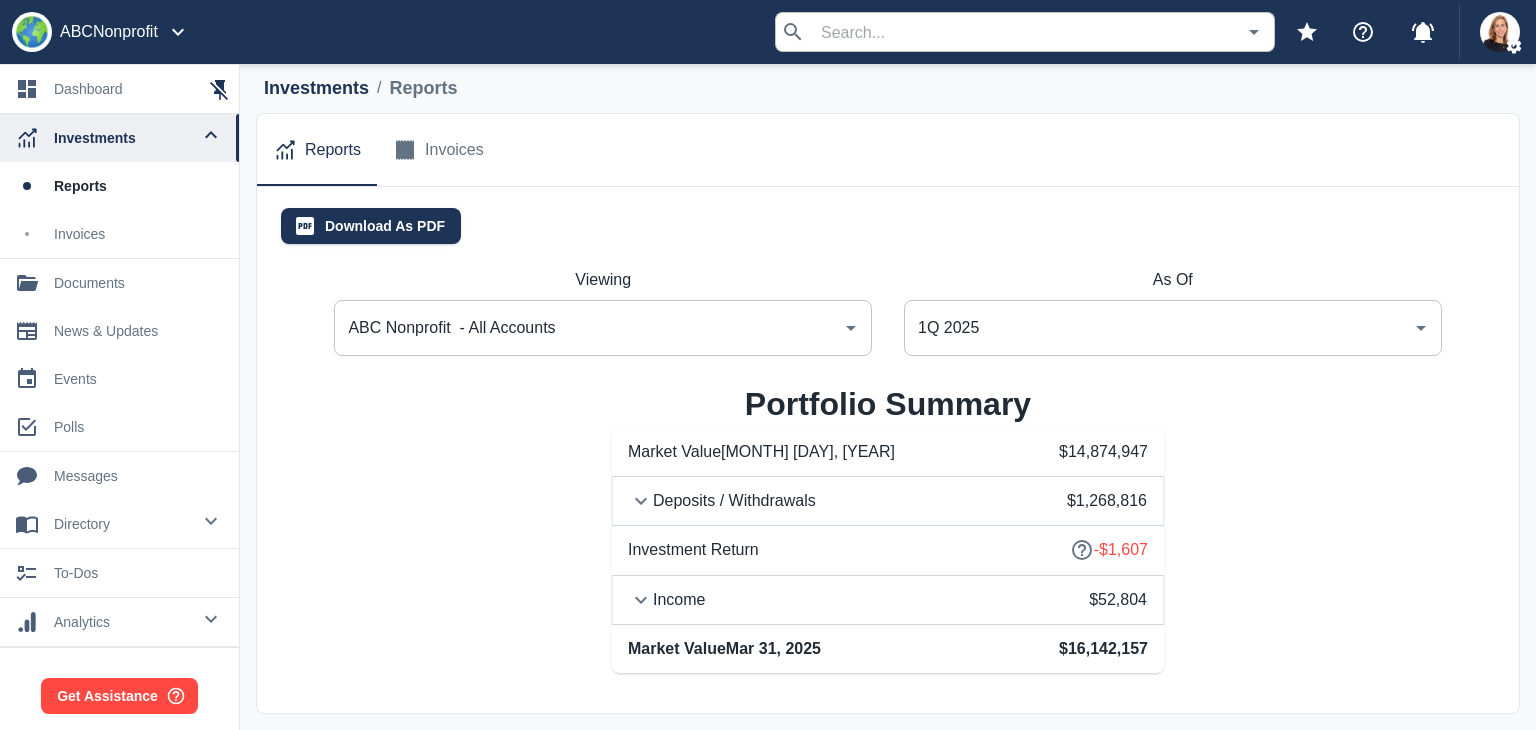 scroll, scrollTop: 0, scrollLeft: 0, axis: both 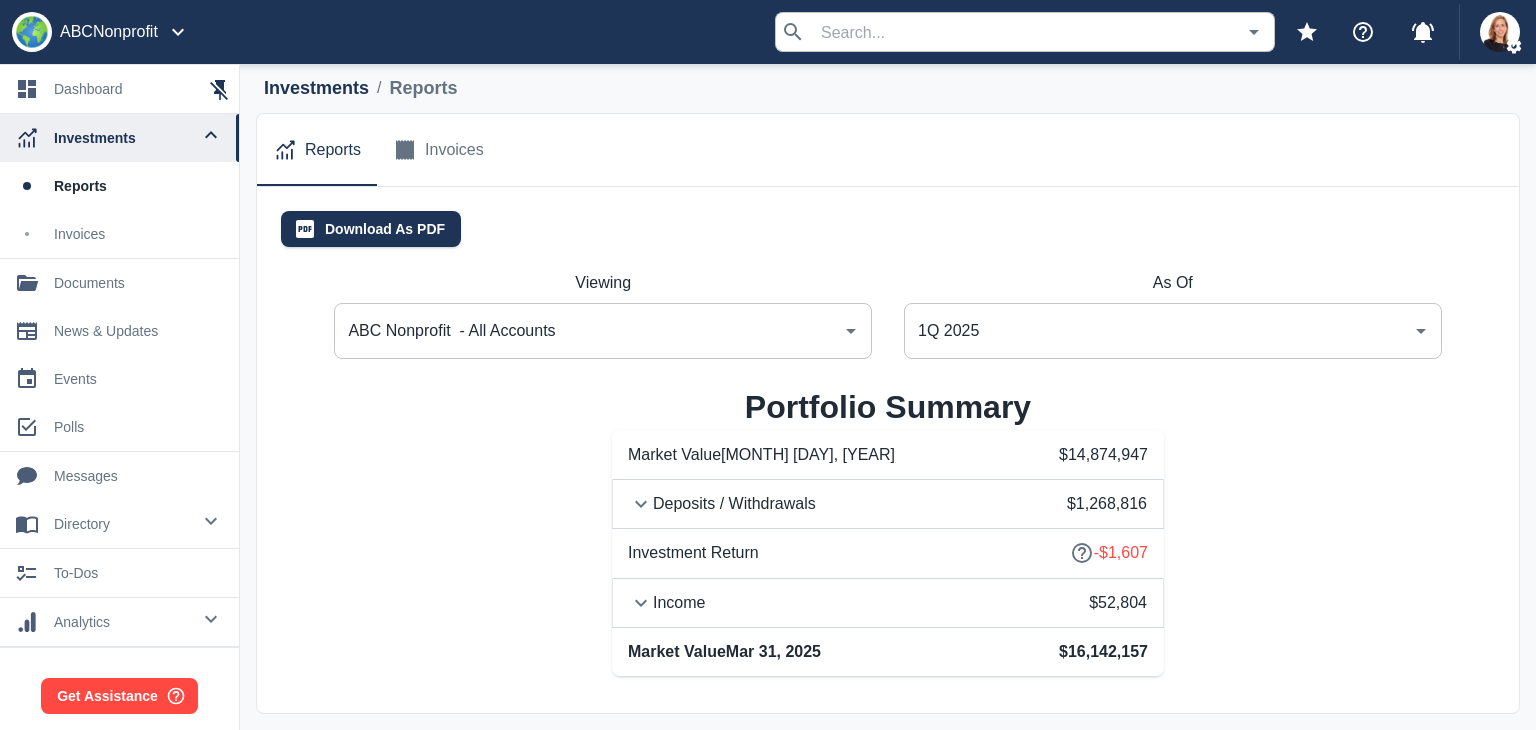 click on "1Q 2025" at bounding box center [1158, 331] 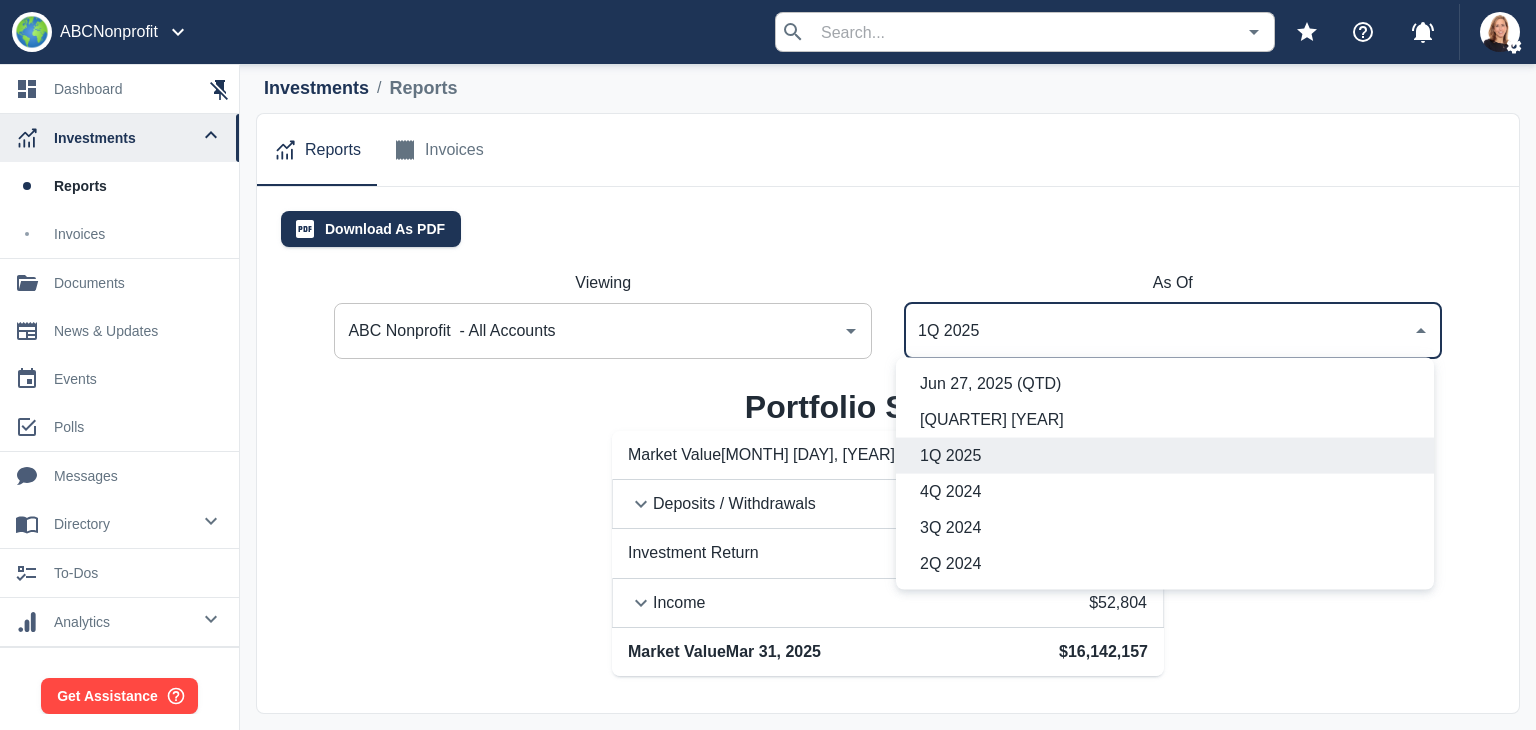 click on "Jun 27, 2025 (QTD)" at bounding box center [1169, 384] 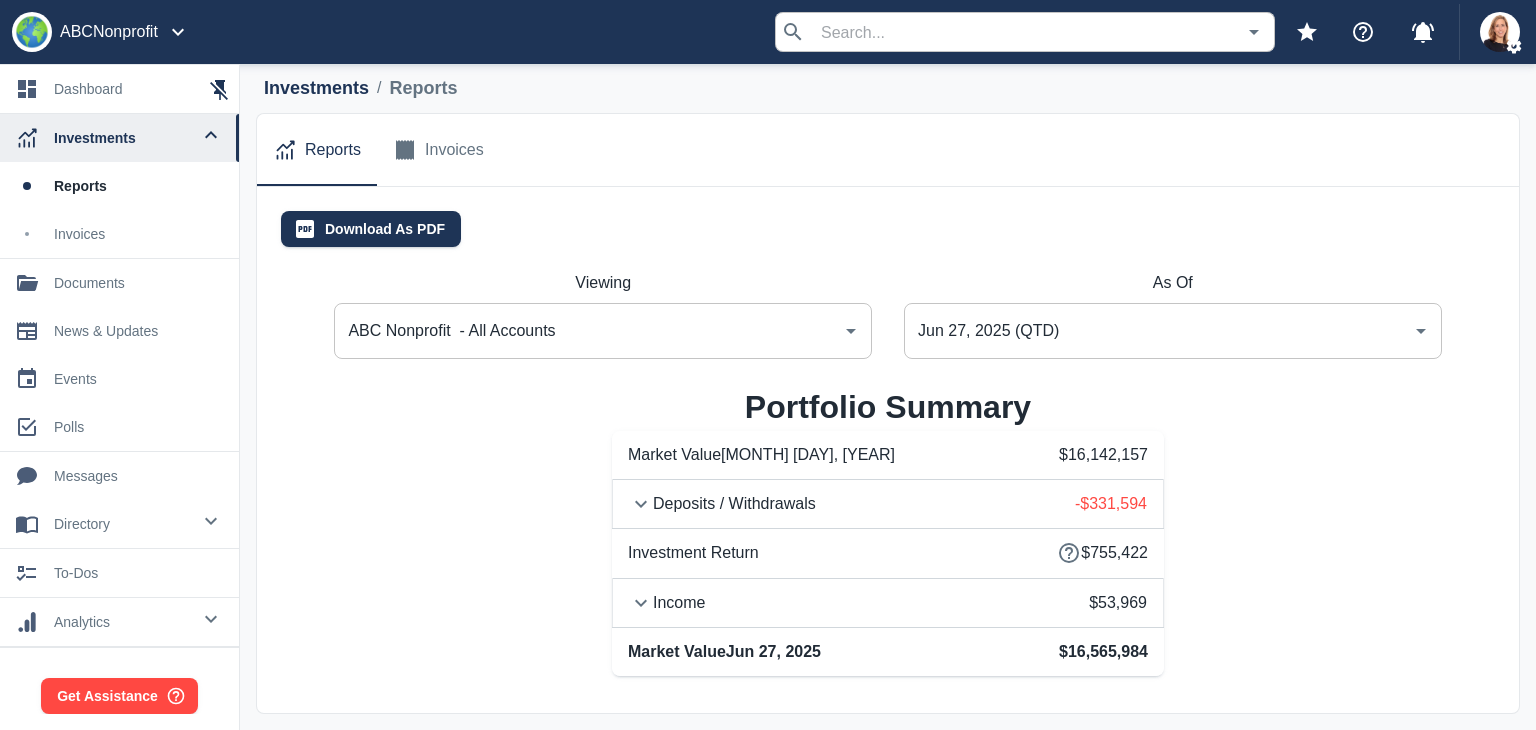 click on "Jun 27, 2025 (QTD)" at bounding box center (1158, 331) 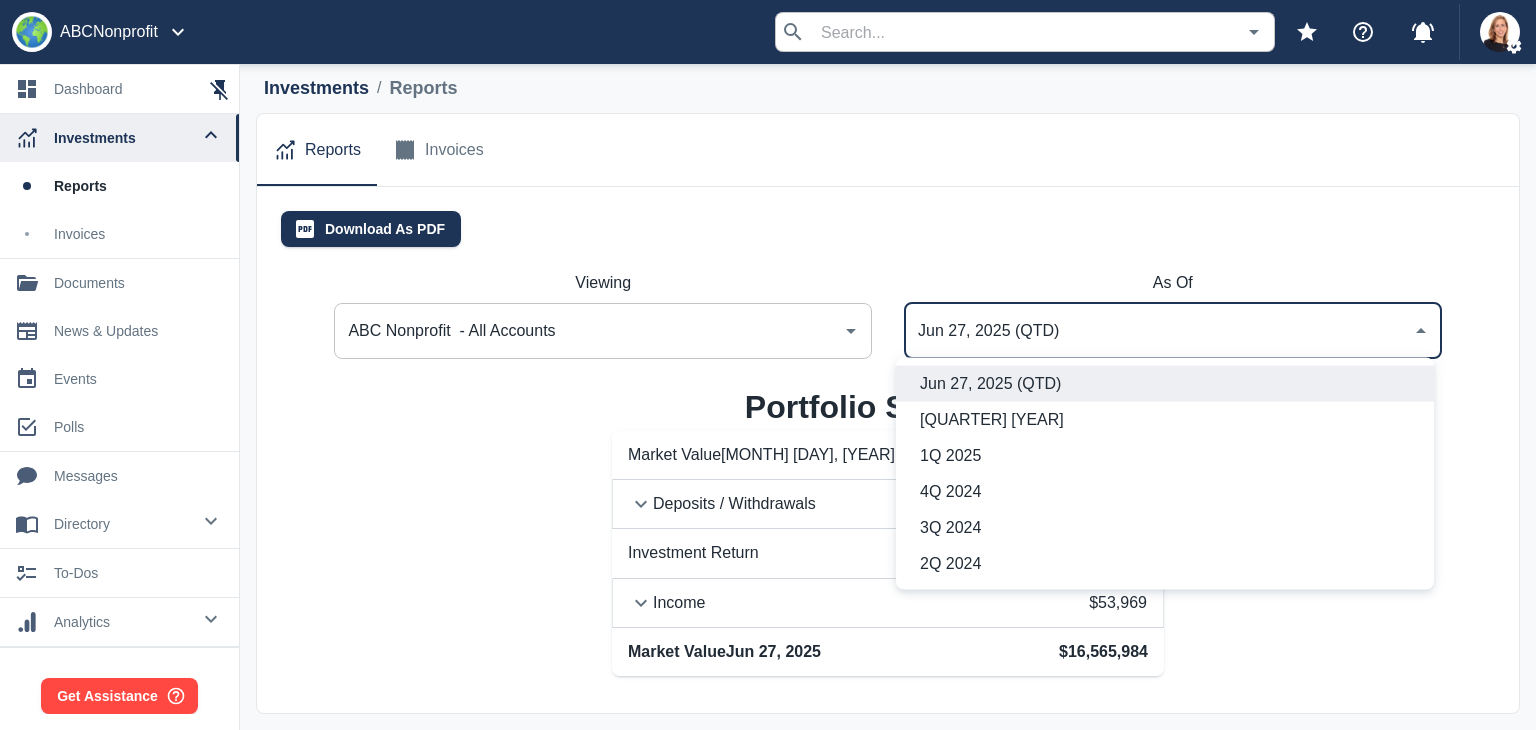 click on "1Q 2025" at bounding box center [1169, 456] 